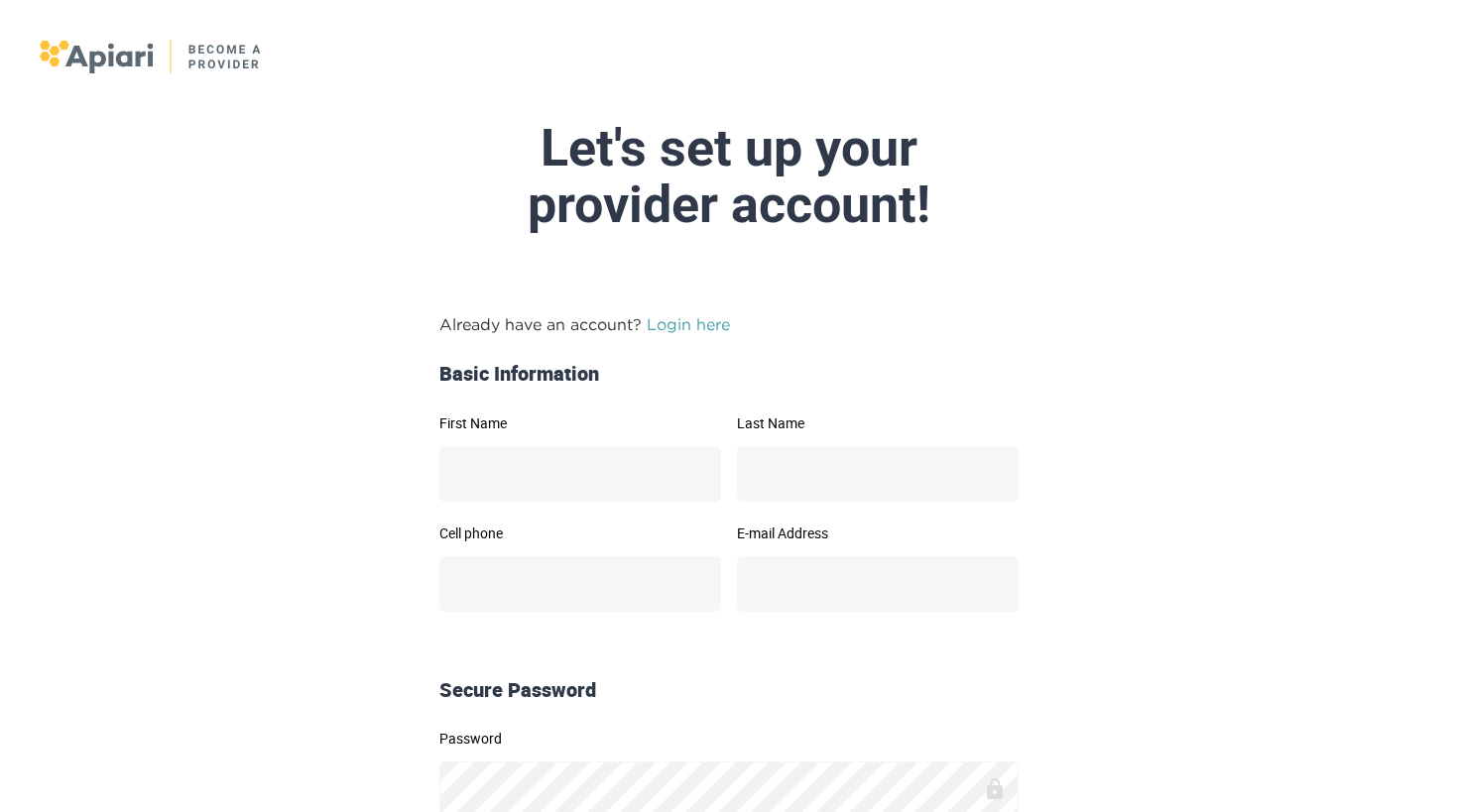 scroll, scrollTop: 0, scrollLeft: 0, axis: both 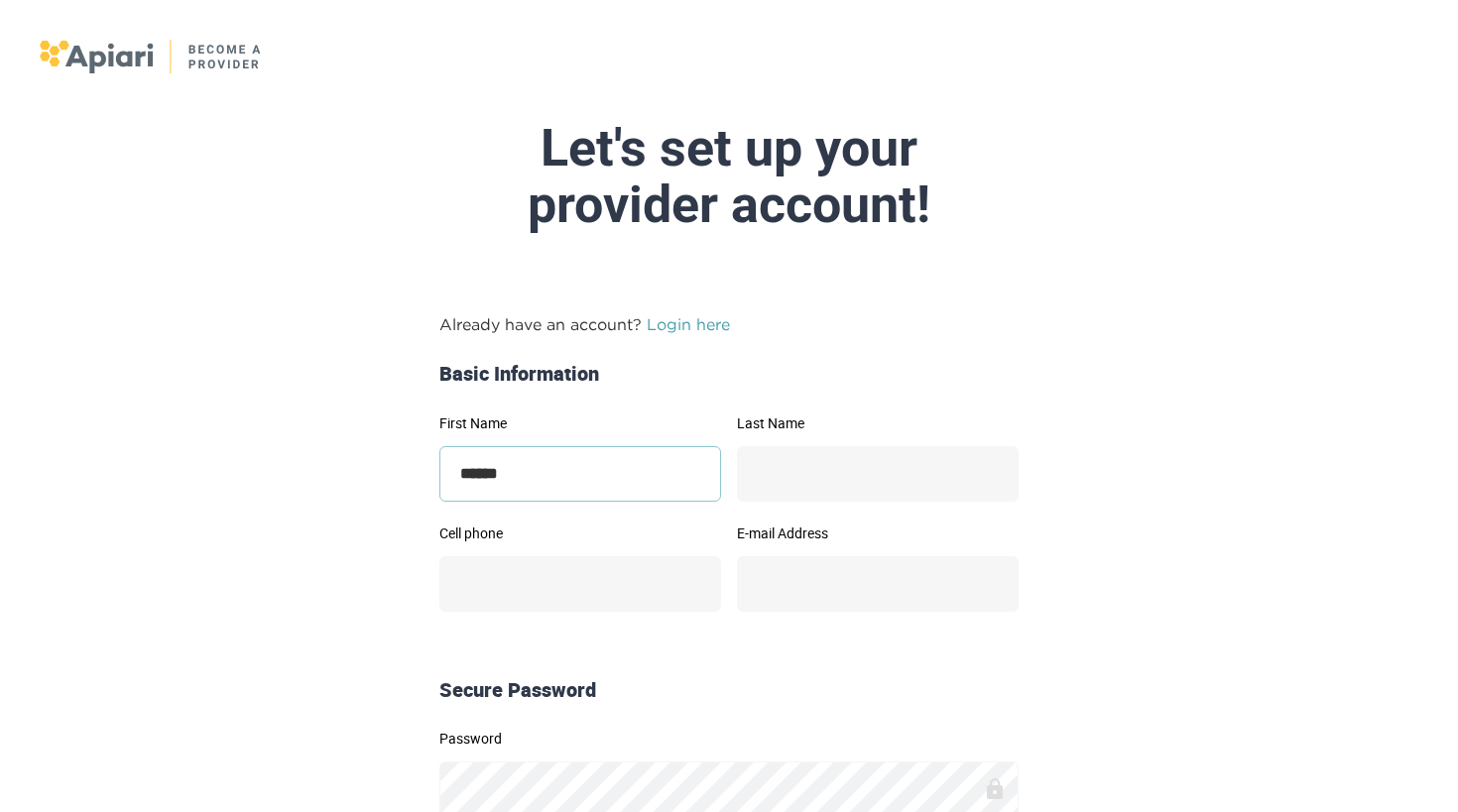 type on "******" 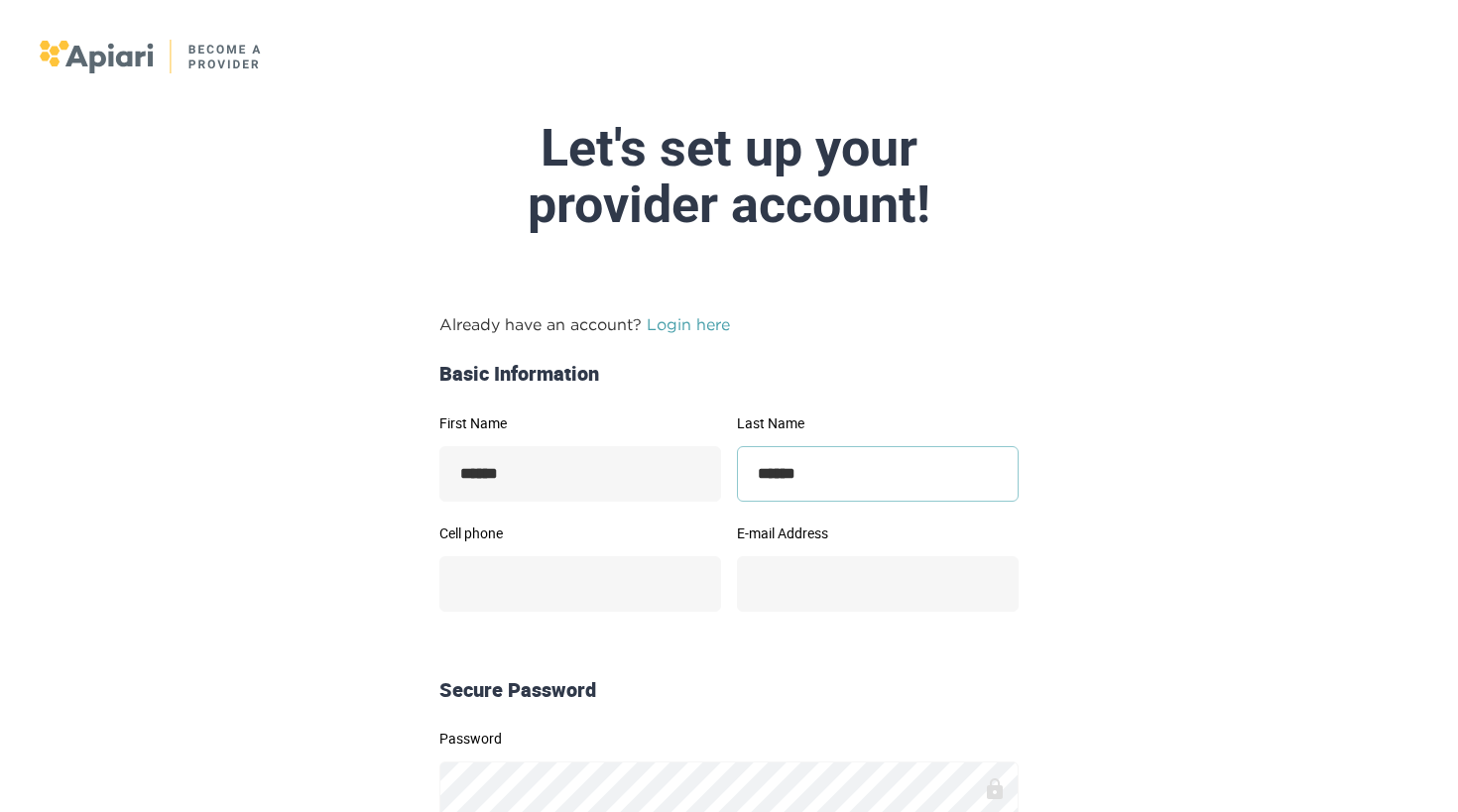 type on "******" 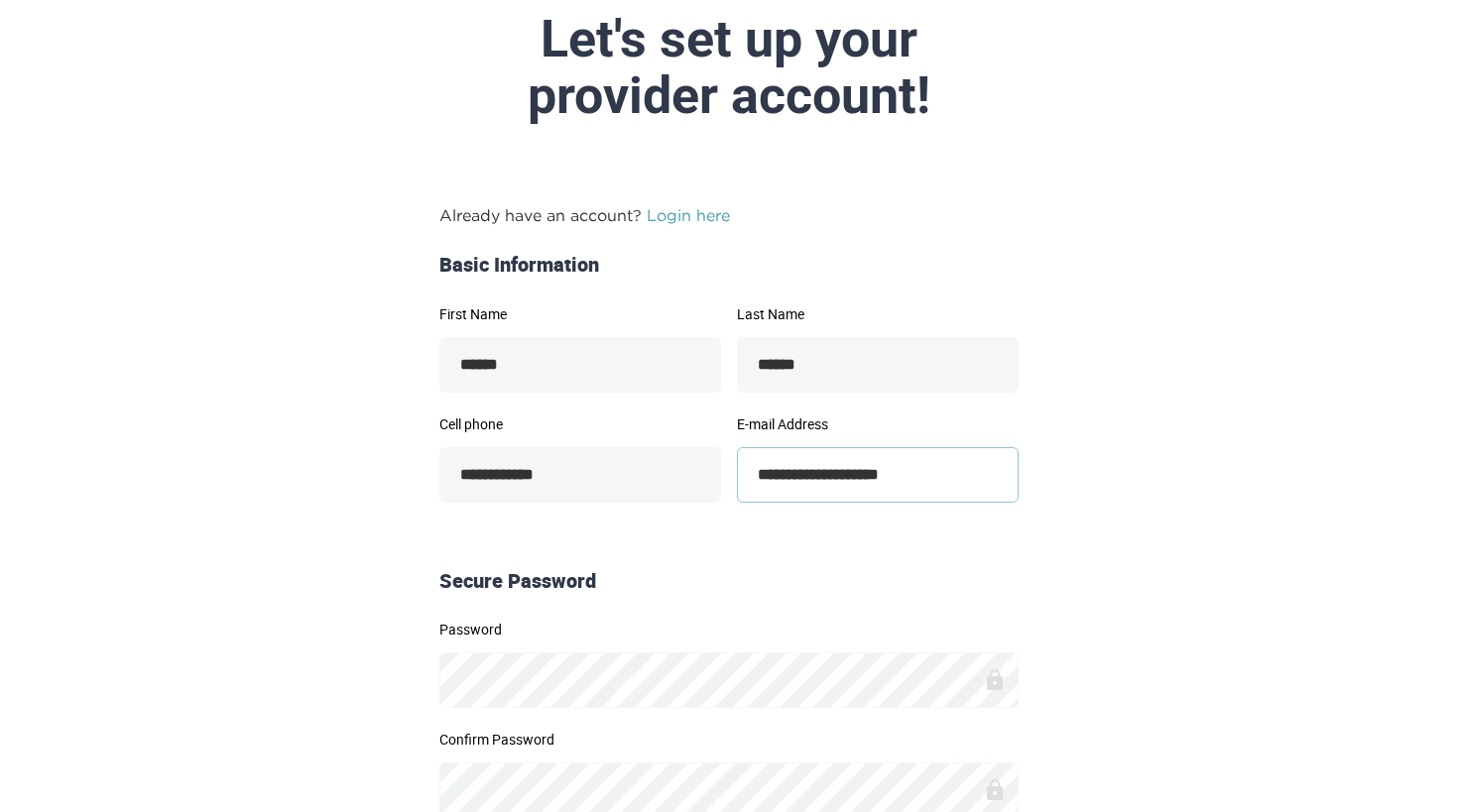scroll, scrollTop: 109, scrollLeft: 0, axis: vertical 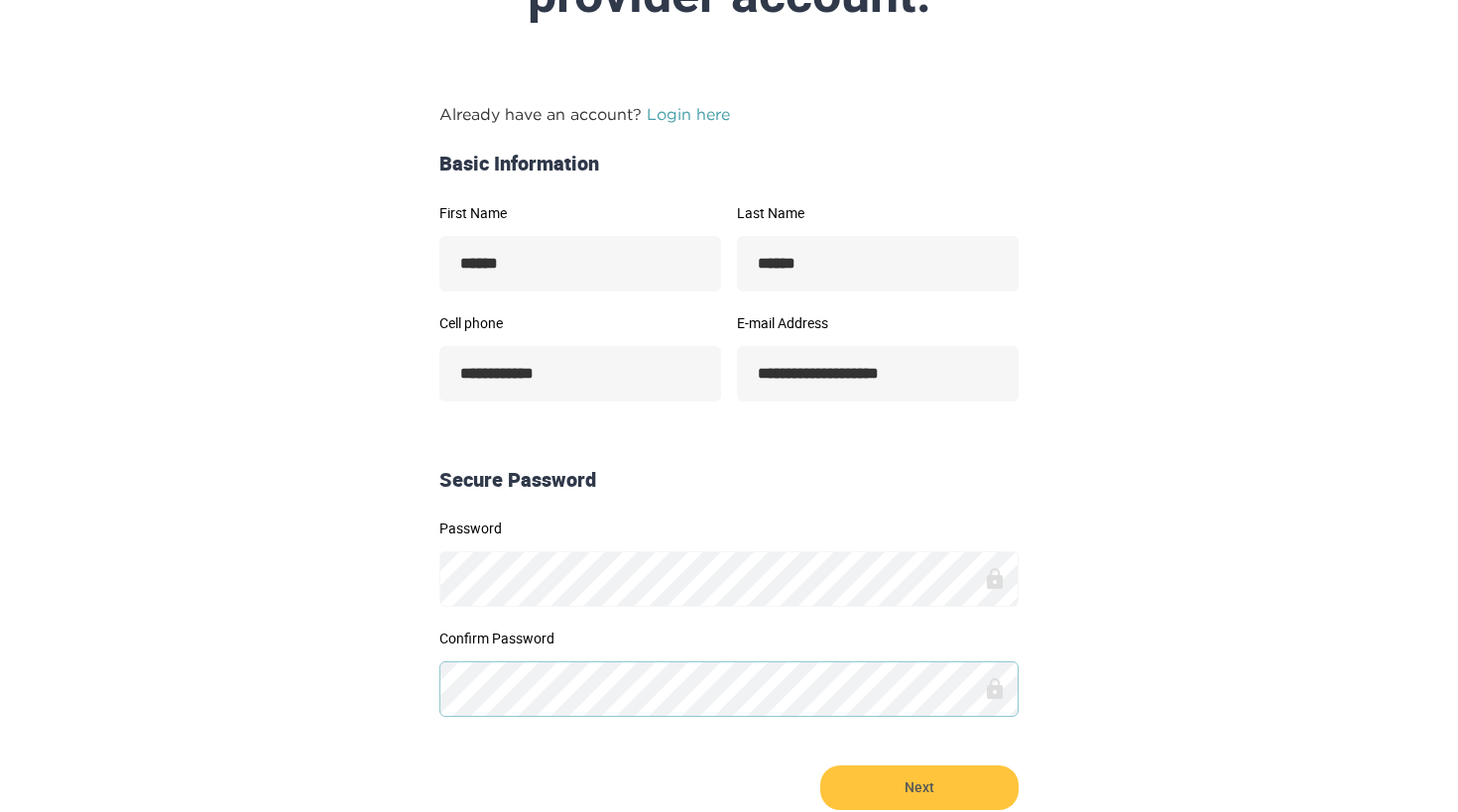 click on "Next" at bounding box center (919, 787) 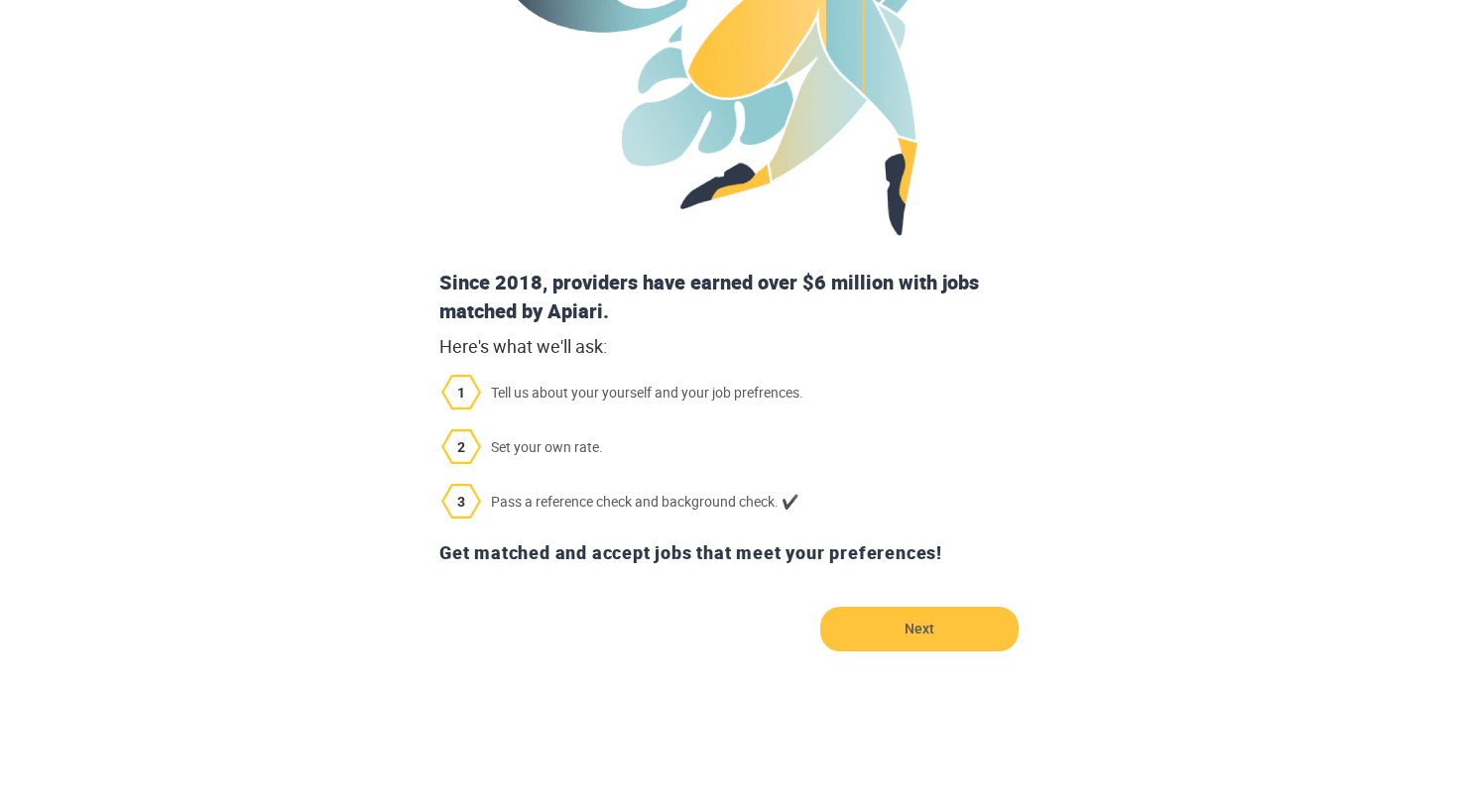 scroll, scrollTop: 459, scrollLeft: 0, axis: vertical 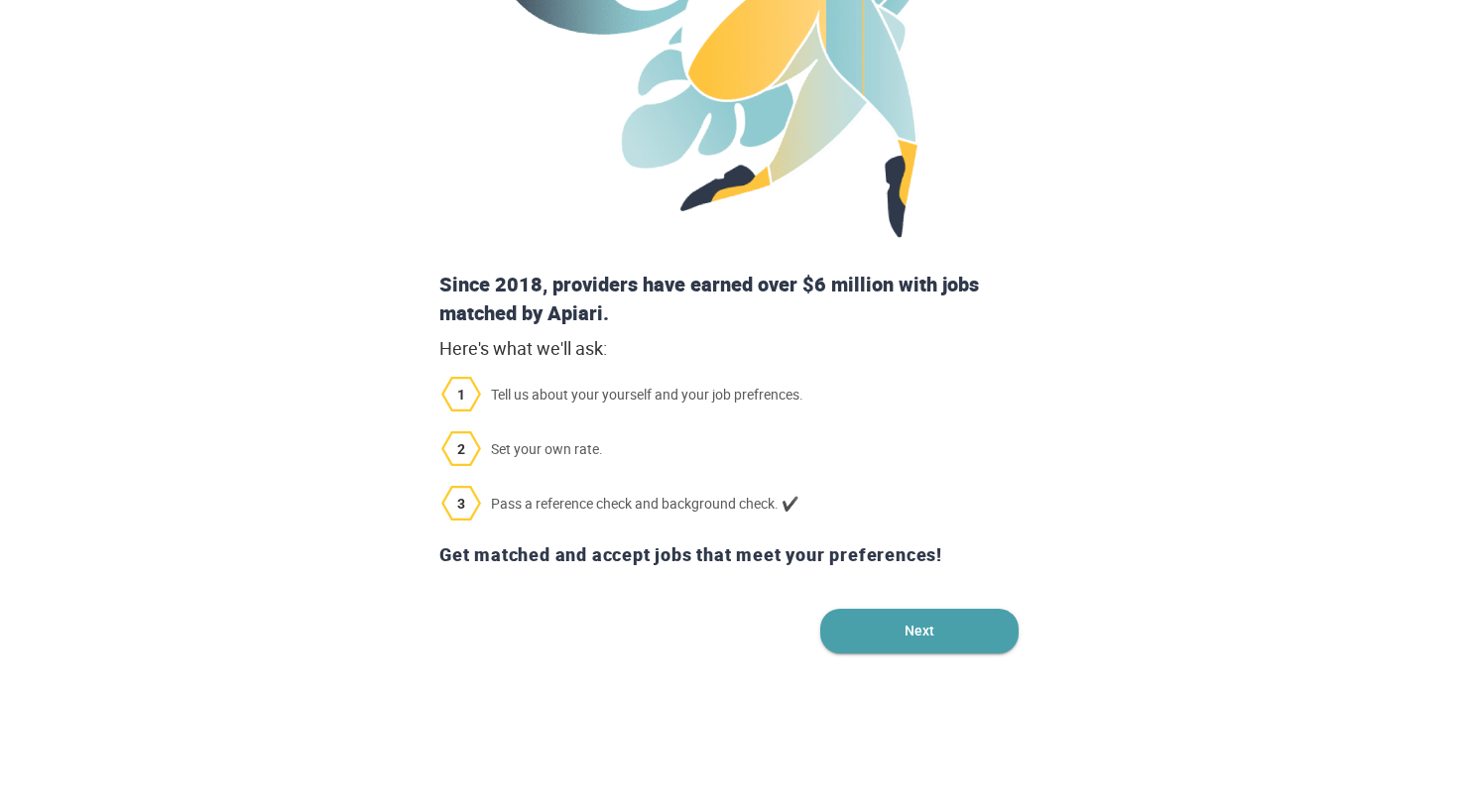 click on "Next" at bounding box center [919, 631] 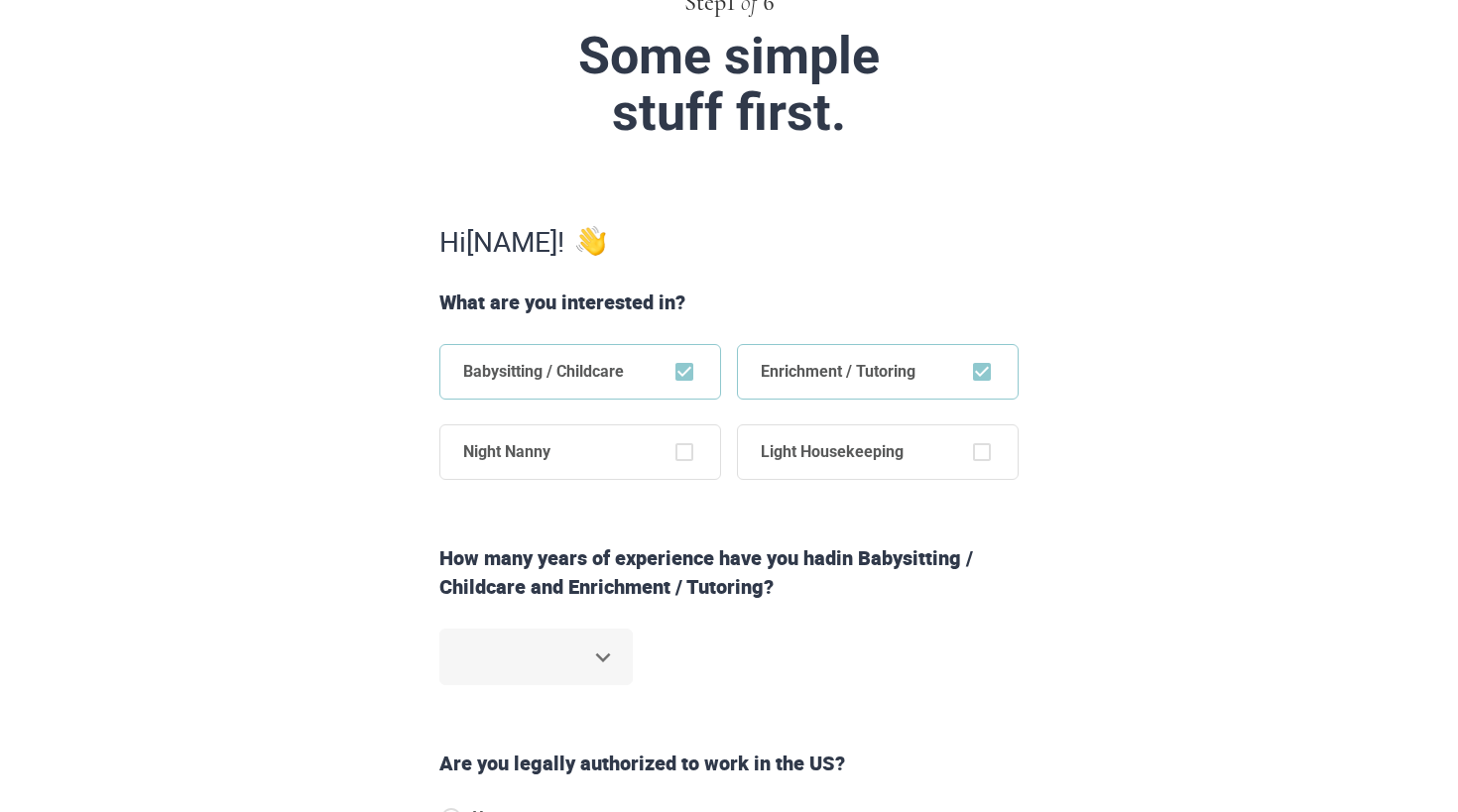 scroll, scrollTop: 162, scrollLeft: 0, axis: vertical 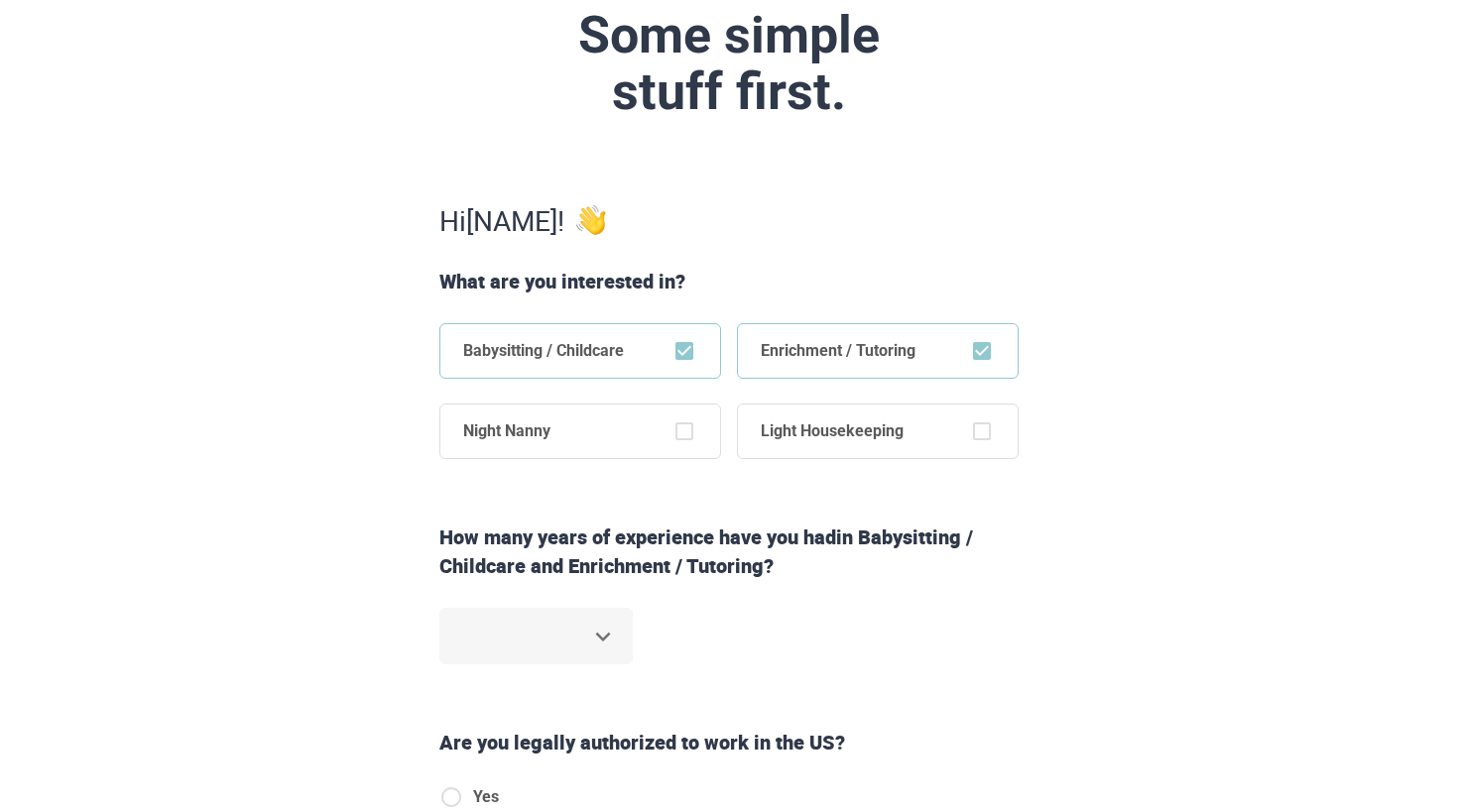 click on "Step  1   of   6 Some simple  stuff first. Hi  [NAME] ! What are you interested in? Babysitting / Childcare Enrichment / Tutoring Night Nanny Light Housekeeping How many years of experience have you had  in Babysitting / Childcare and Enrichment / Tutoring ? ​ Are you legally authorized to work in the US? Yes No Back Next Copyright  2025 hello@theapiari.com [PHONE] Jobs Signup Terms of service Privacy The Sweet Life" at bounding box center [729, 244] 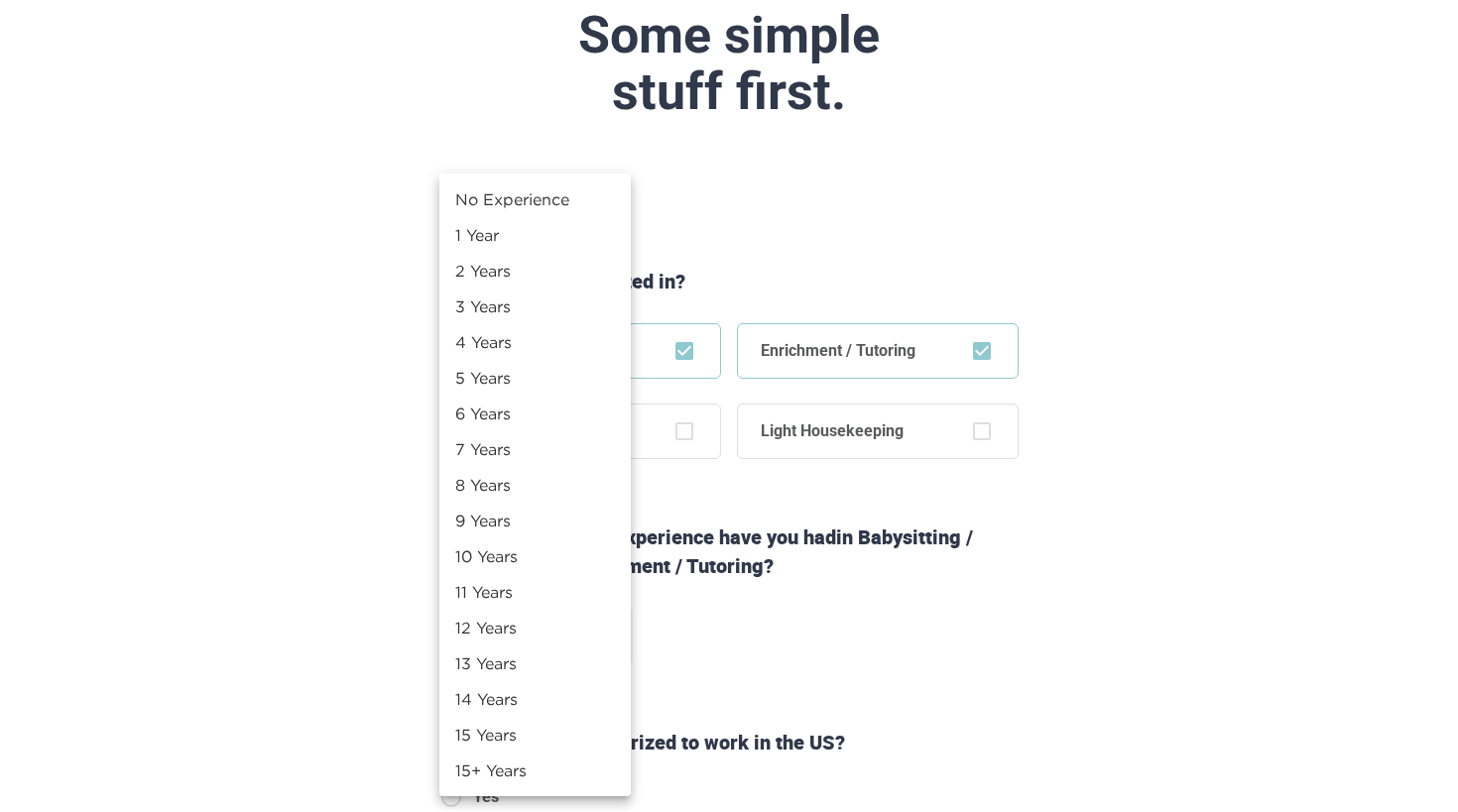 click on "4 Years" at bounding box center (535, 342) 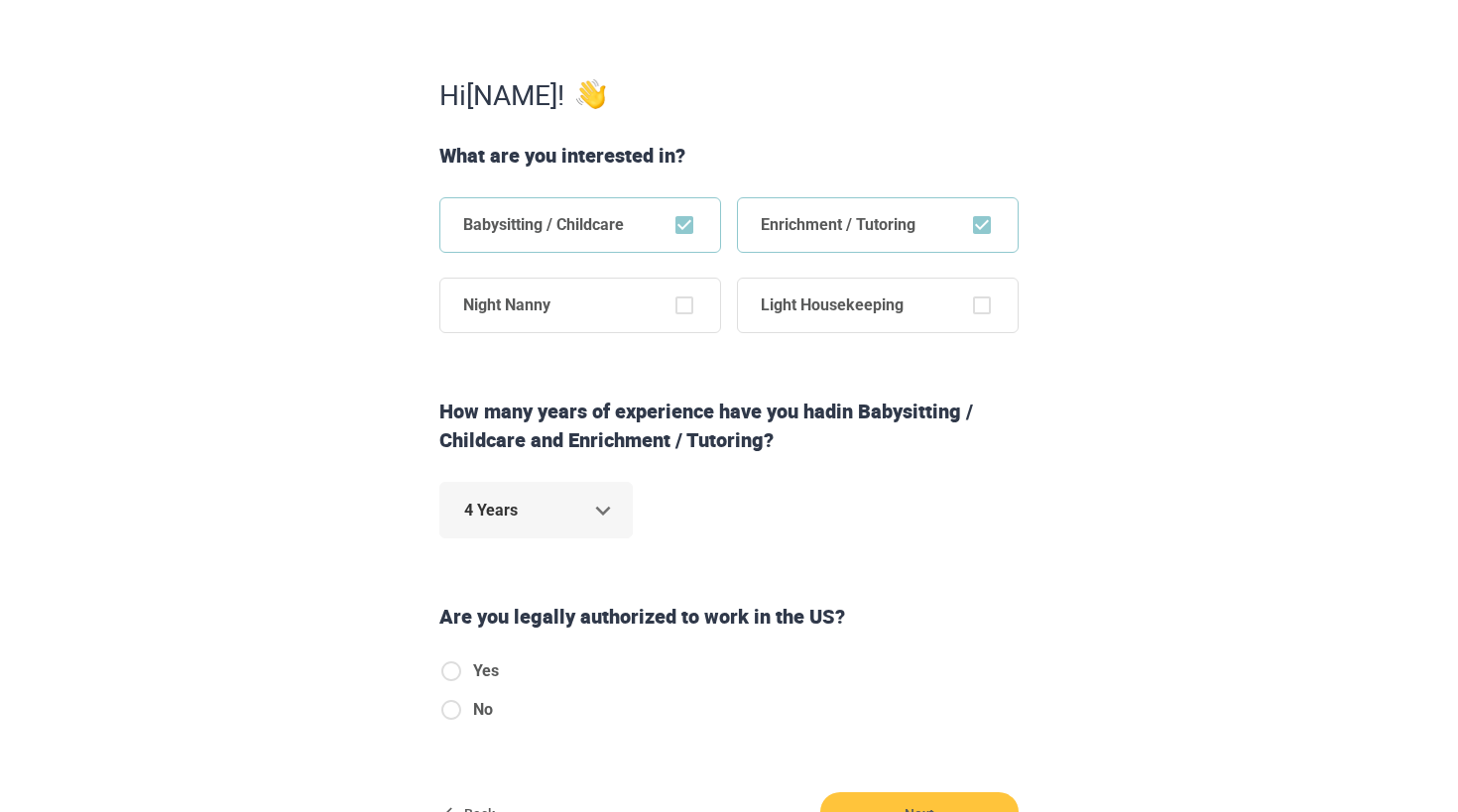 scroll, scrollTop: 291, scrollLeft: 0, axis: vertical 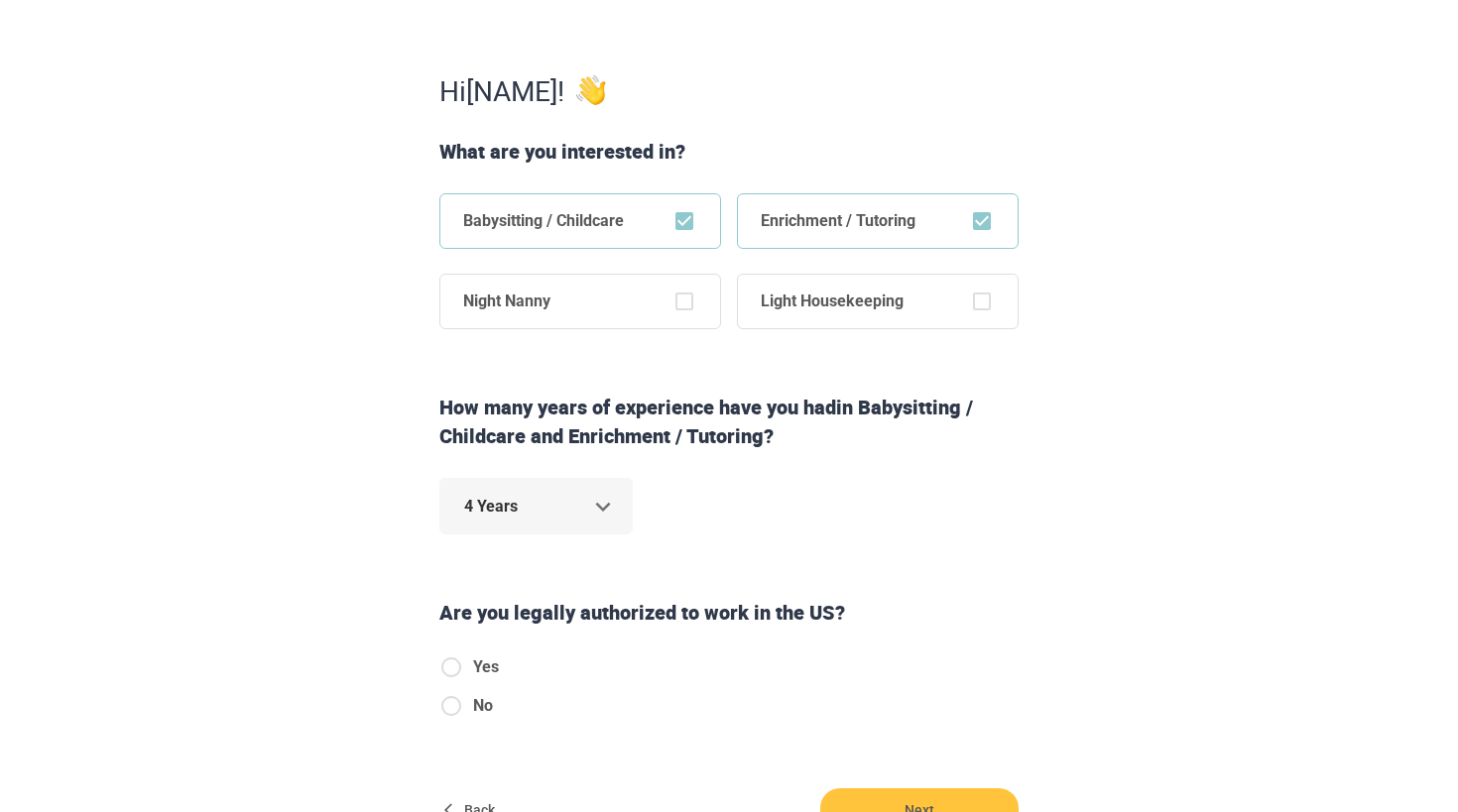 click on "Are you legally authorized to work in the US?" at bounding box center (729, 607) 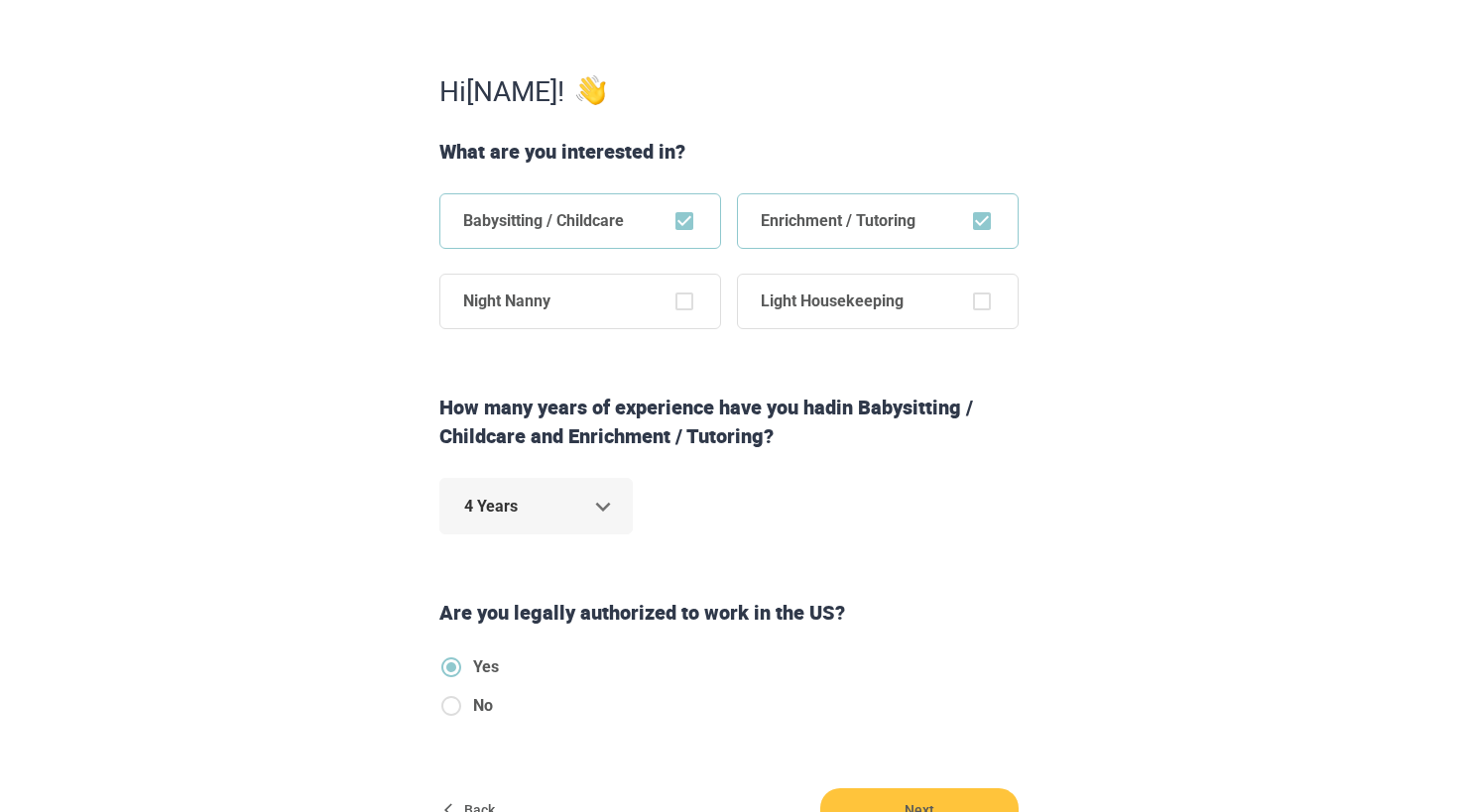 scroll, scrollTop: 433, scrollLeft: 0, axis: vertical 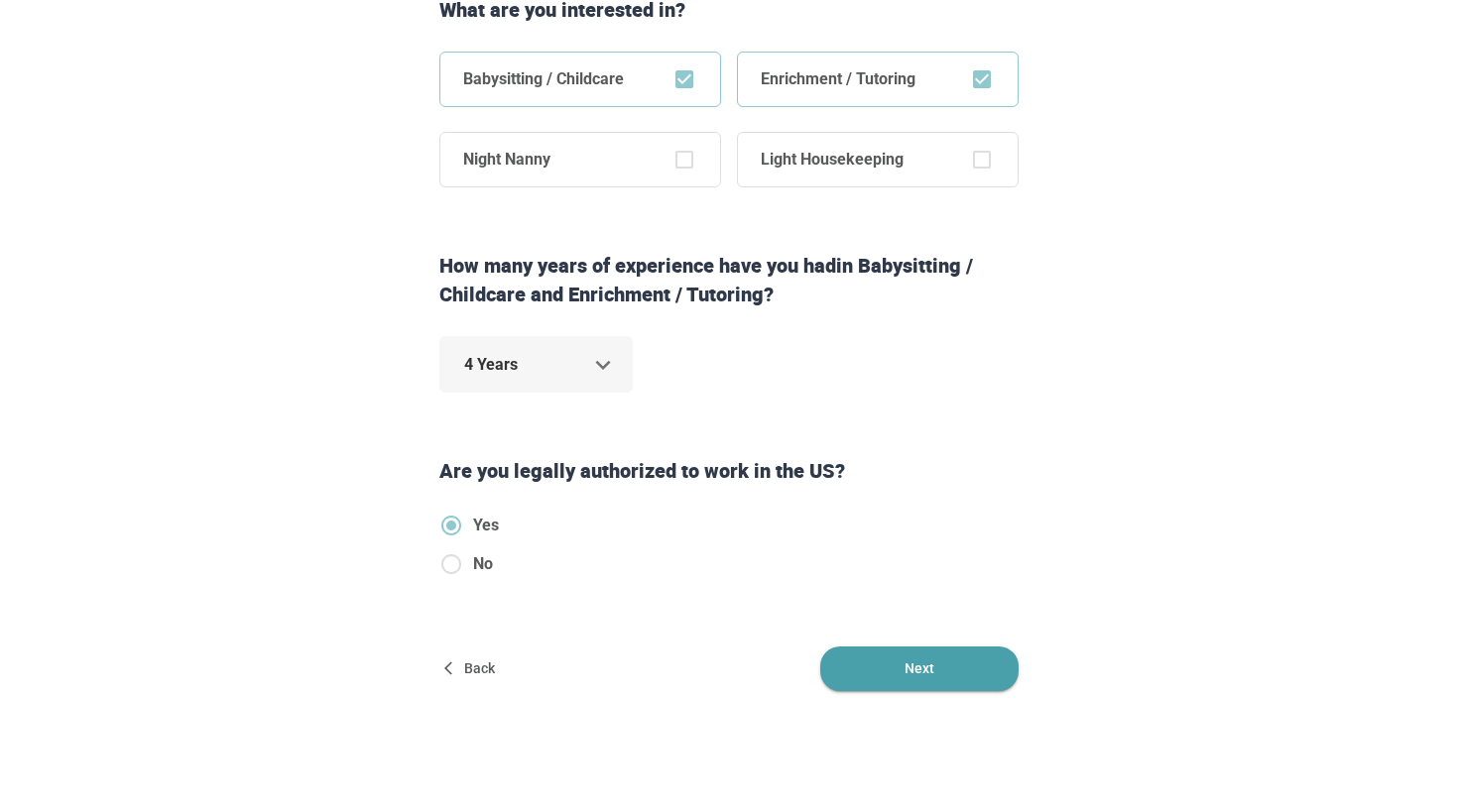 click on "Next" at bounding box center (919, 668) 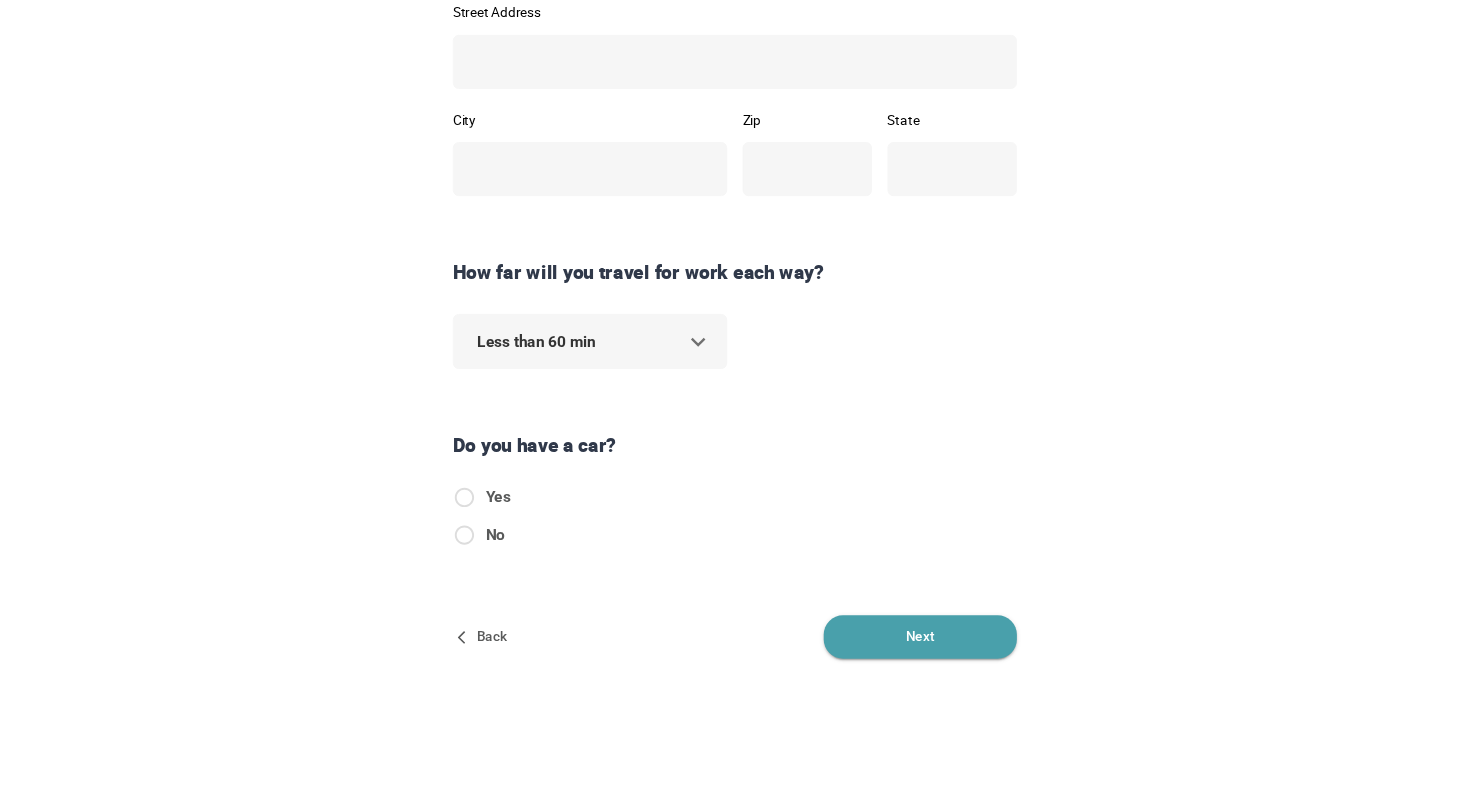 scroll, scrollTop: 0, scrollLeft: 0, axis: both 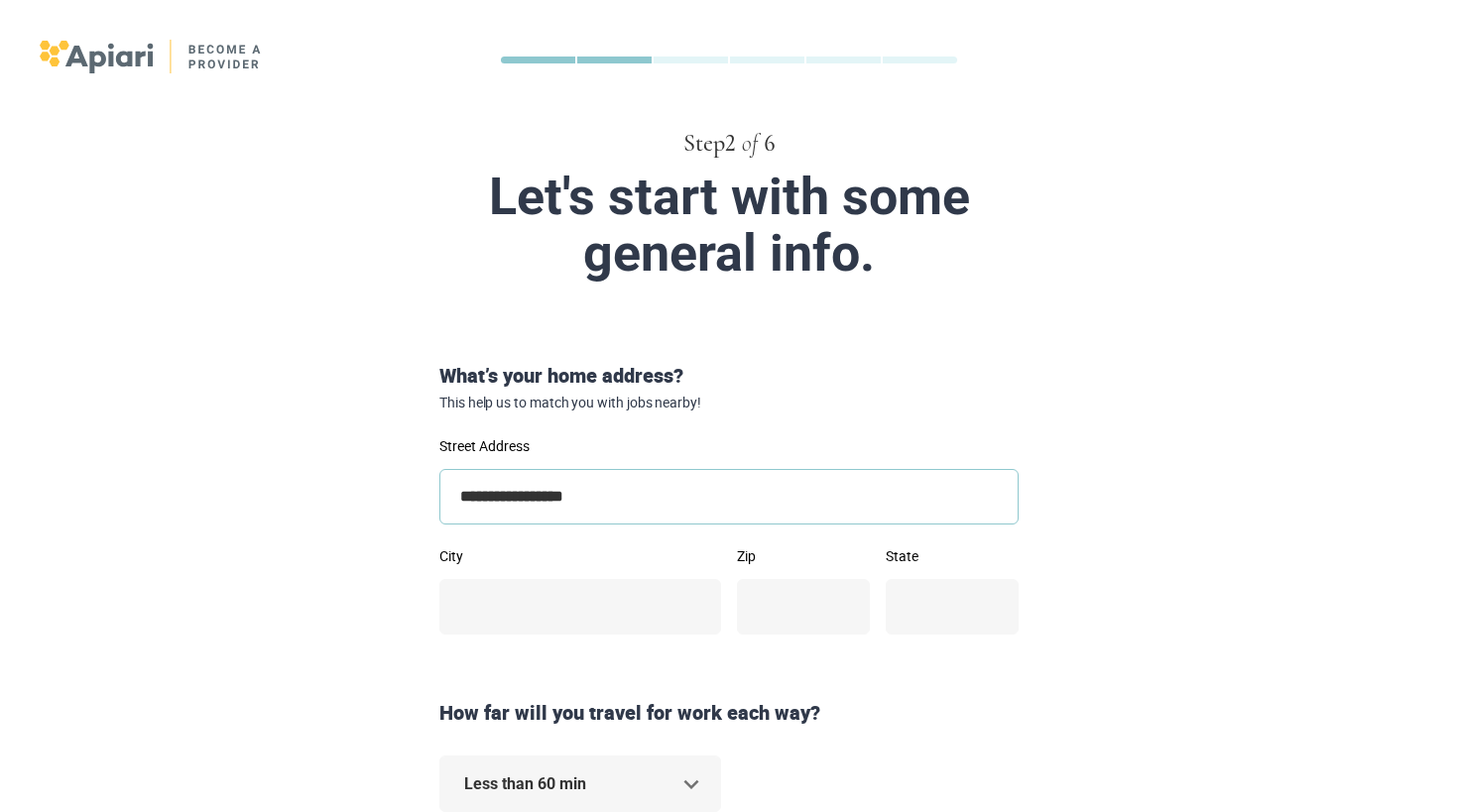 type on "**********" 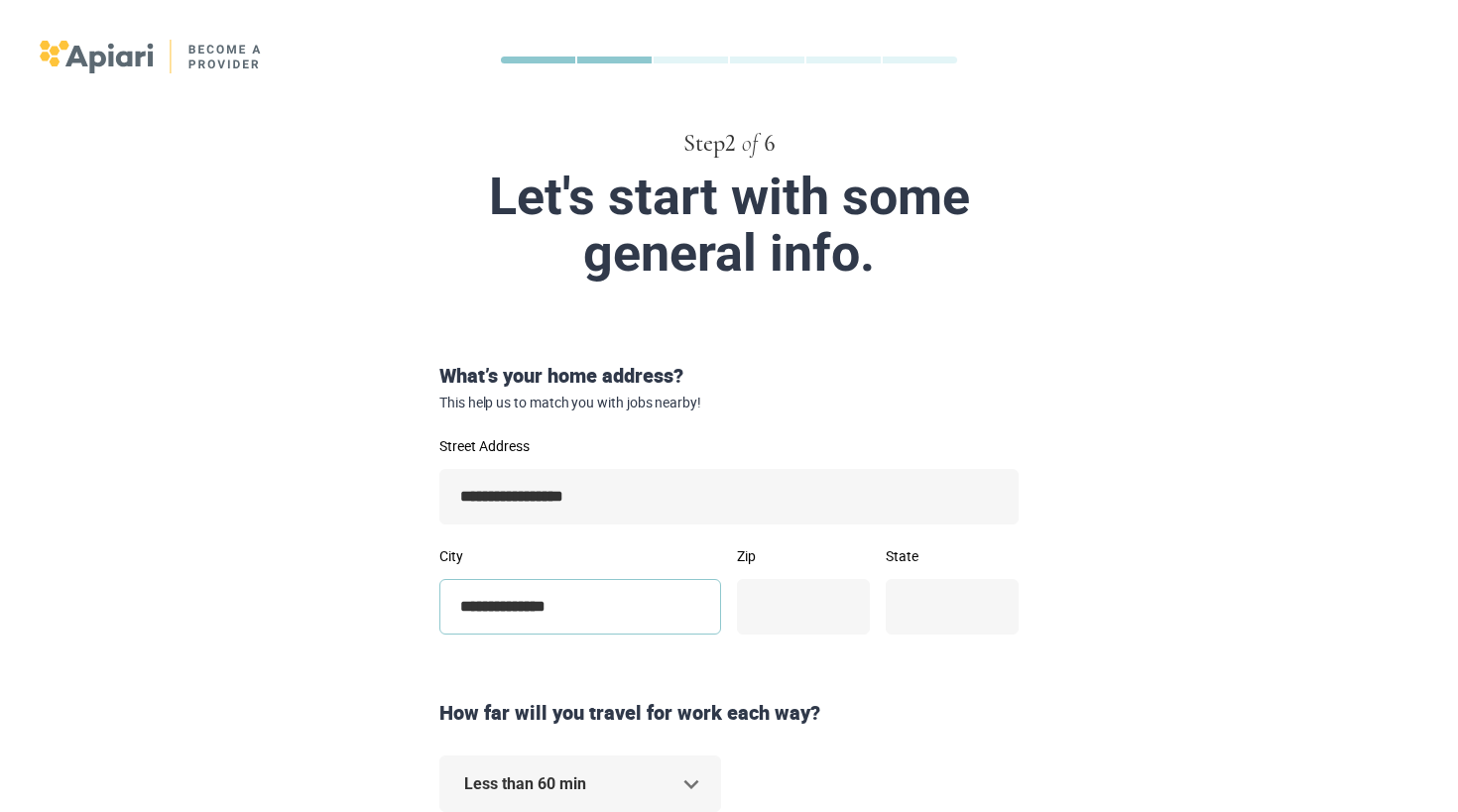 type on "**********" 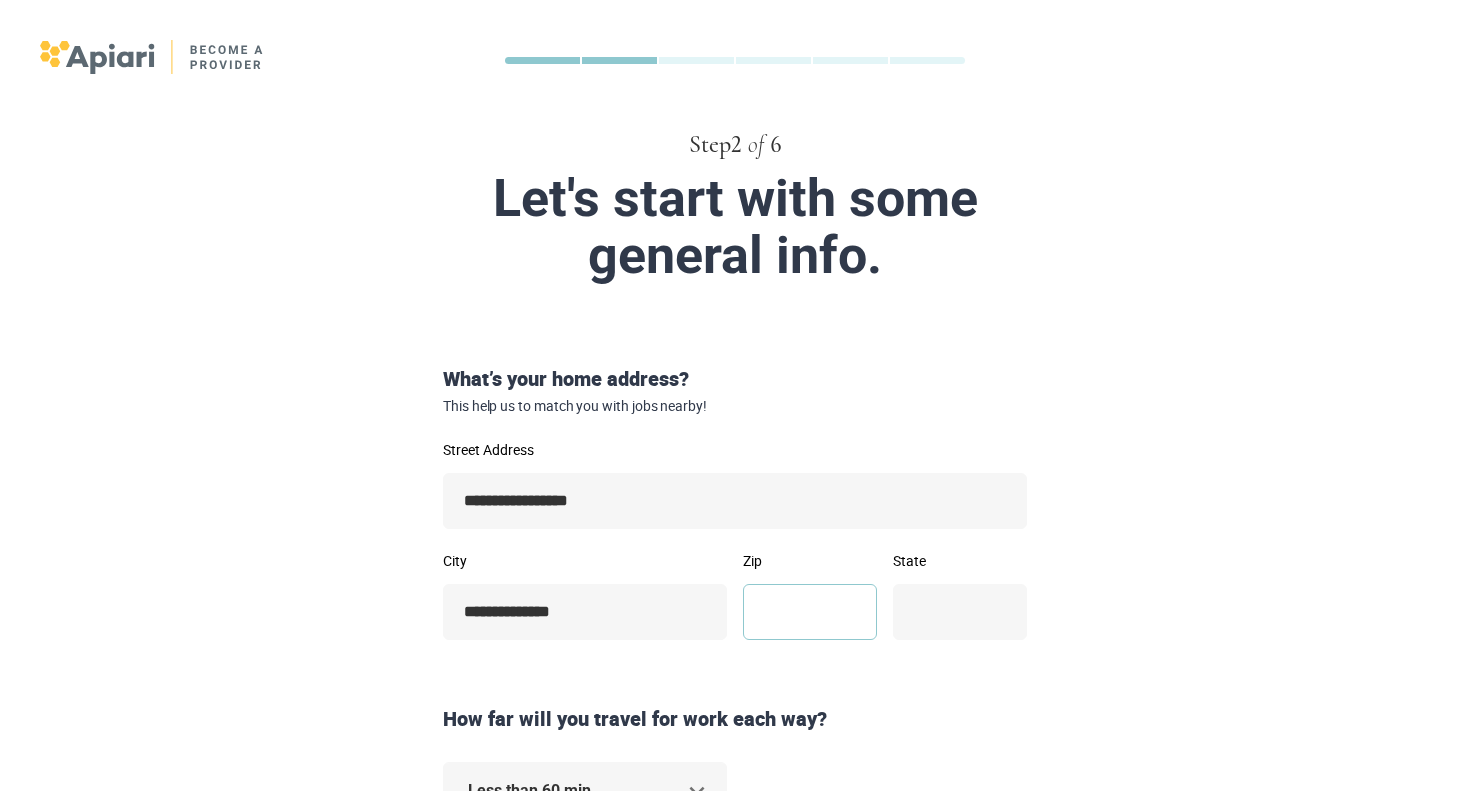 click on "Zip" at bounding box center (810, 612) 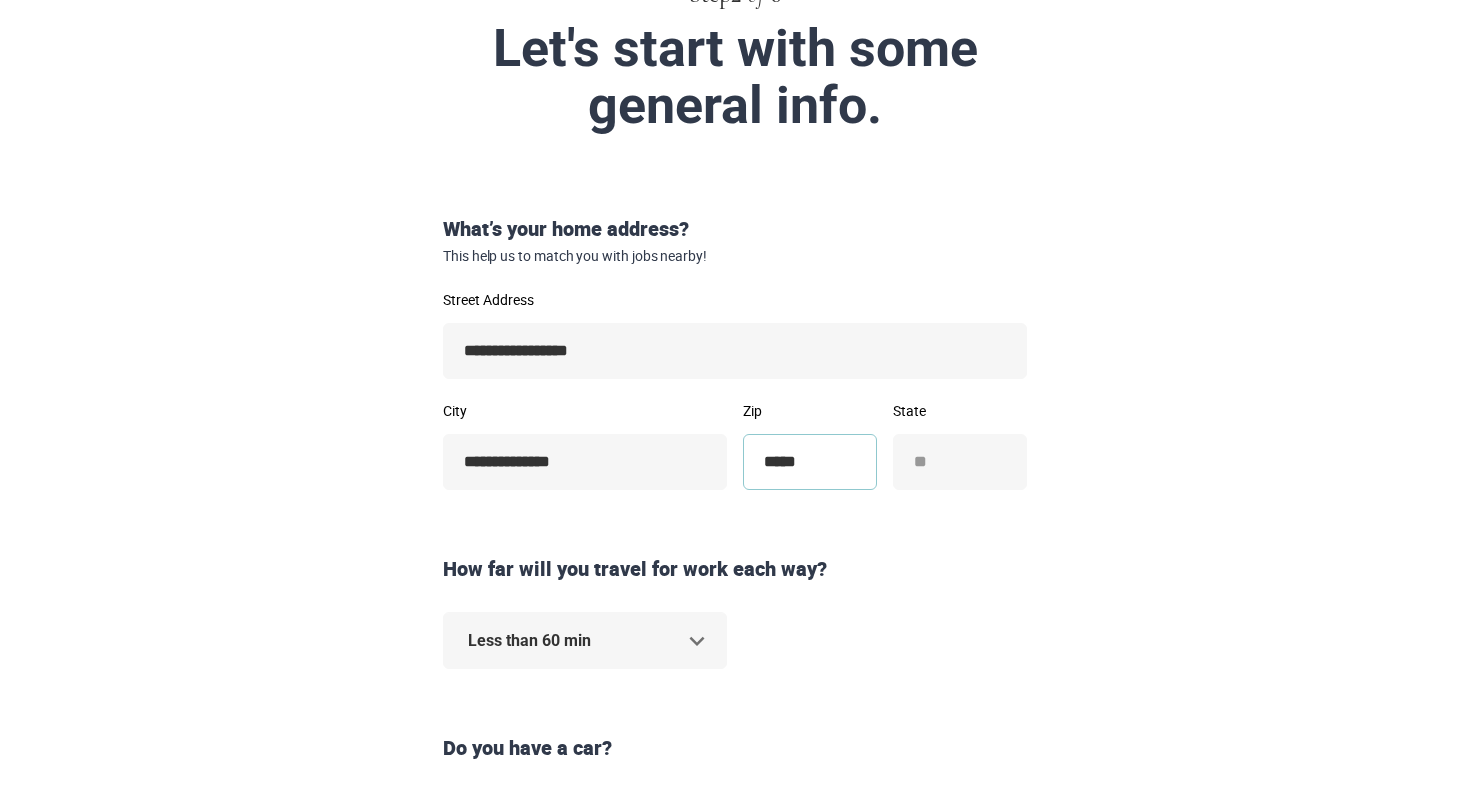 scroll, scrollTop: 170, scrollLeft: 0, axis: vertical 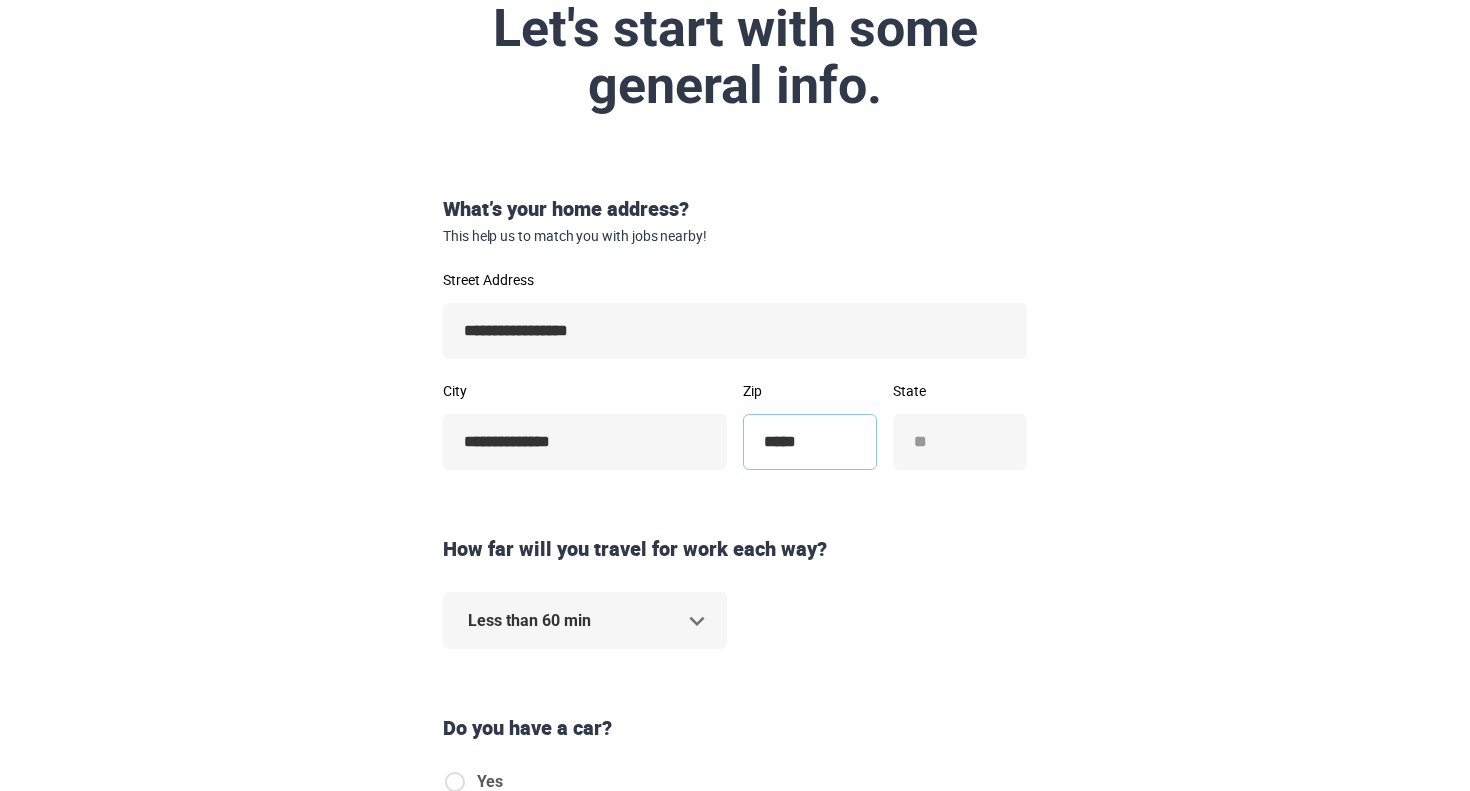 type on "*****" 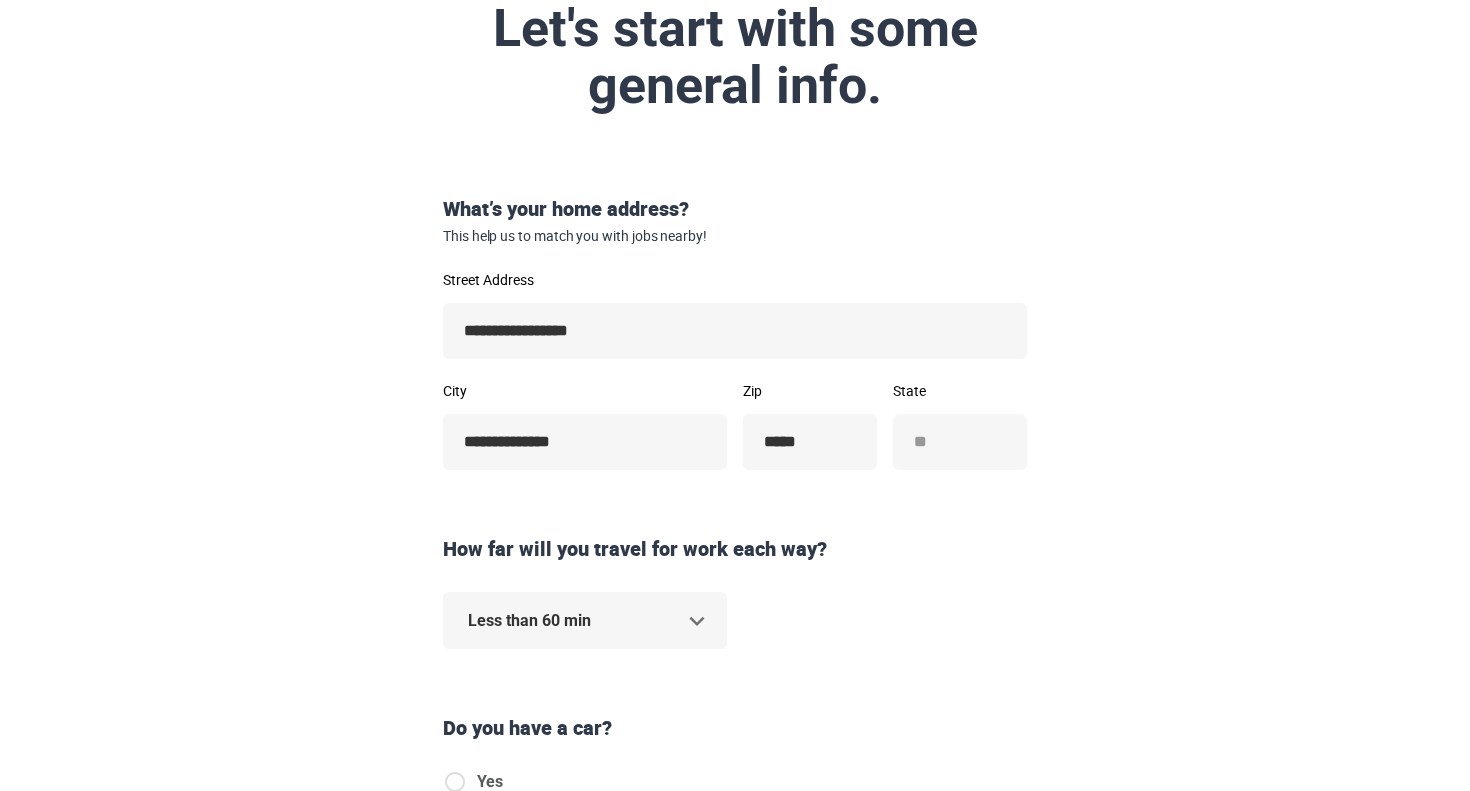 click on "**********" at bounding box center [735, 225] 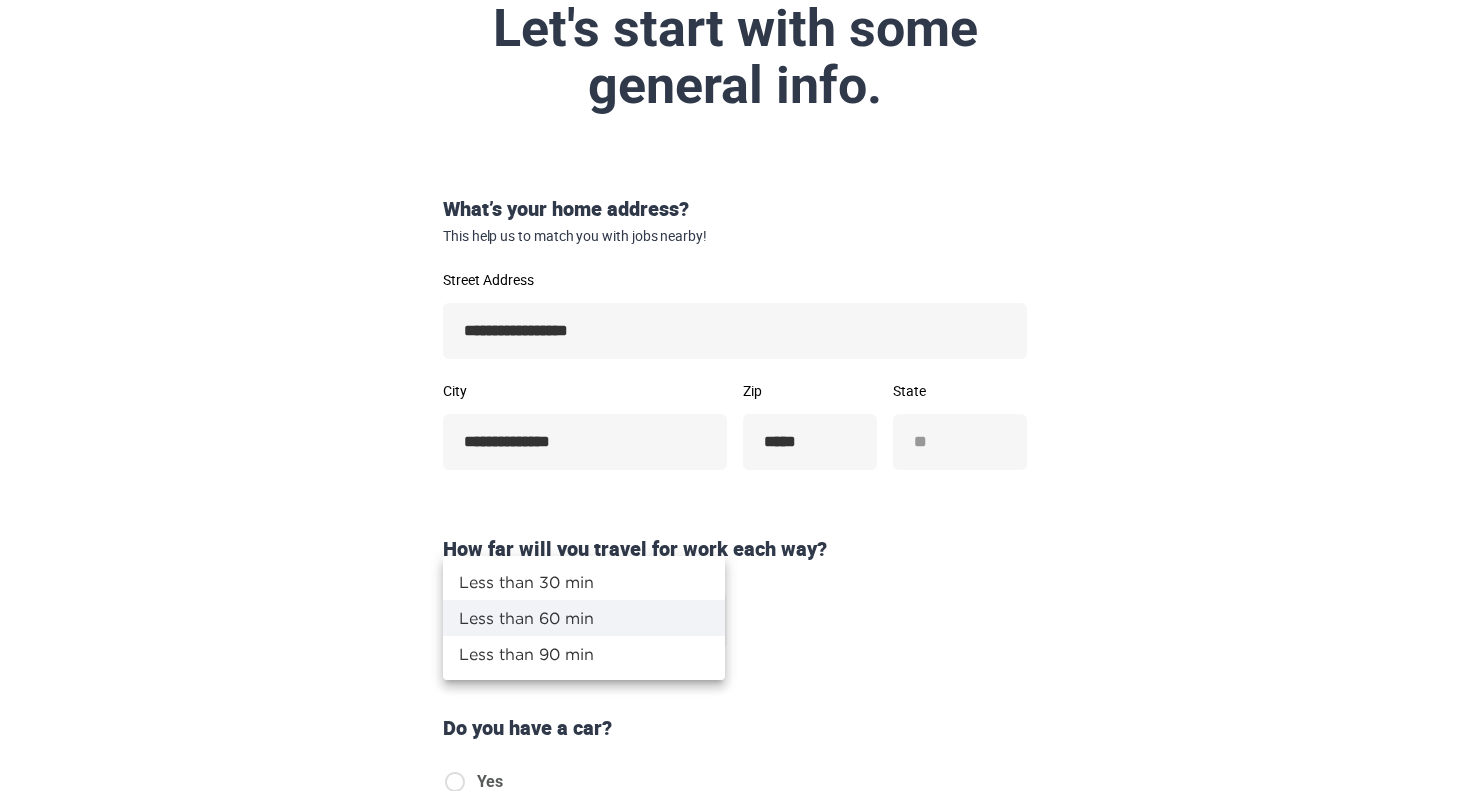 click on "Less than 30 min" at bounding box center (584, 582) 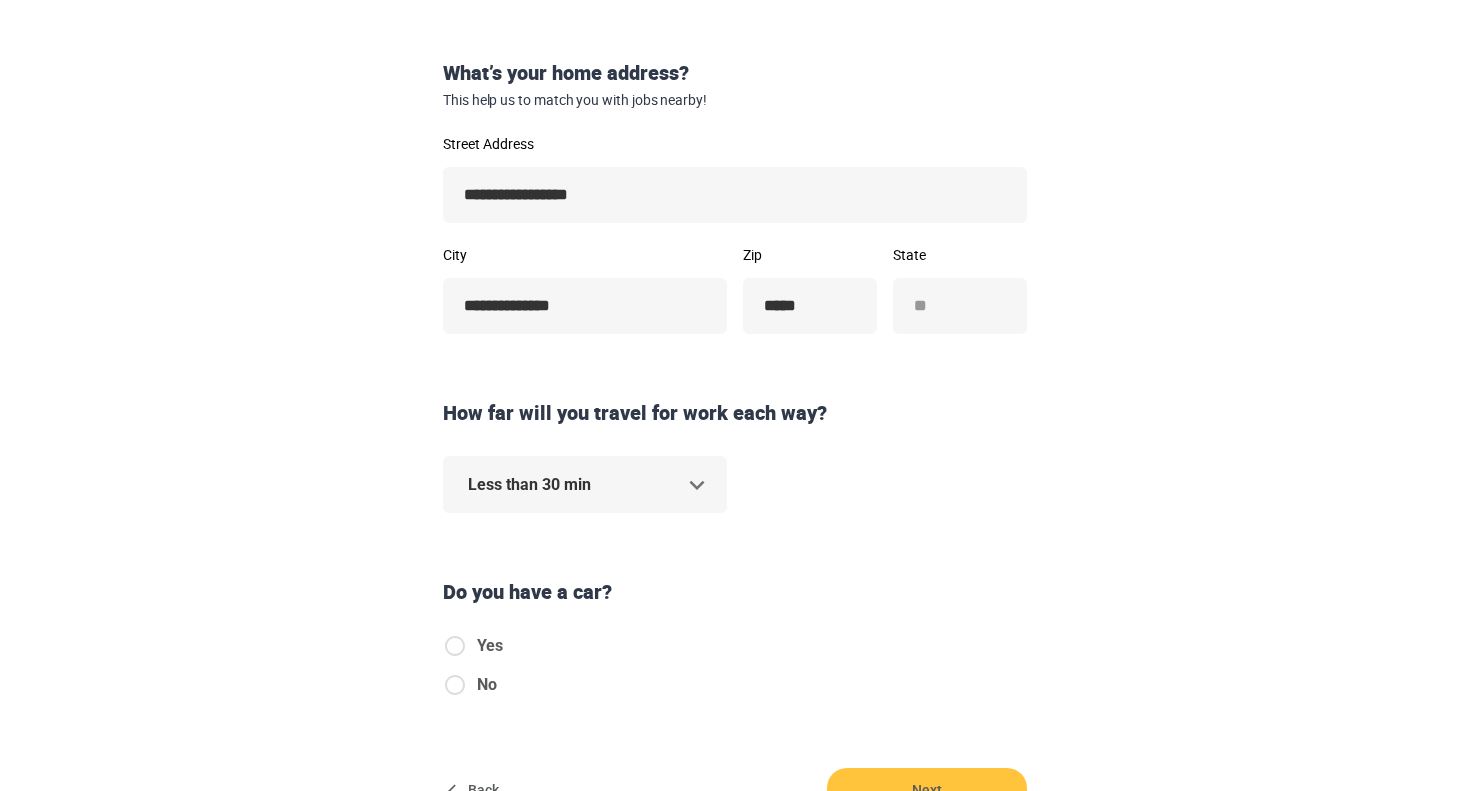scroll, scrollTop: 314, scrollLeft: 0, axis: vertical 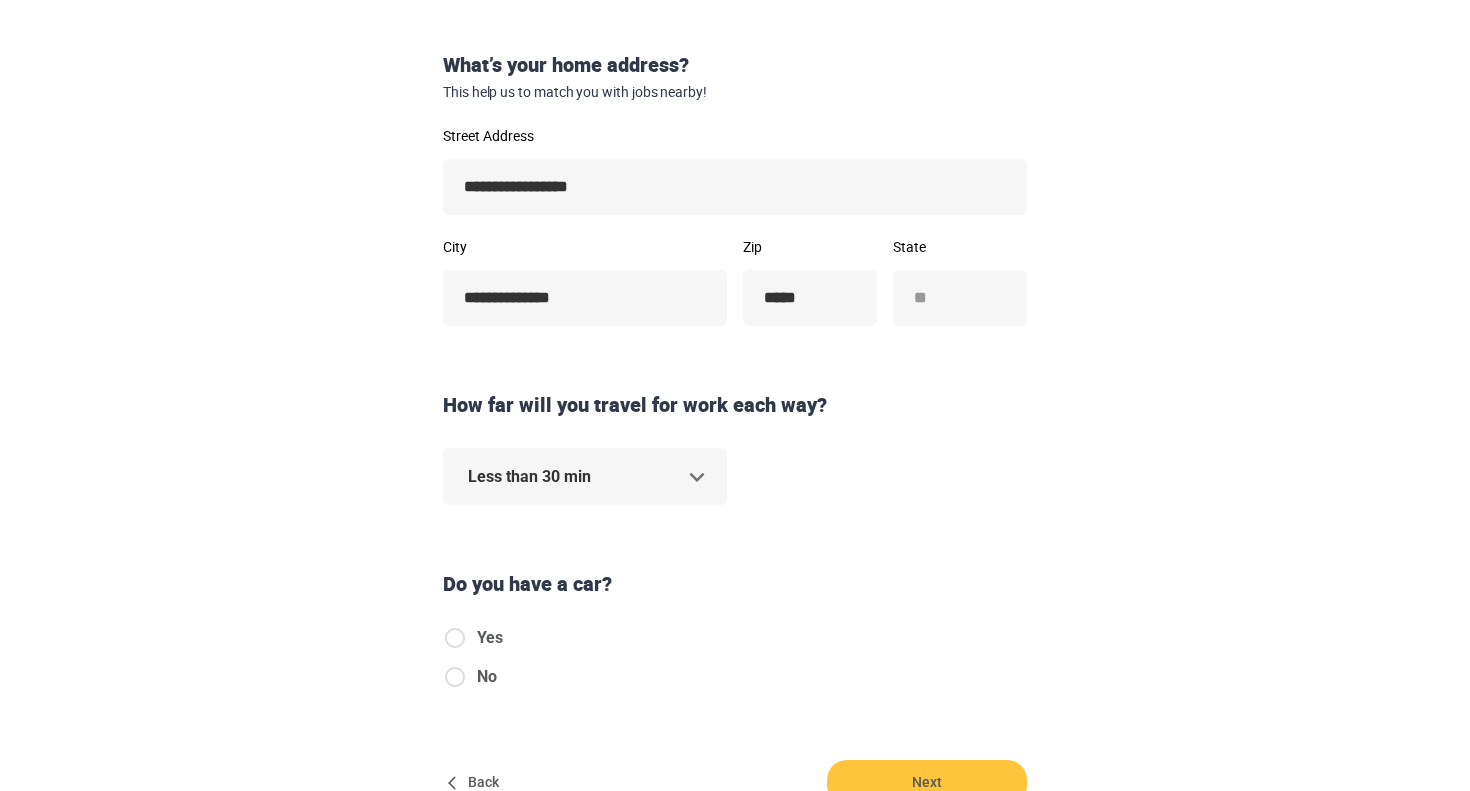 click on "Yes No" at bounding box center [481, 665] 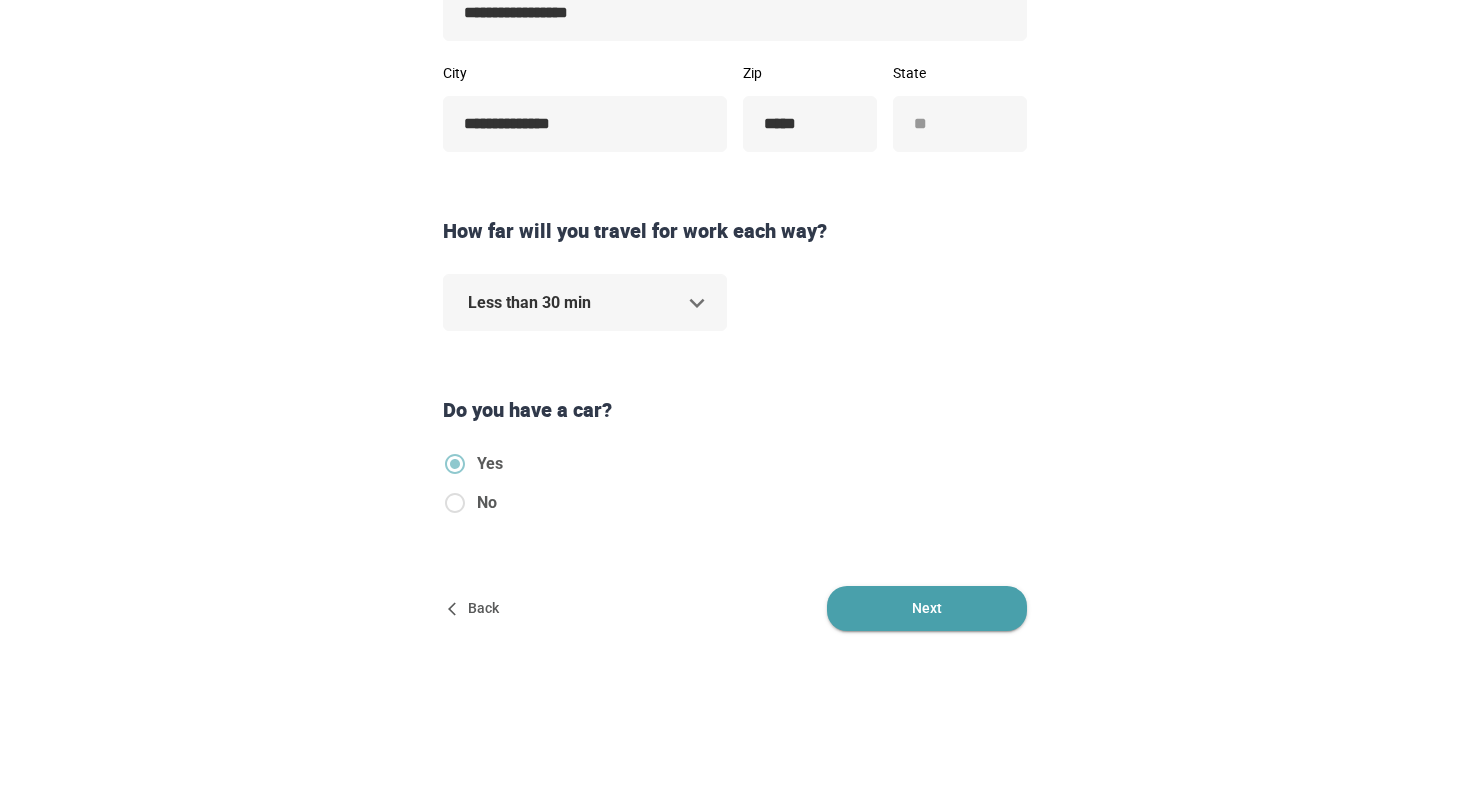 scroll, scrollTop: 487, scrollLeft: 0, axis: vertical 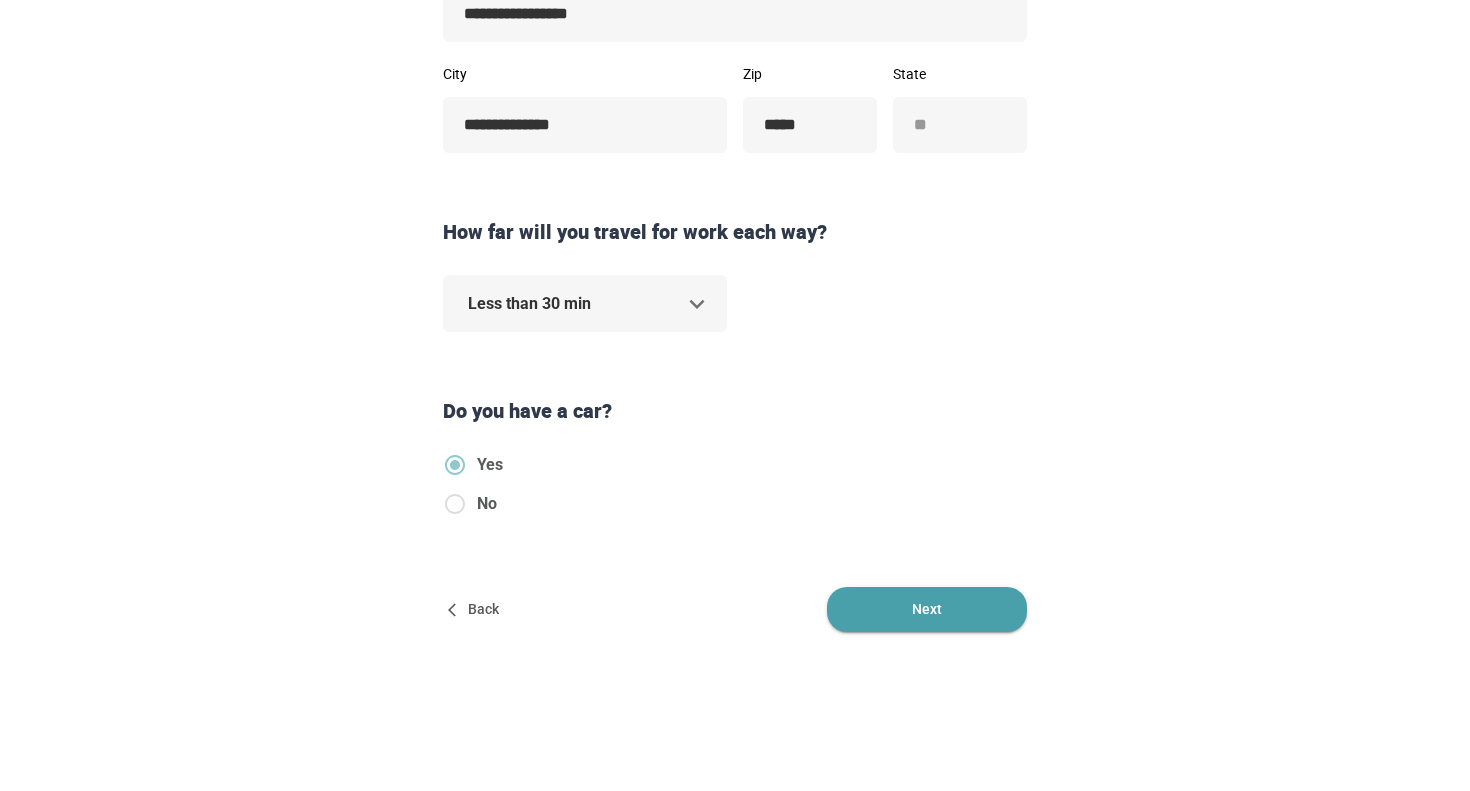 click on "Next" at bounding box center (927, 609) 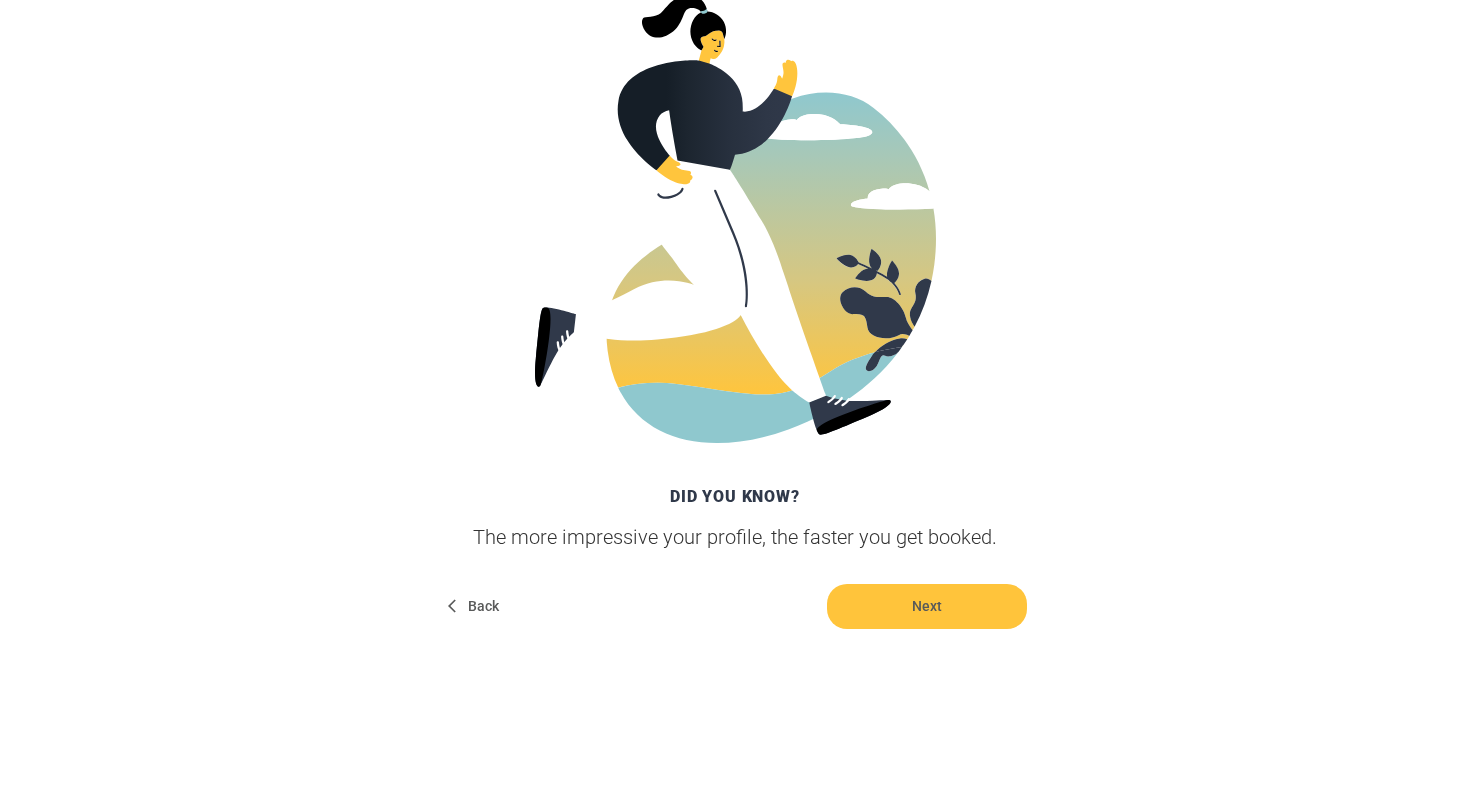 scroll, scrollTop: 369, scrollLeft: 0, axis: vertical 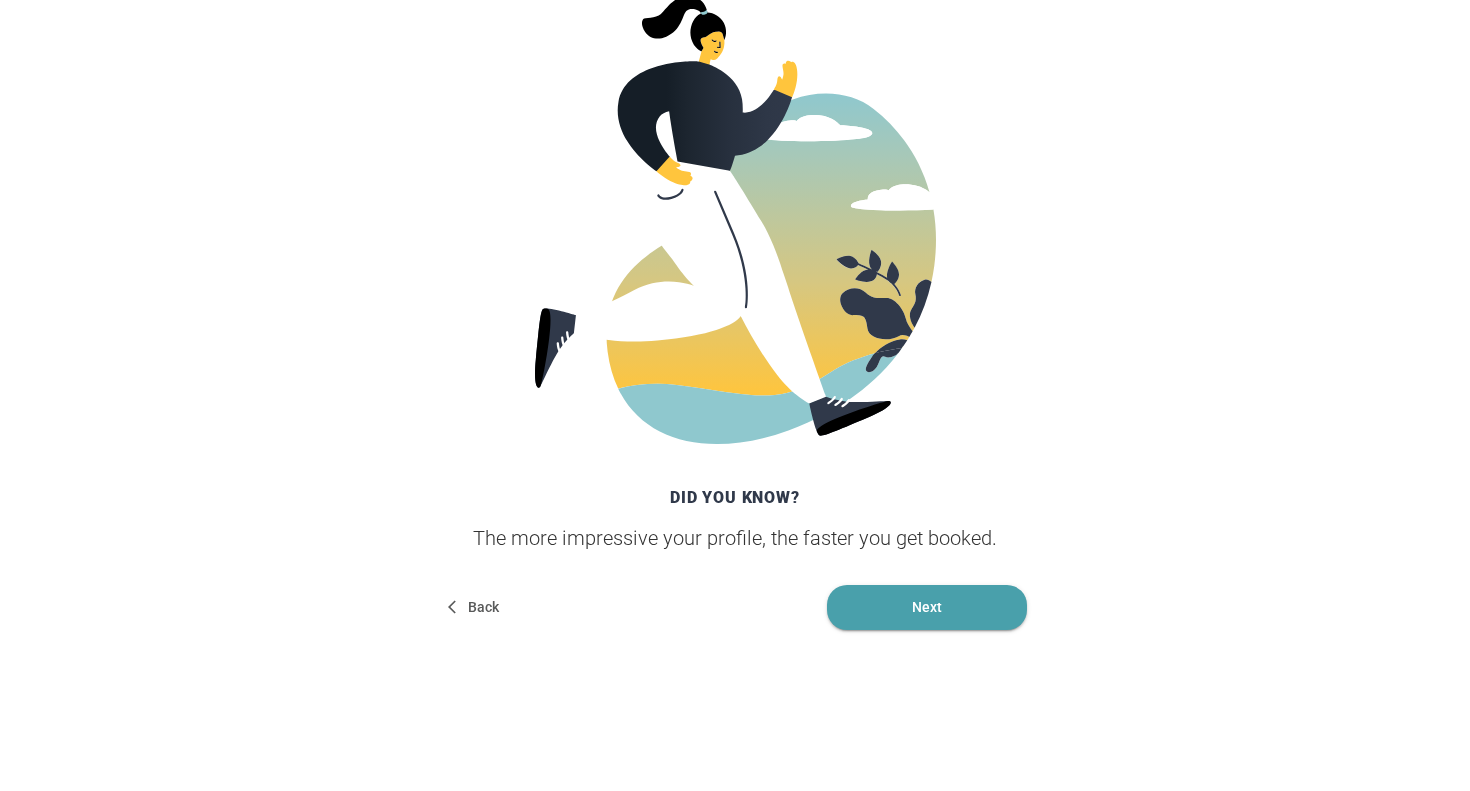 click on "Next" at bounding box center [927, 607] 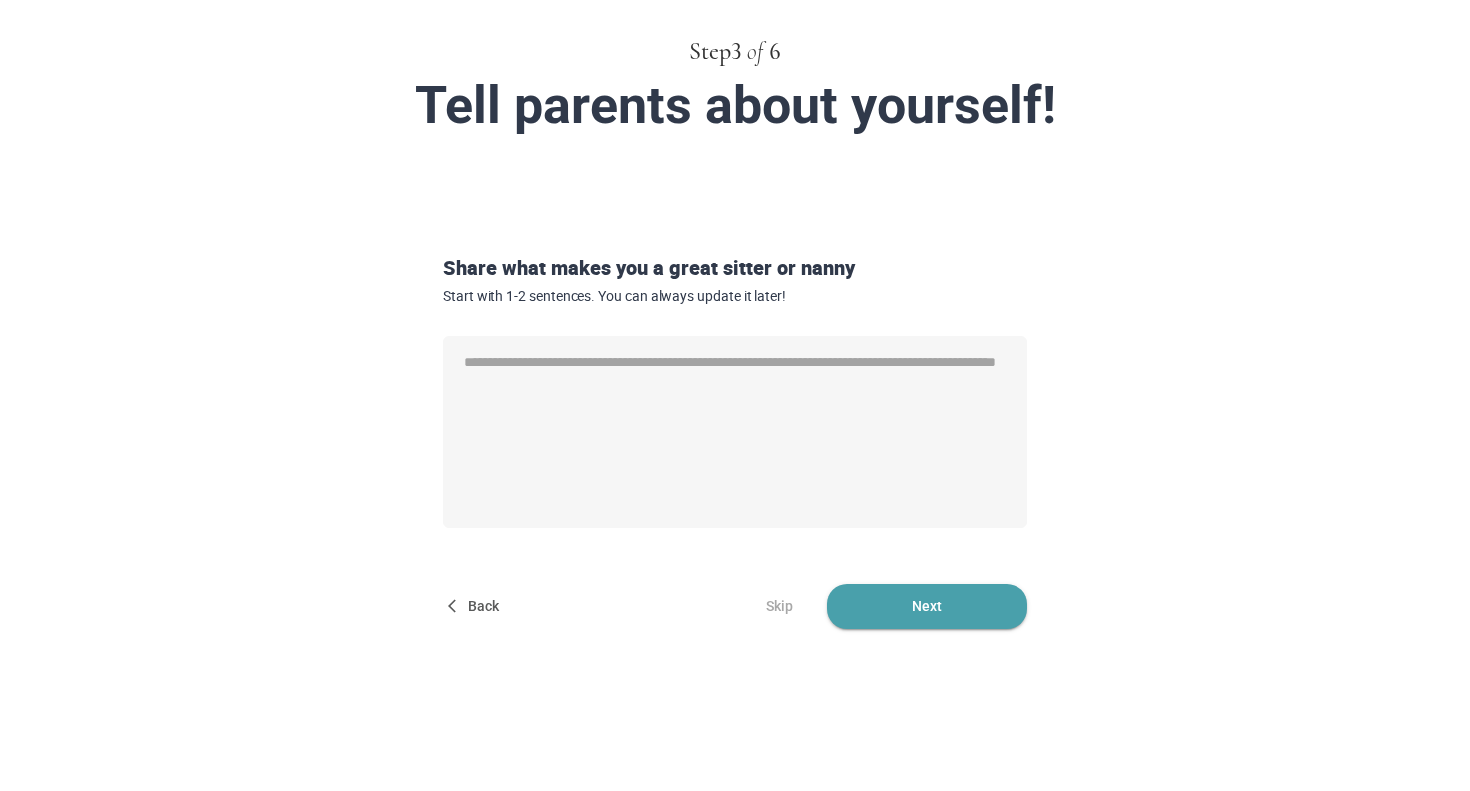 scroll, scrollTop: 0, scrollLeft: 0, axis: both 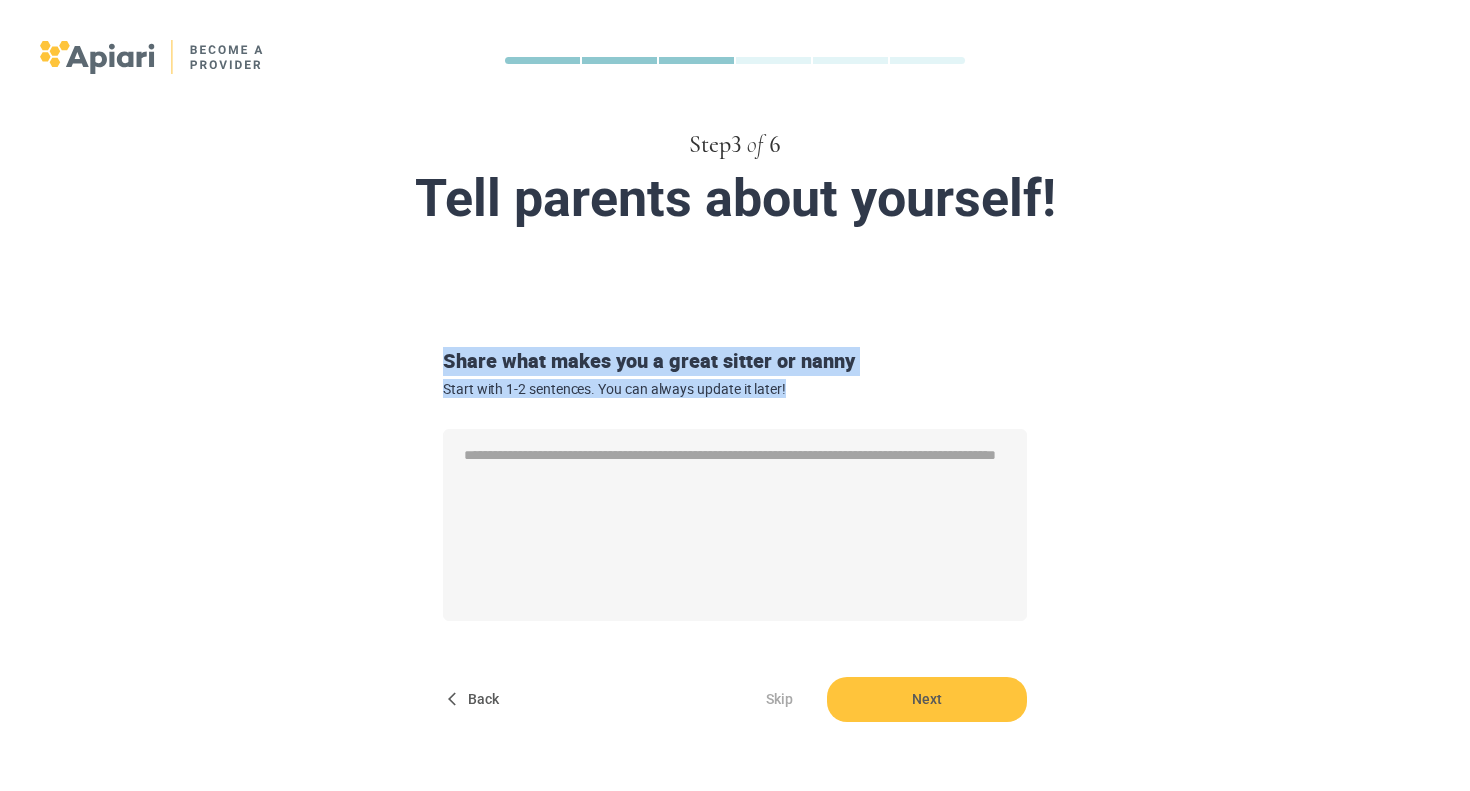 drag, startPoint x: 822, startPoint y: 404, endPoint x: 477, endPoint y: 319, distance: 355.31677 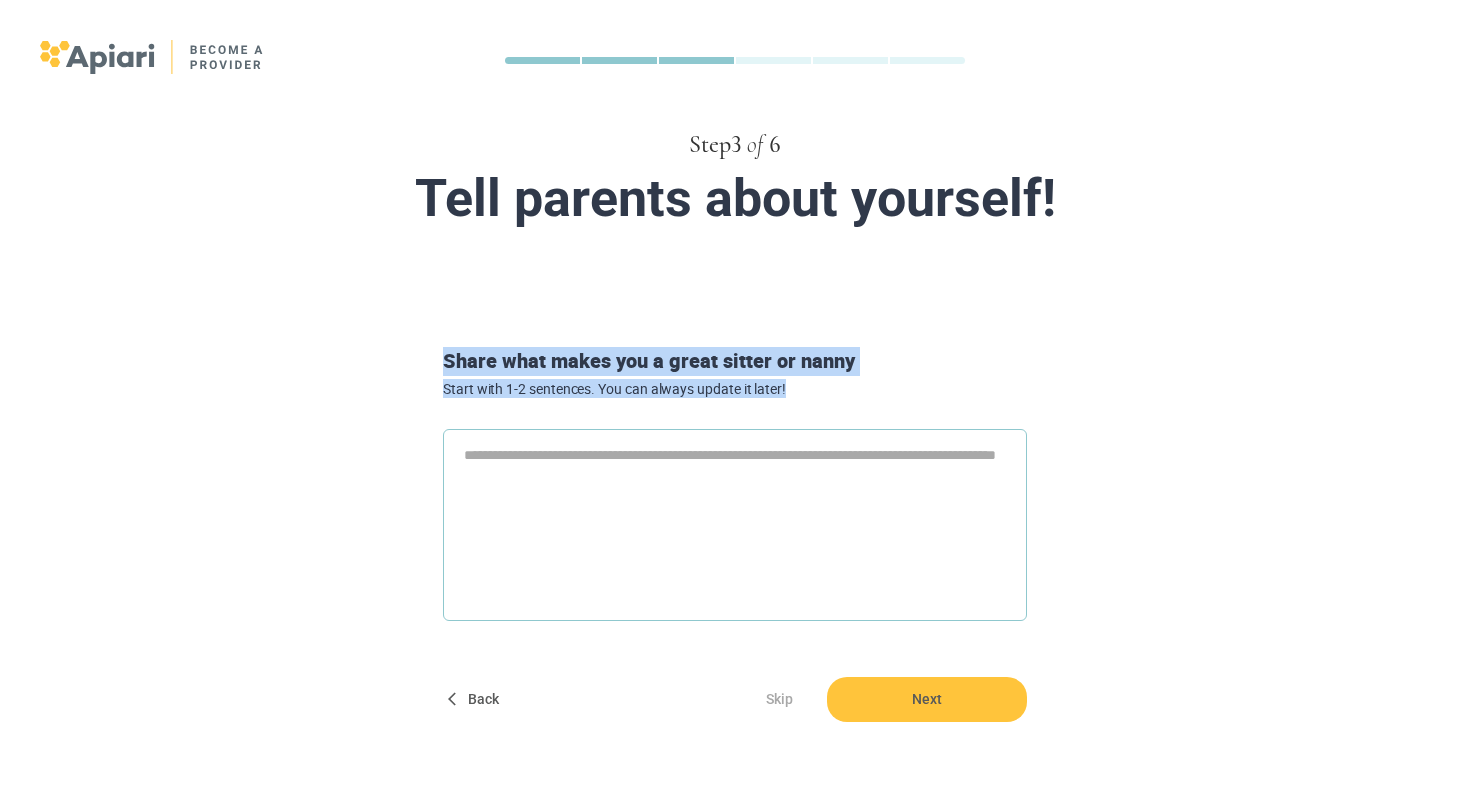 click at bounding box center (735, 525) 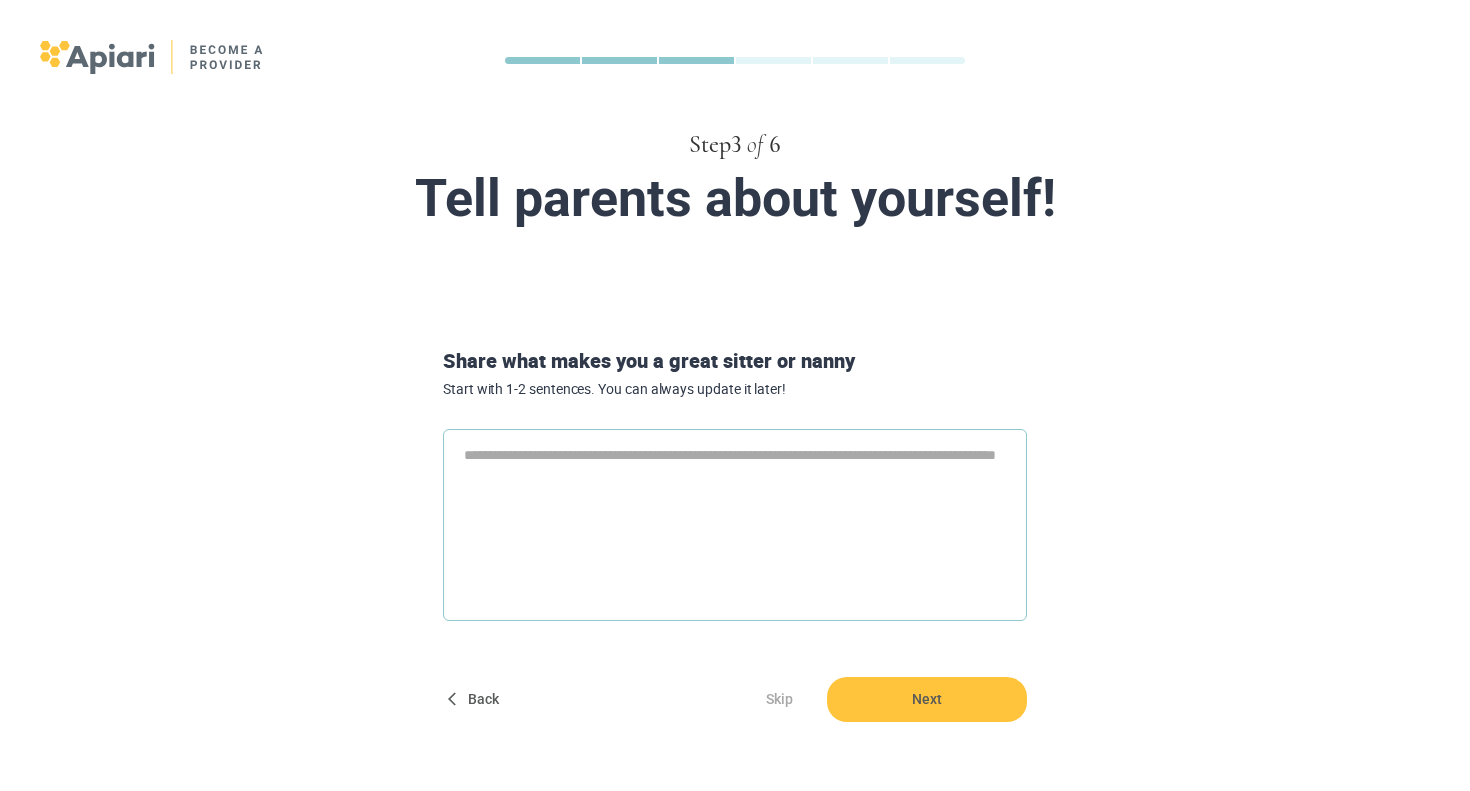 paste on "**********" 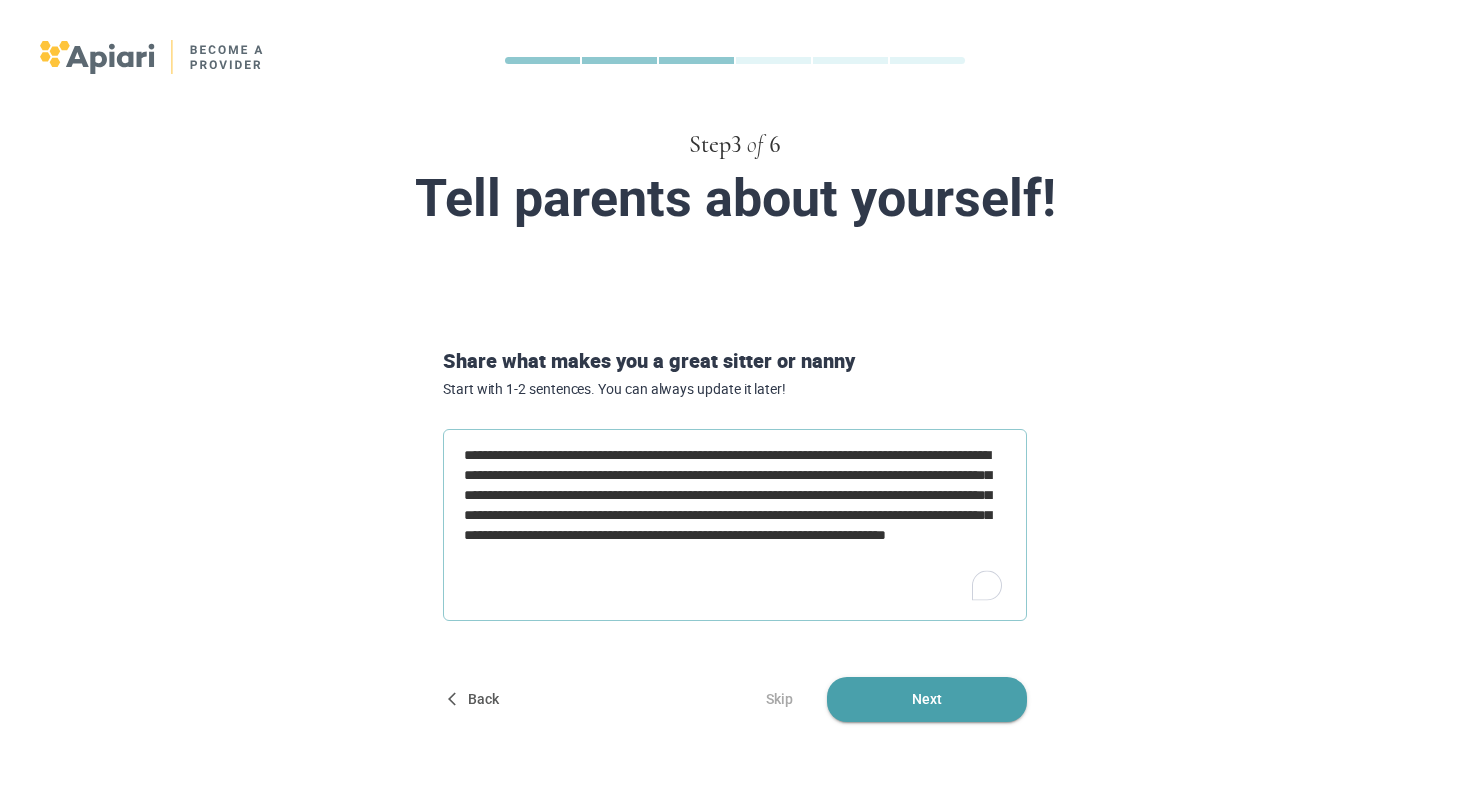 type on "**********" 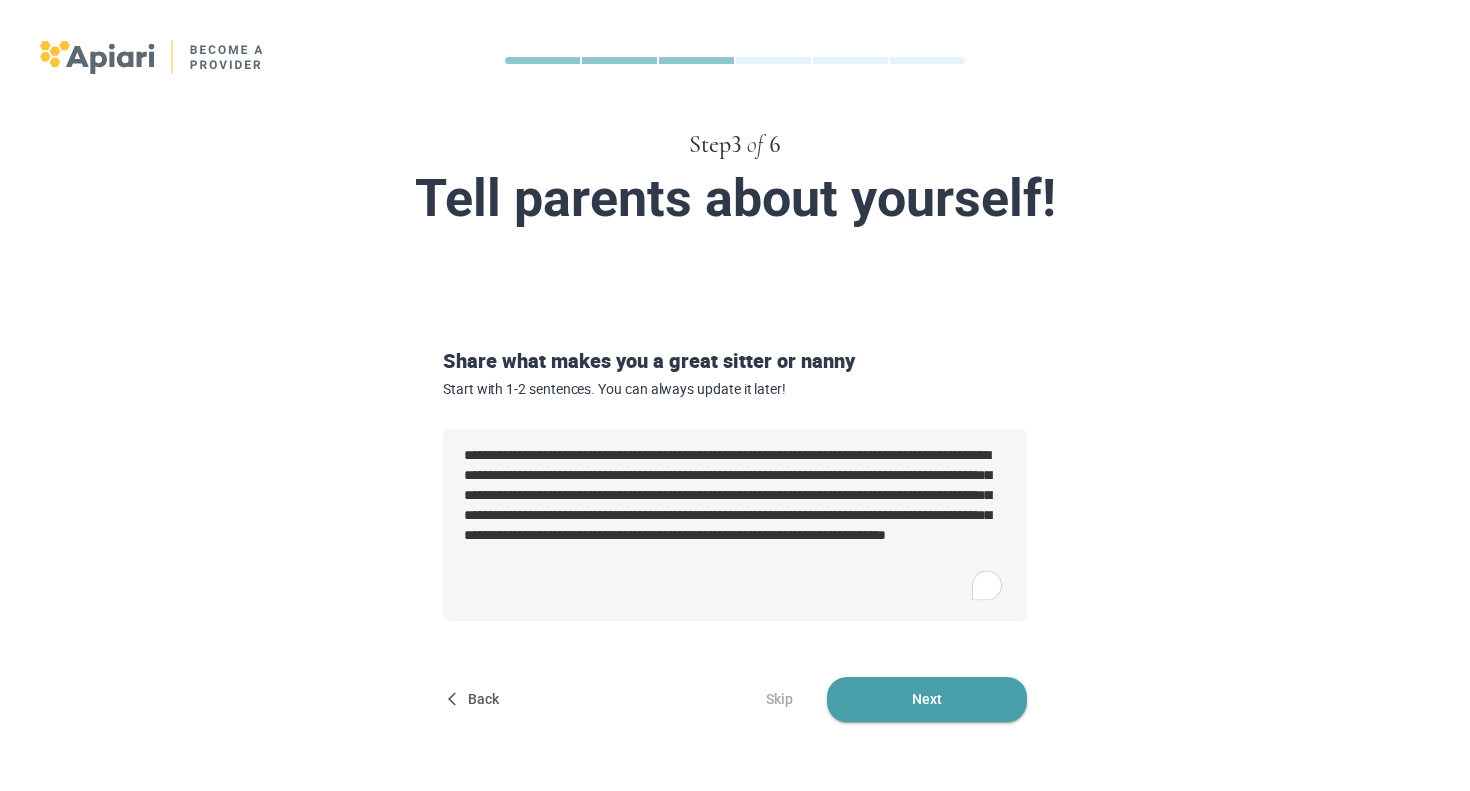 click on "Next" at bounding box center (927, 699) 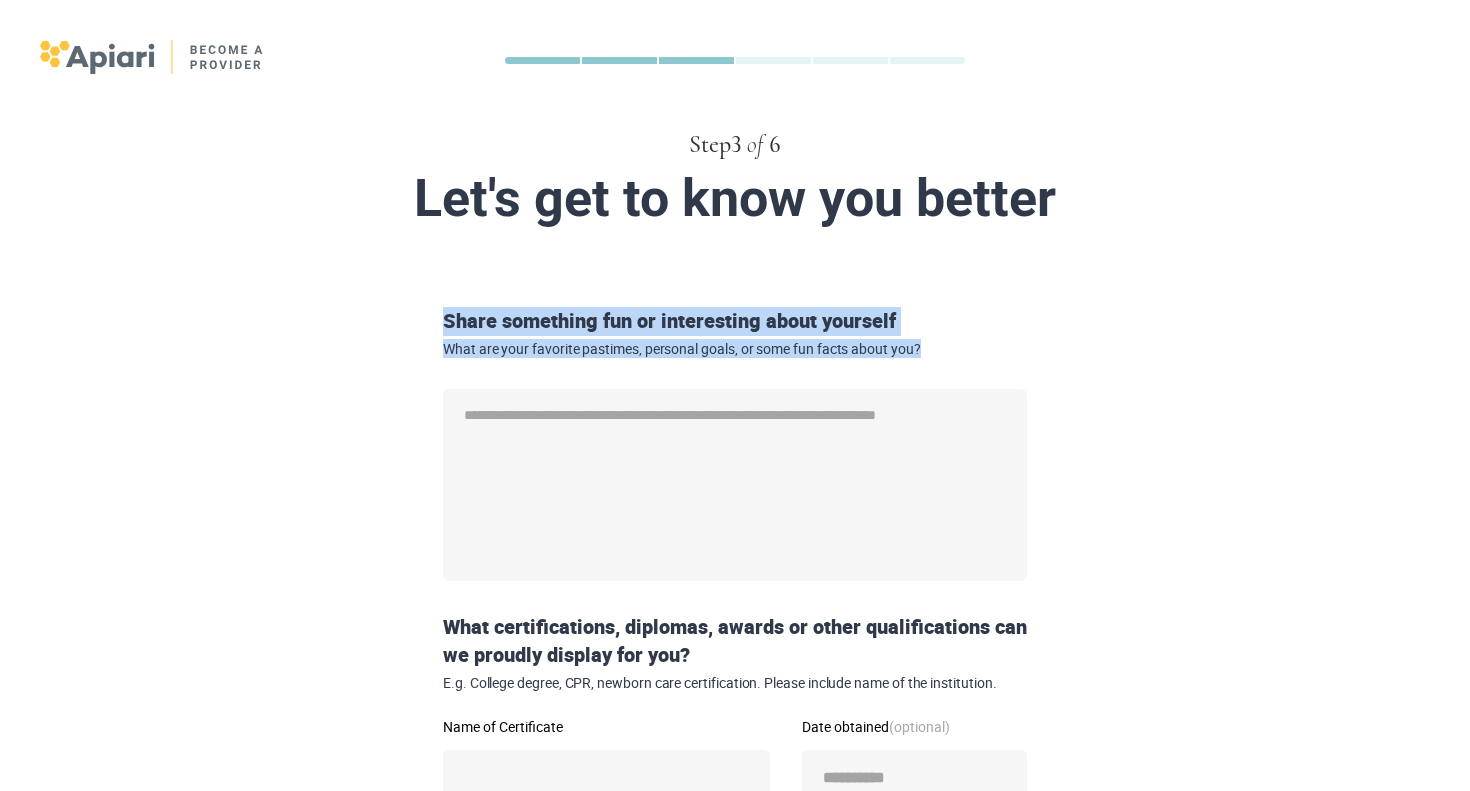drag, startPoint x: 406, startPoint y: 315, endPoint x: 967, endPoint y: 374, distance: 564.094 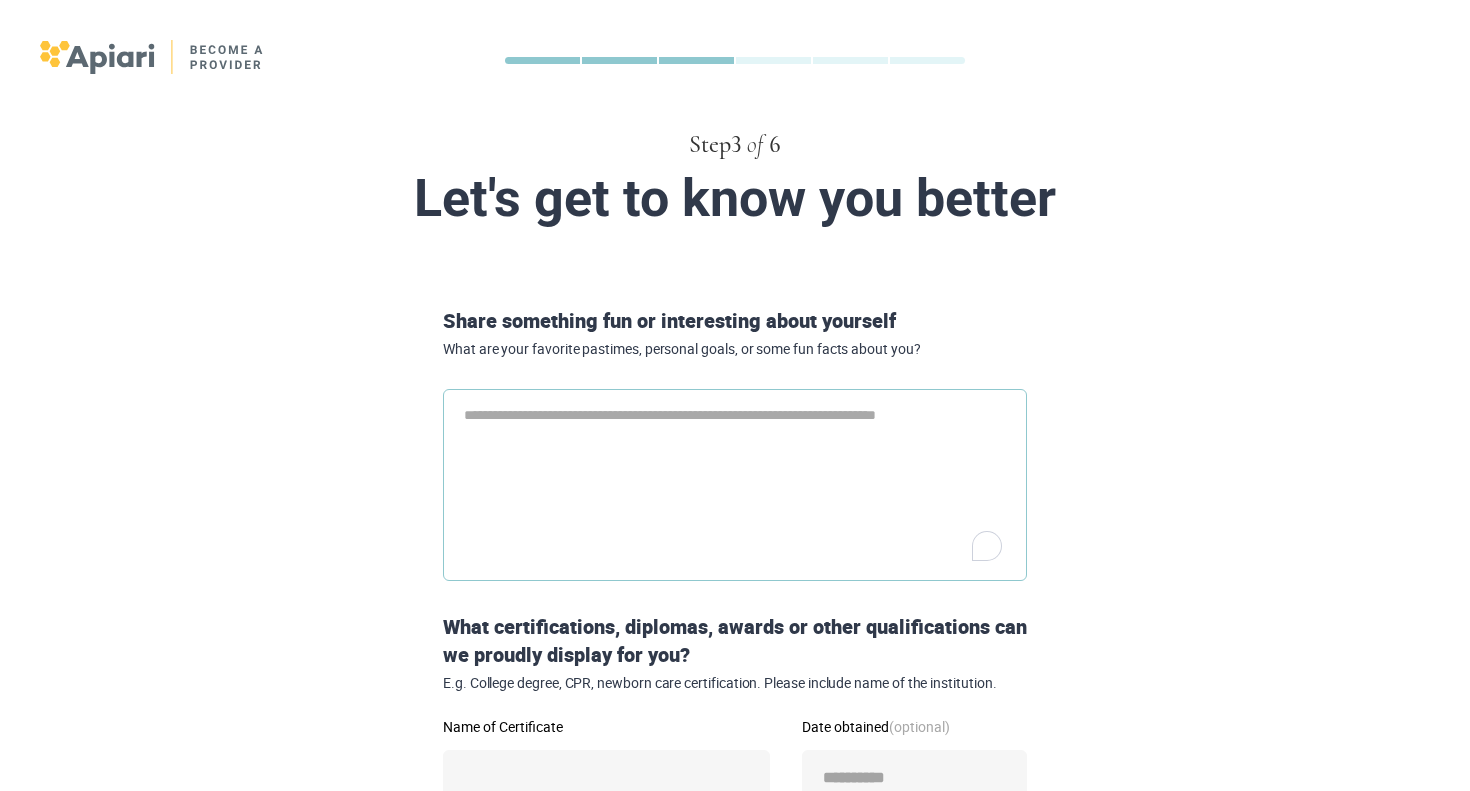 click at bounding box center (735, 485) 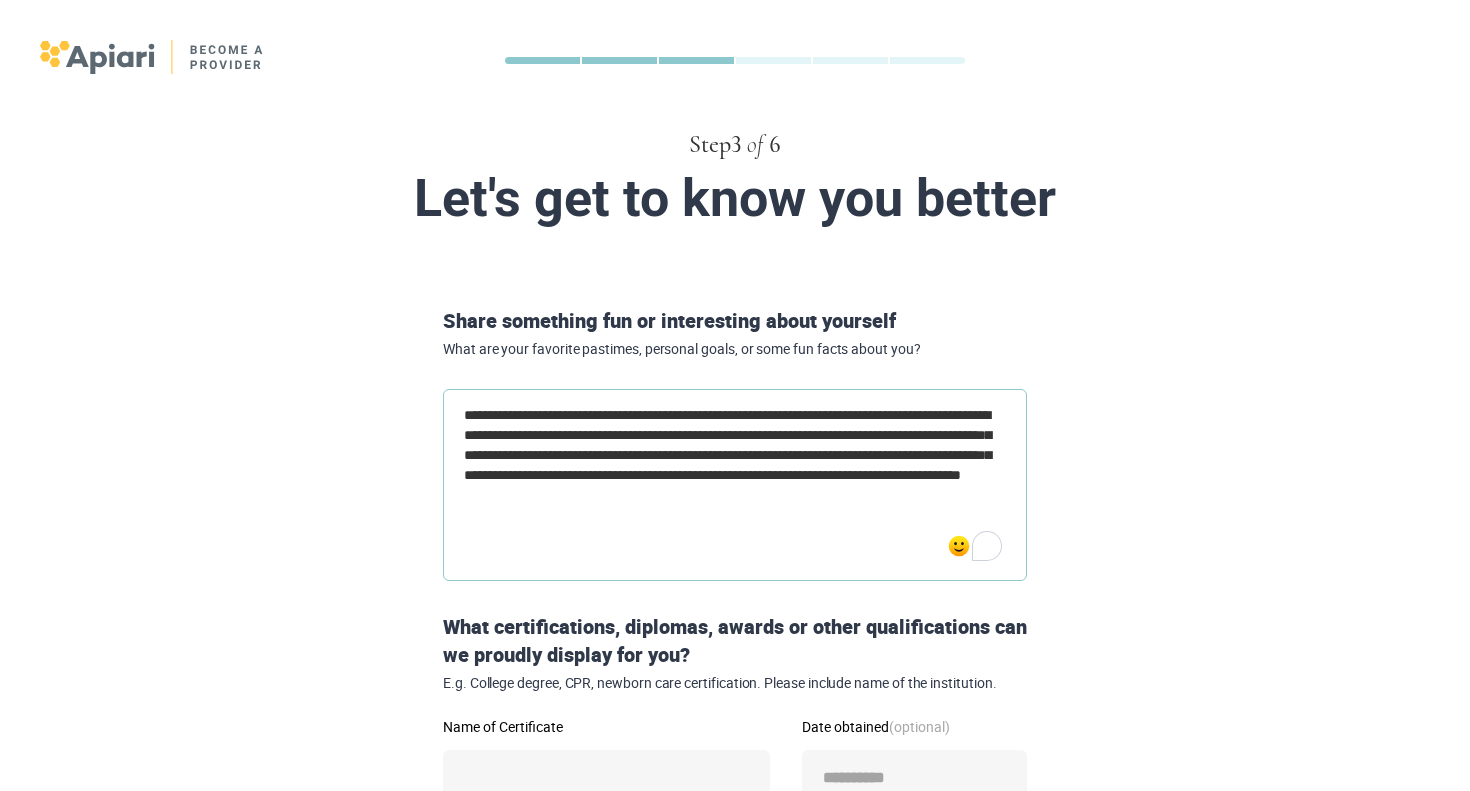 drag, startPoint x: 548, startPoint y: 493, endPoint x: 527, endPoint y: 490, distance: 21.213203 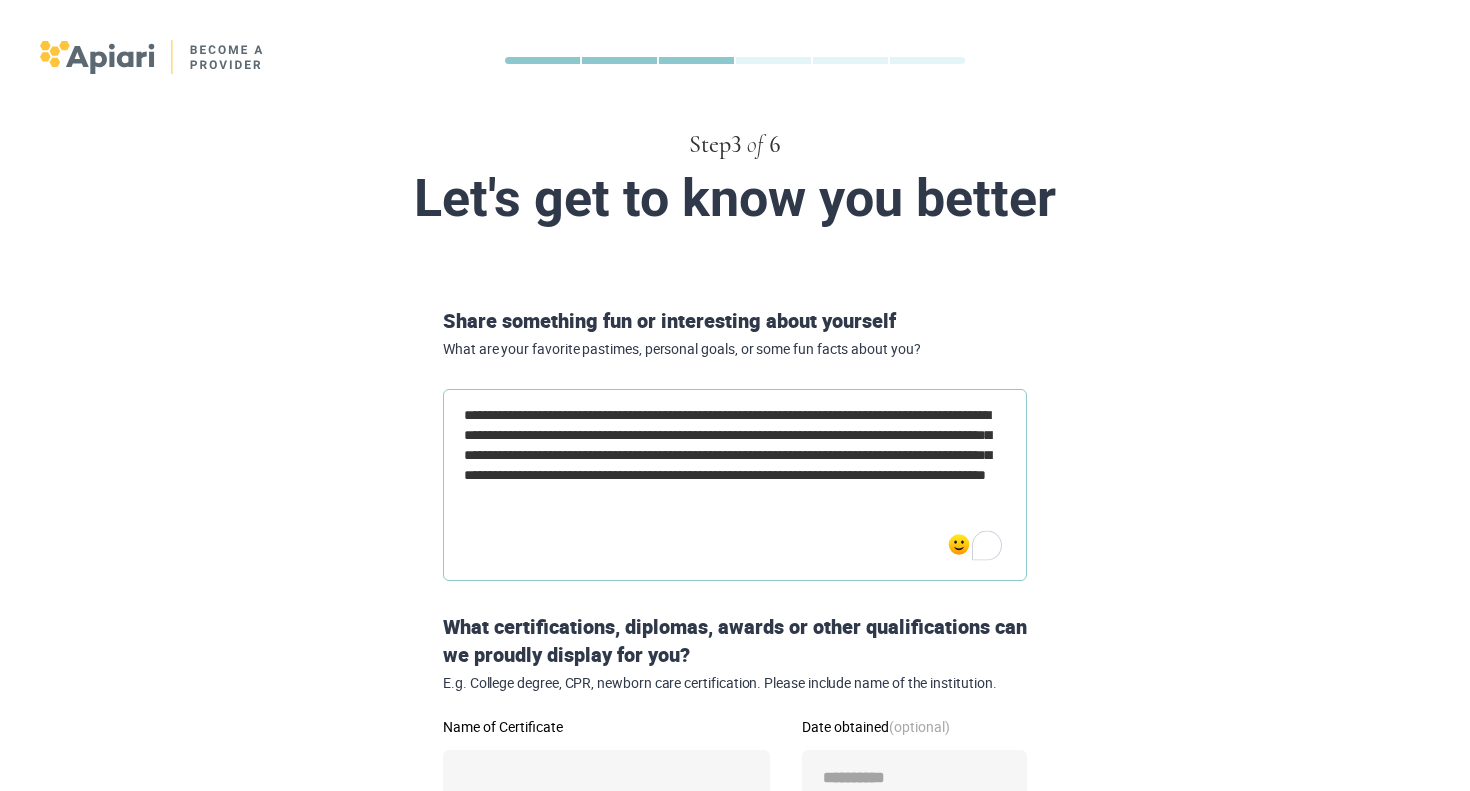drag, startPoint x: 610, startPoint y: 494, endPoint x: 1123, endPoint y: 491, distance: 513.0088 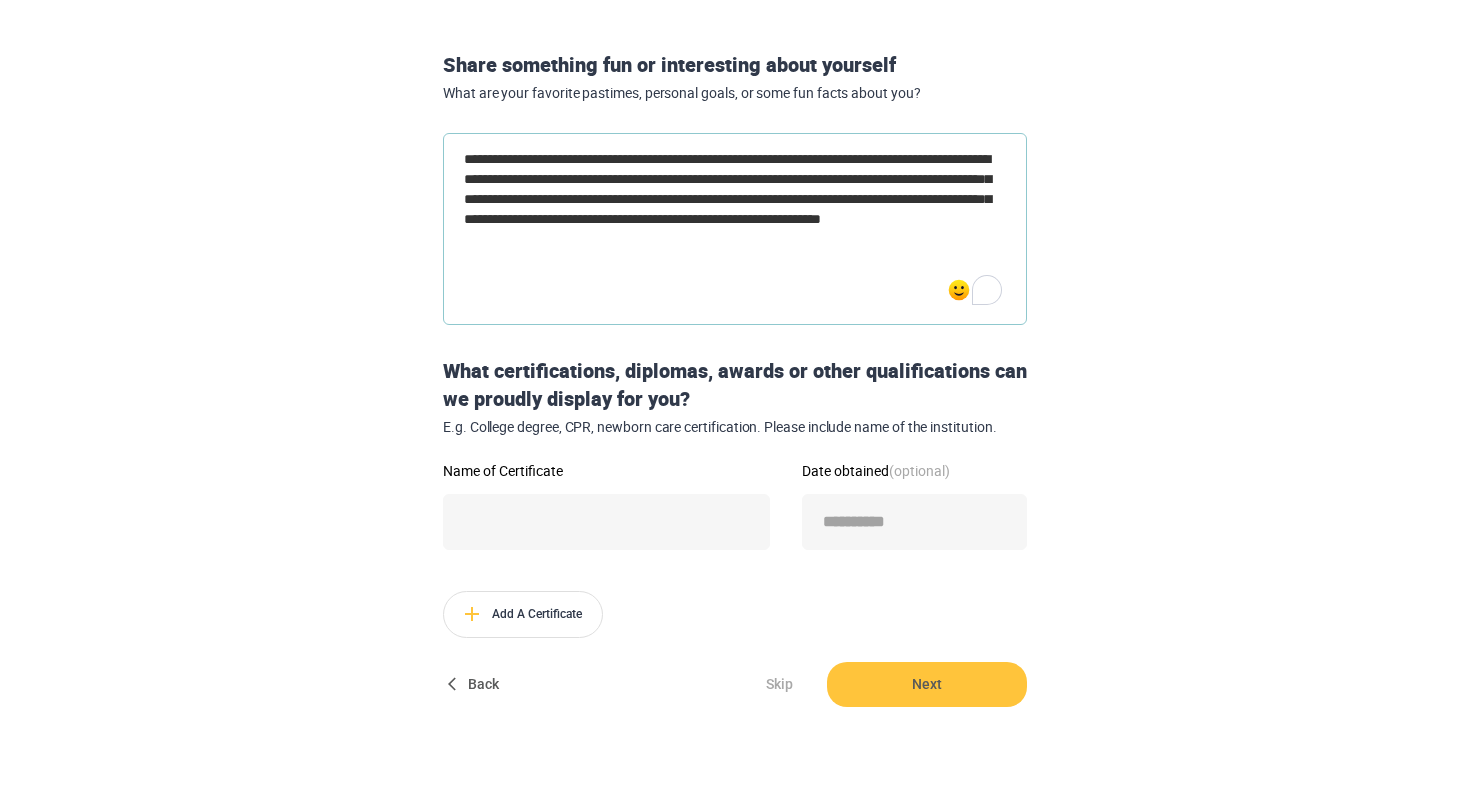 scroll, scrollTop: 267, scrollLeft: 0, axis: vertical 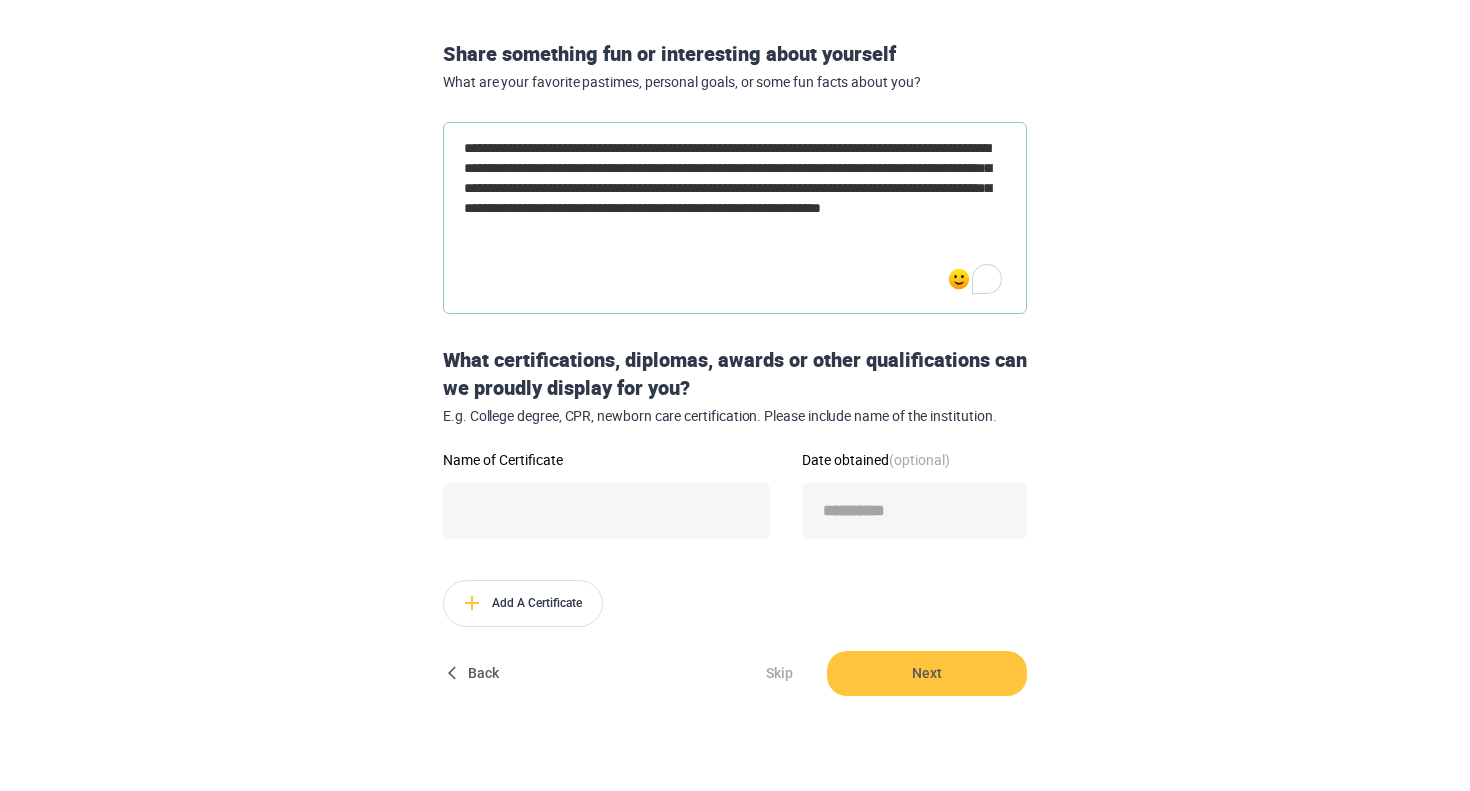 type on "**********" 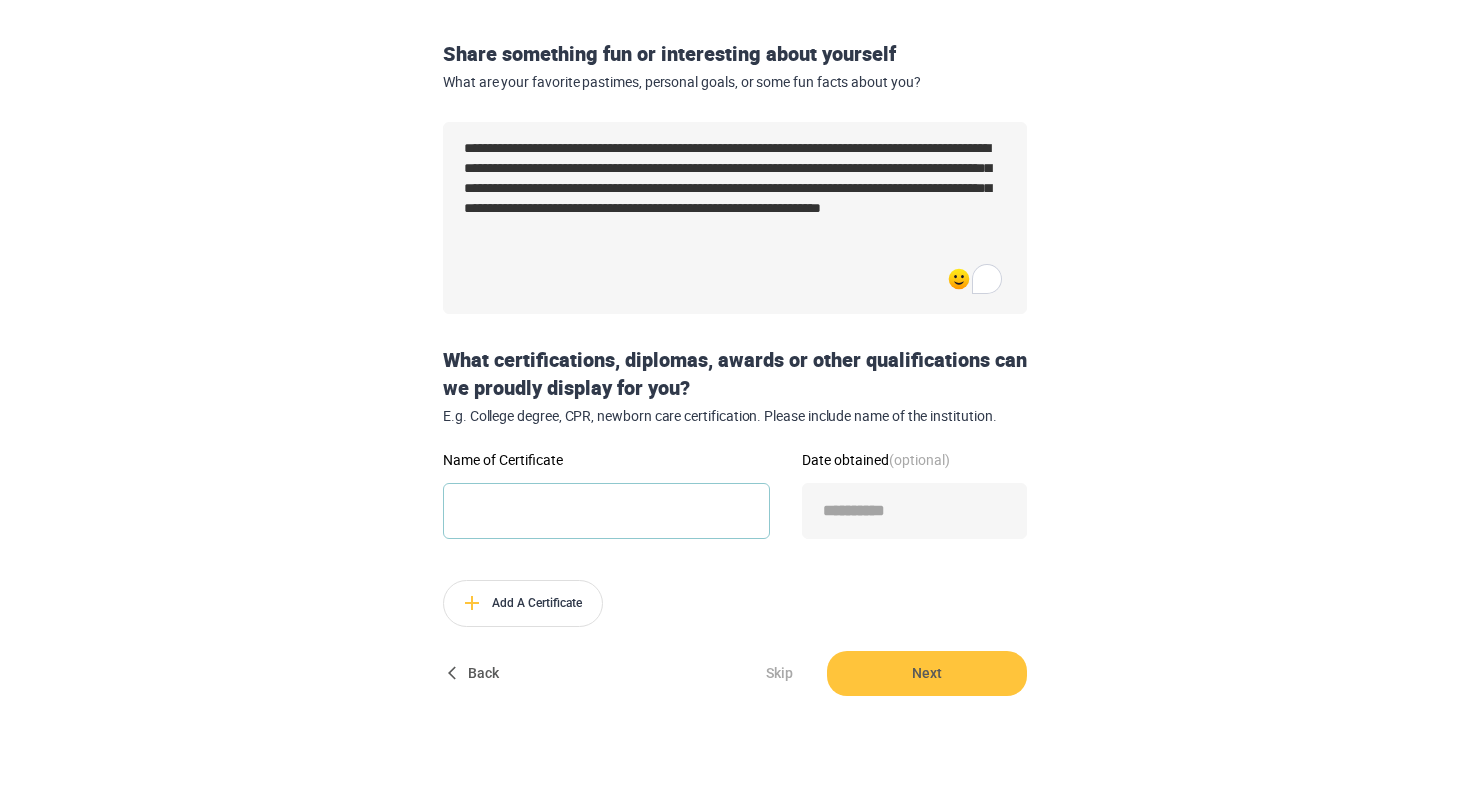 click on "Name of Certificate" at bounding box center [606, 511] 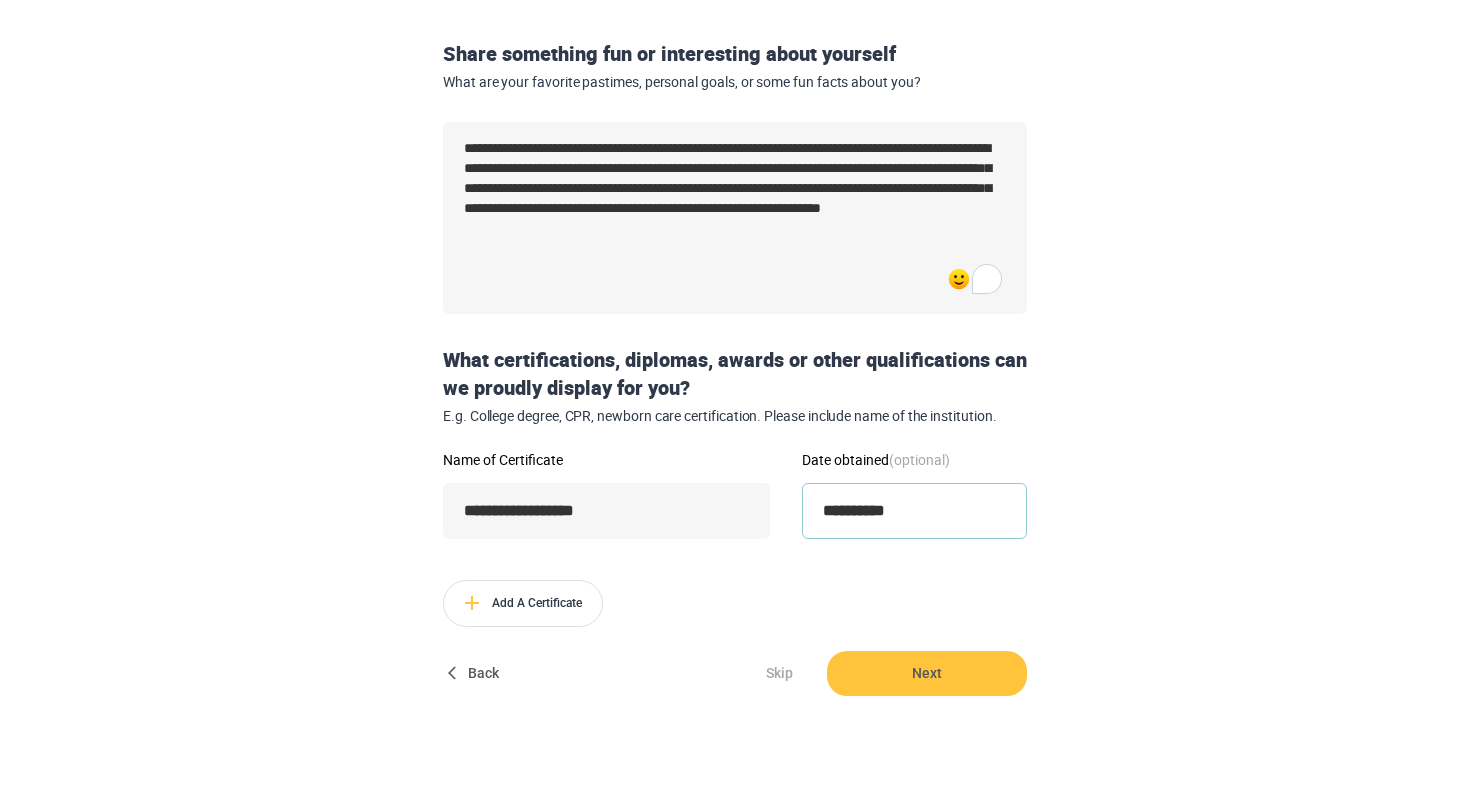 click on "**********" at bounding box center [914, 511] 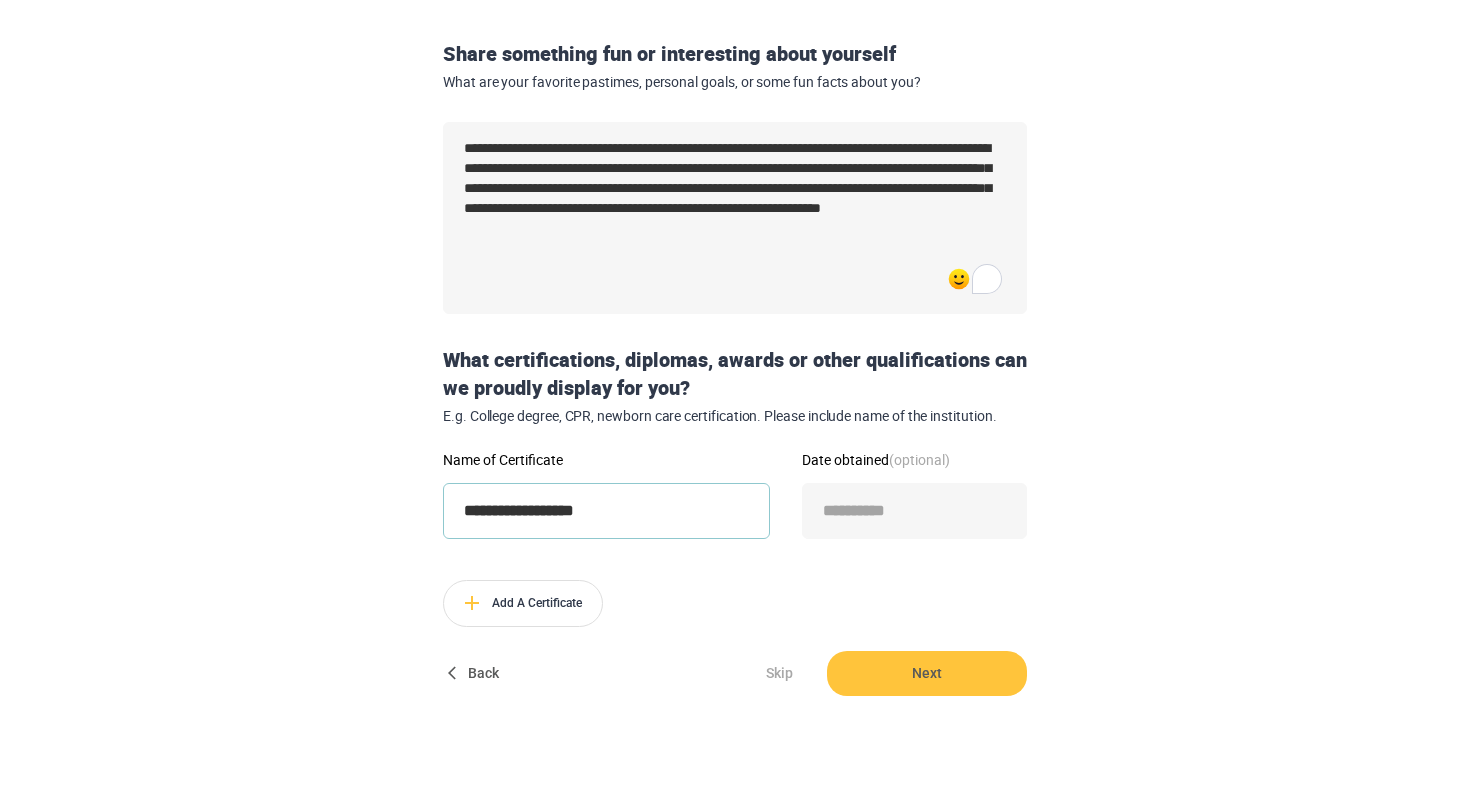click on "**********" at bounding box center [606, 511] 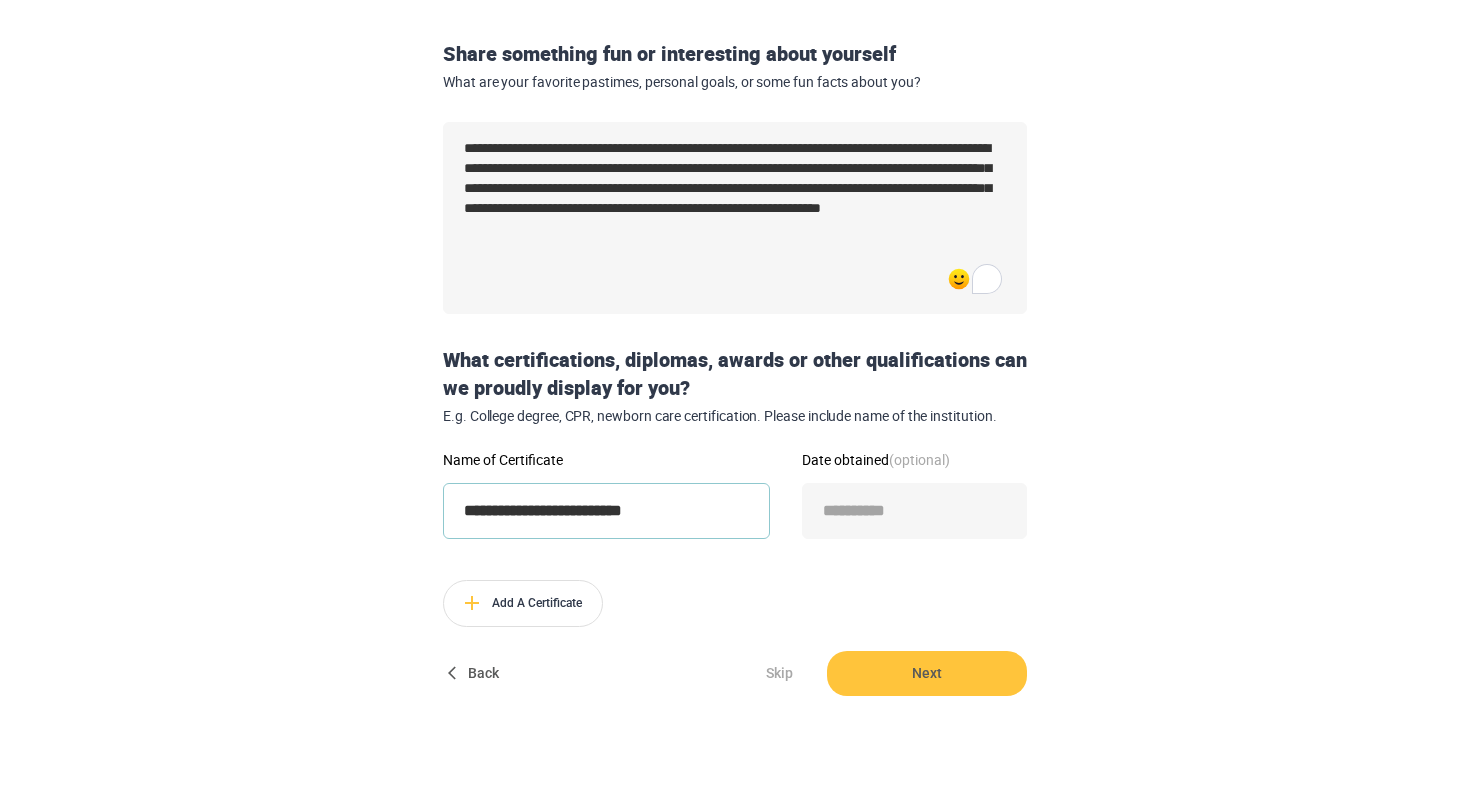 type on "**********" 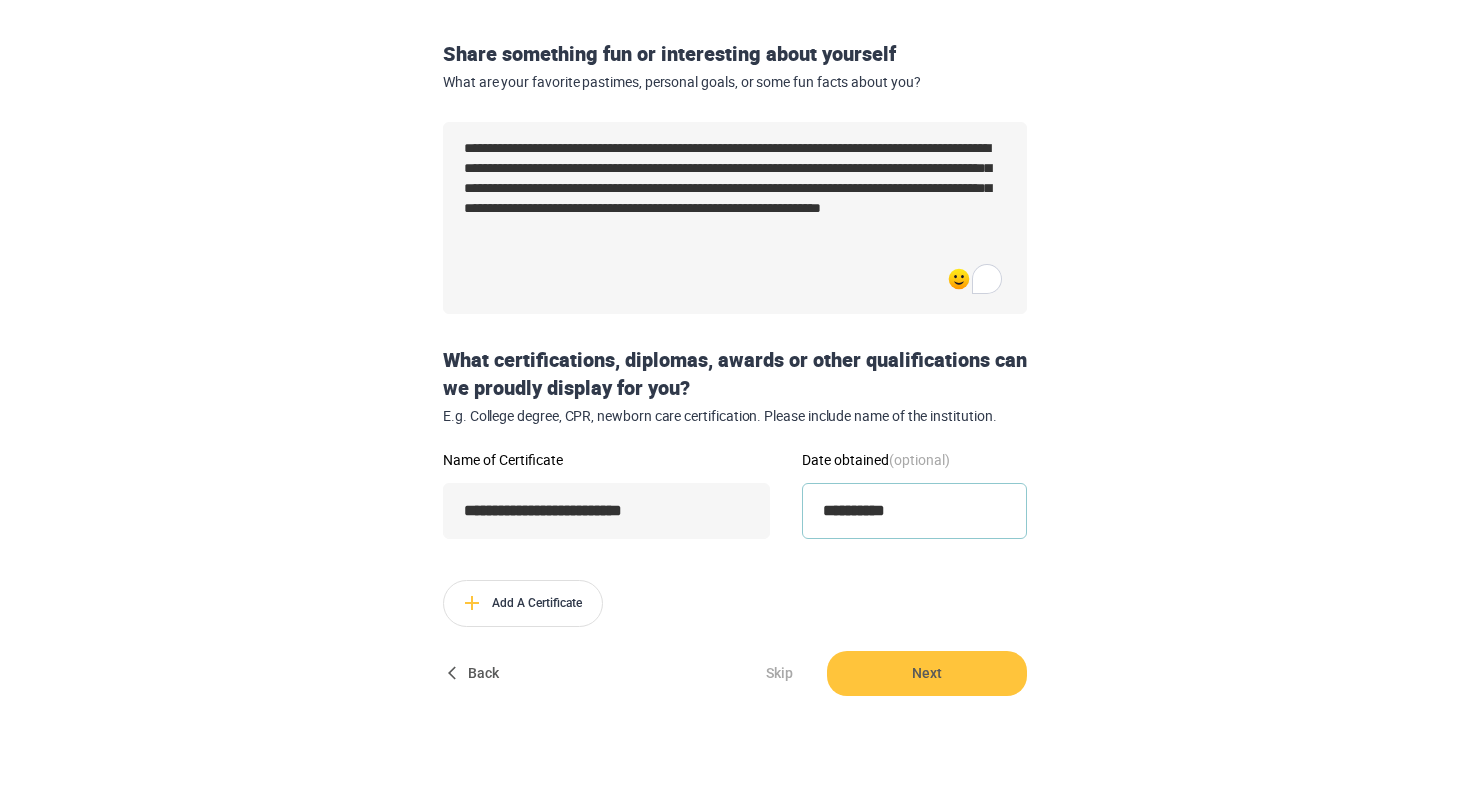 click on "**********" at bounding box center (914, 511) 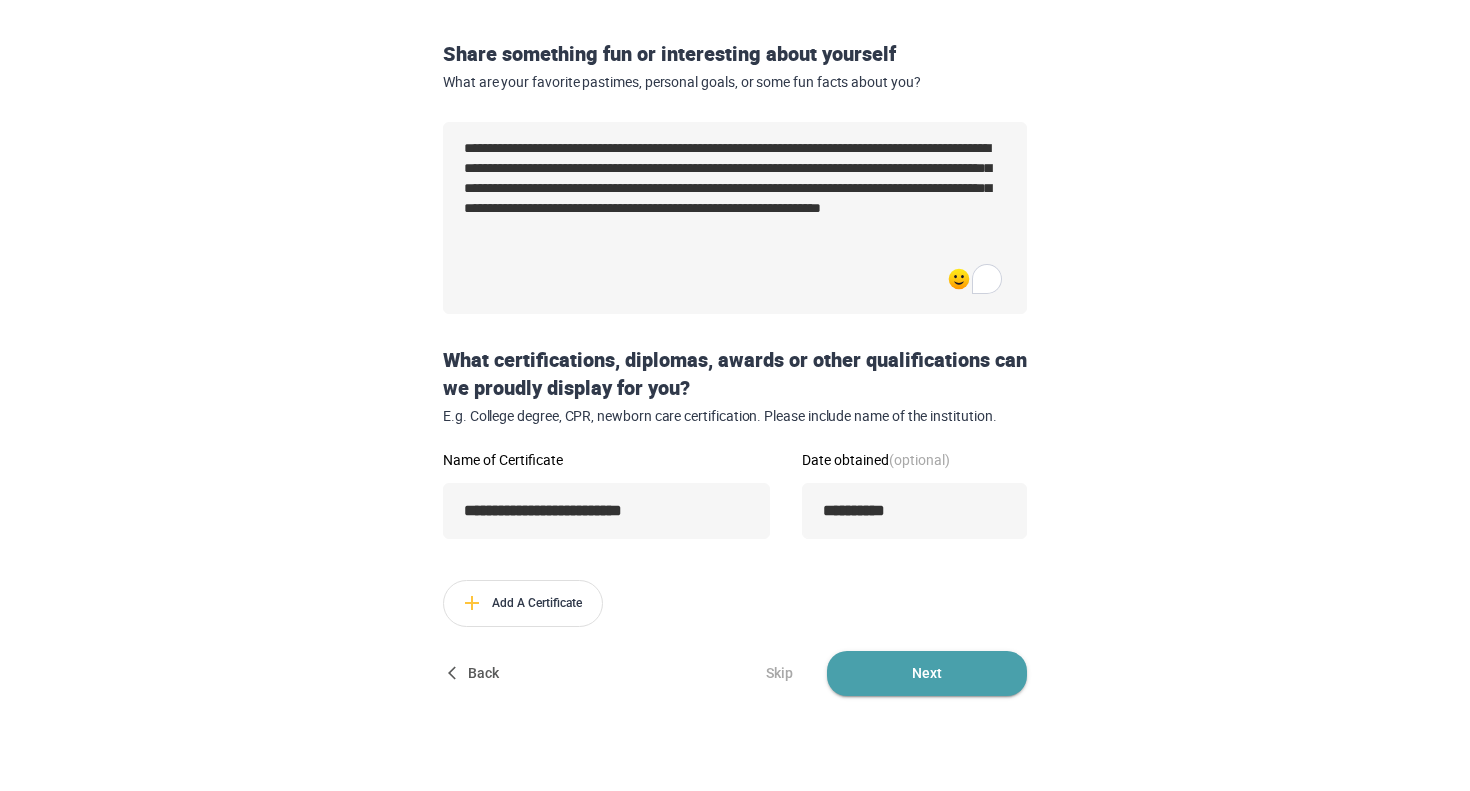 click on "Next" at bounding box center (927, 673) 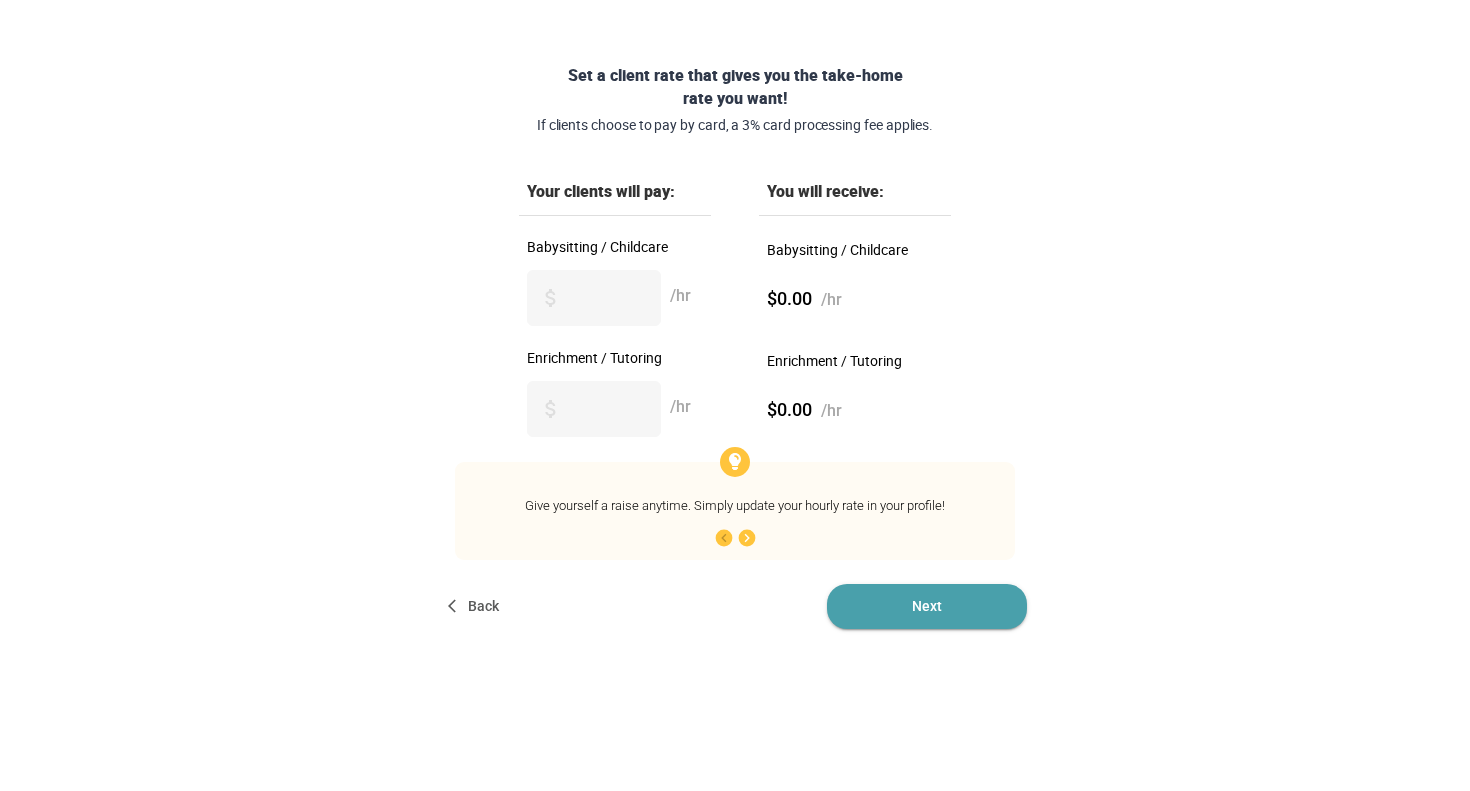 scroll, scrollTop: 0, scrollLeft: 0, axis: both 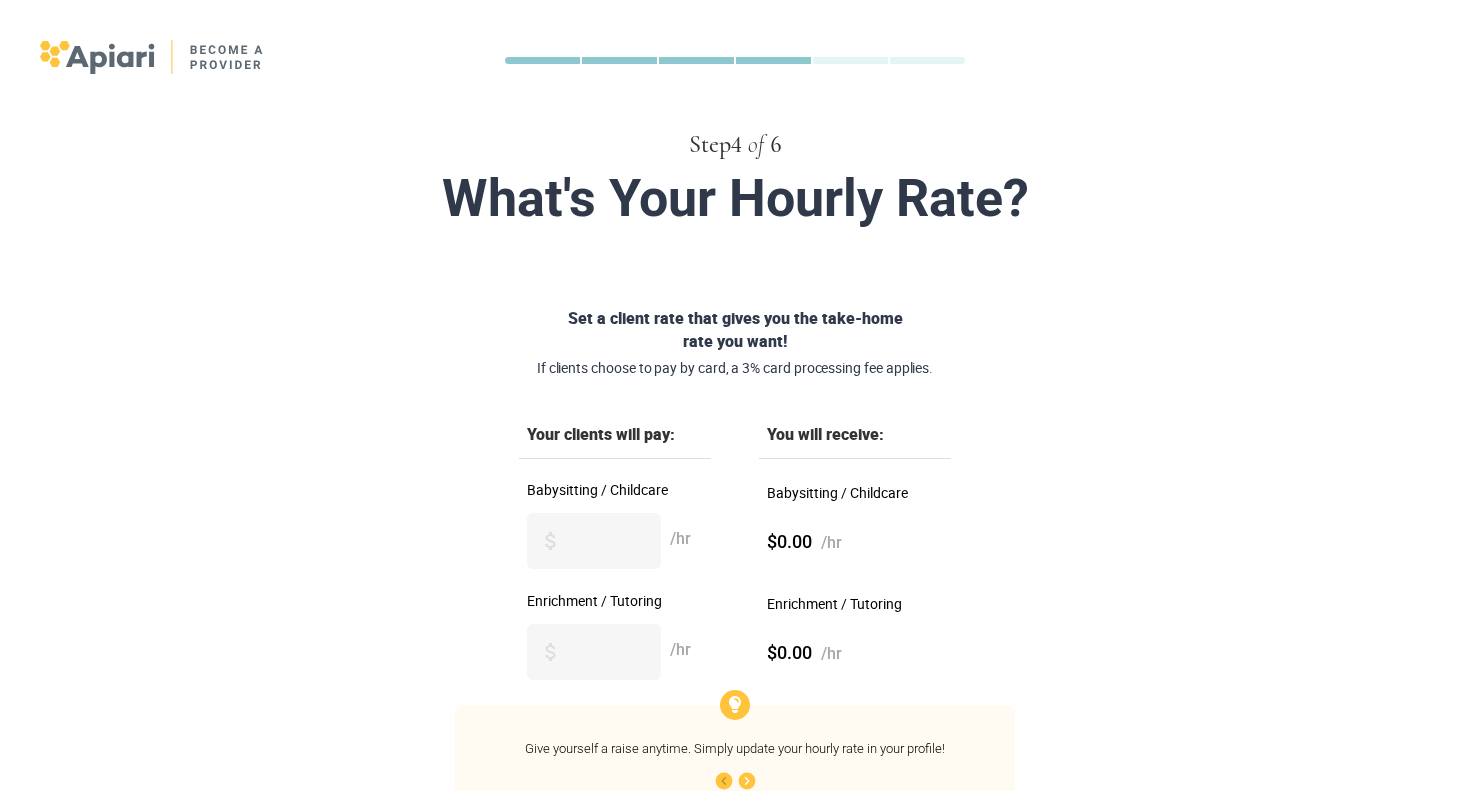 click at bounding box center (551, 541) 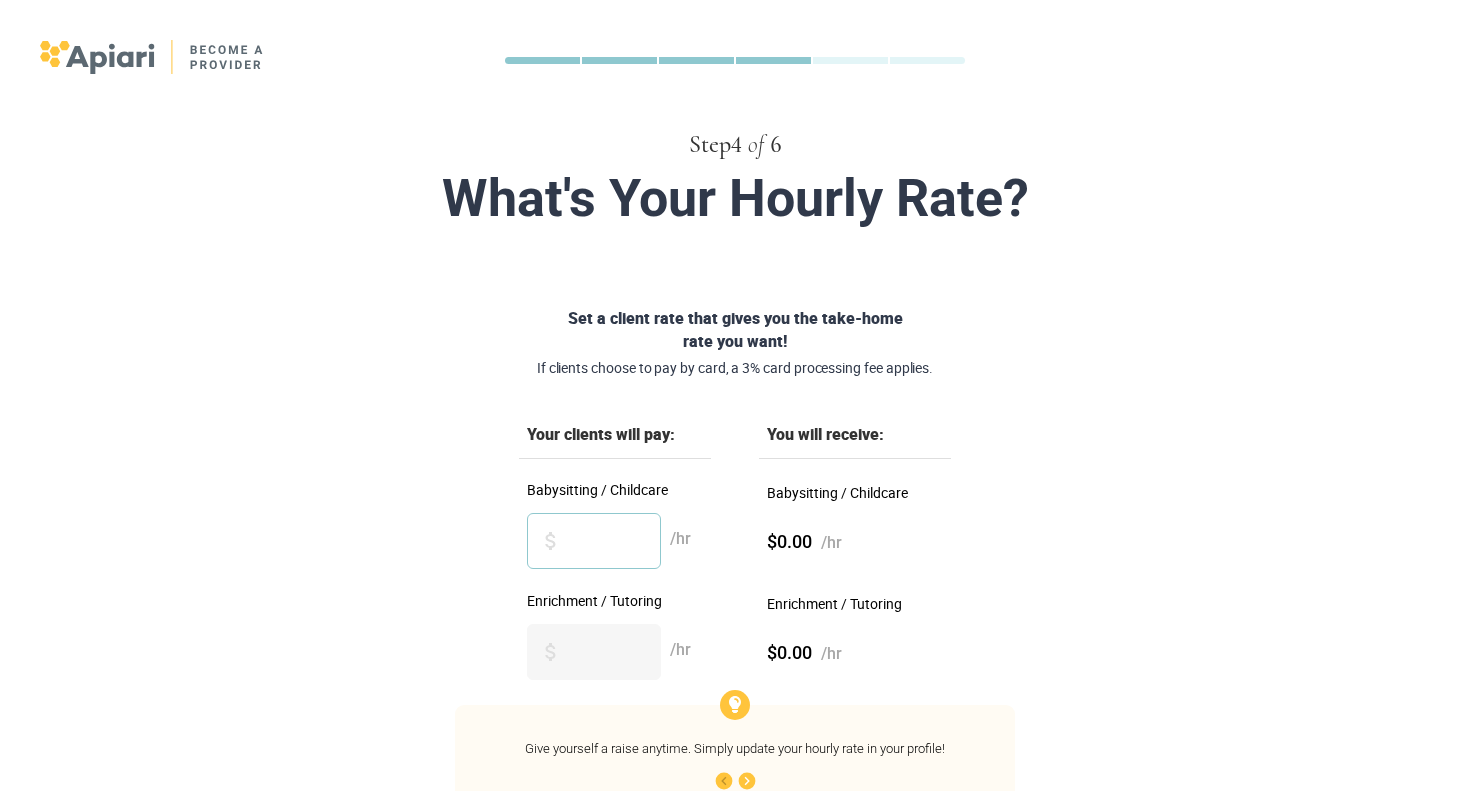 click on "*" at bounding box center [594, 541] 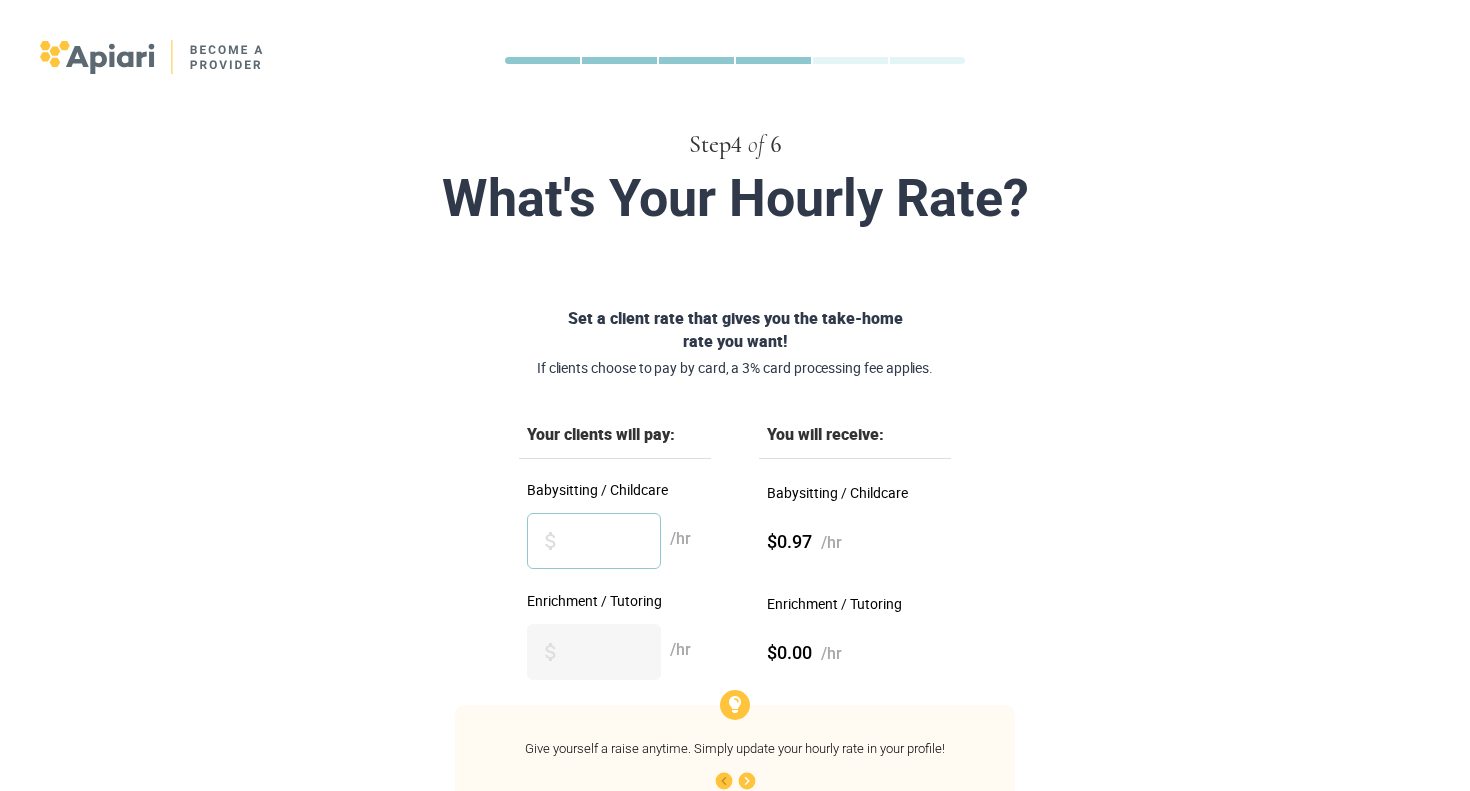 click on "*" at bounding box center [594, 541] 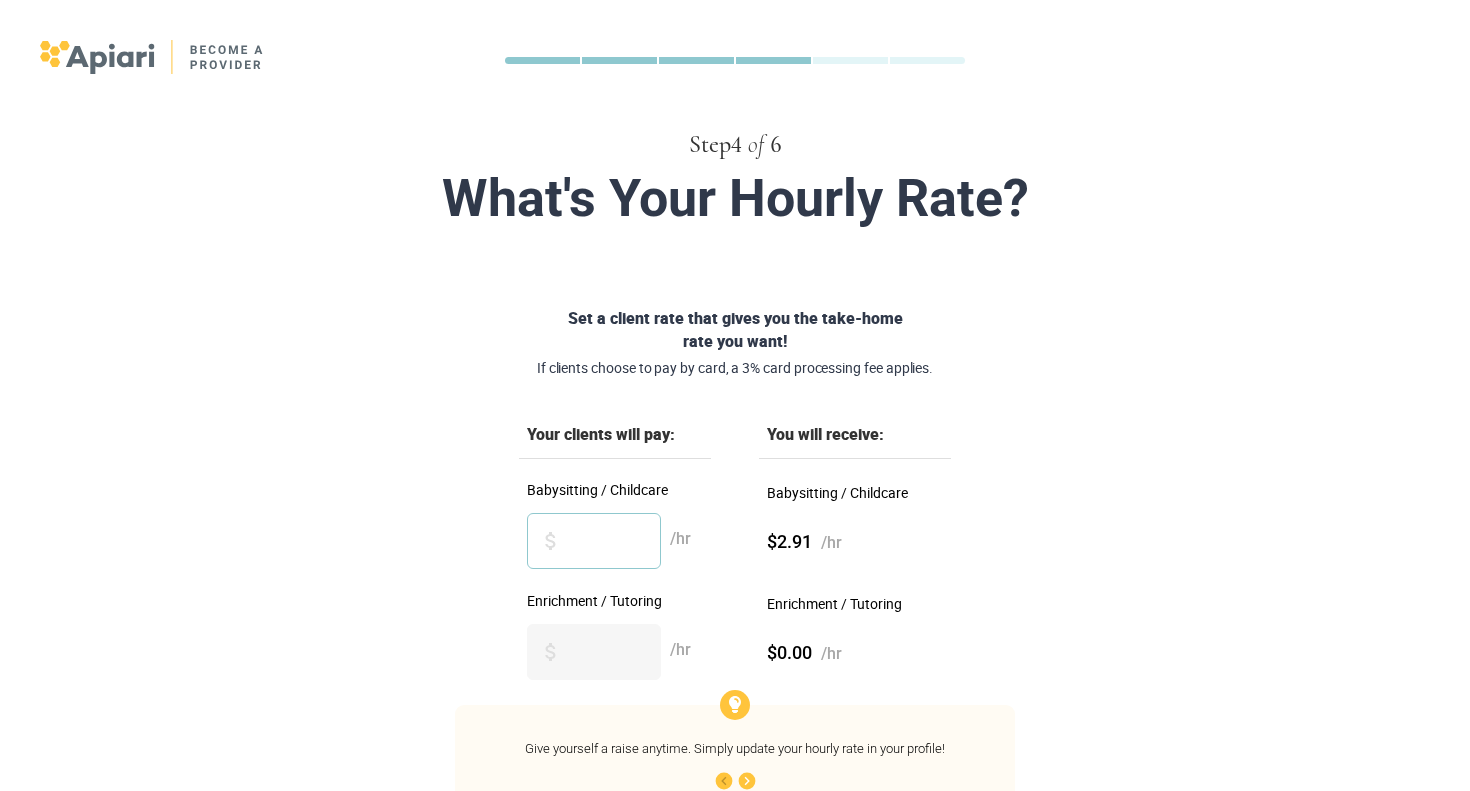 click on "*" at bounding box center [594, 541] 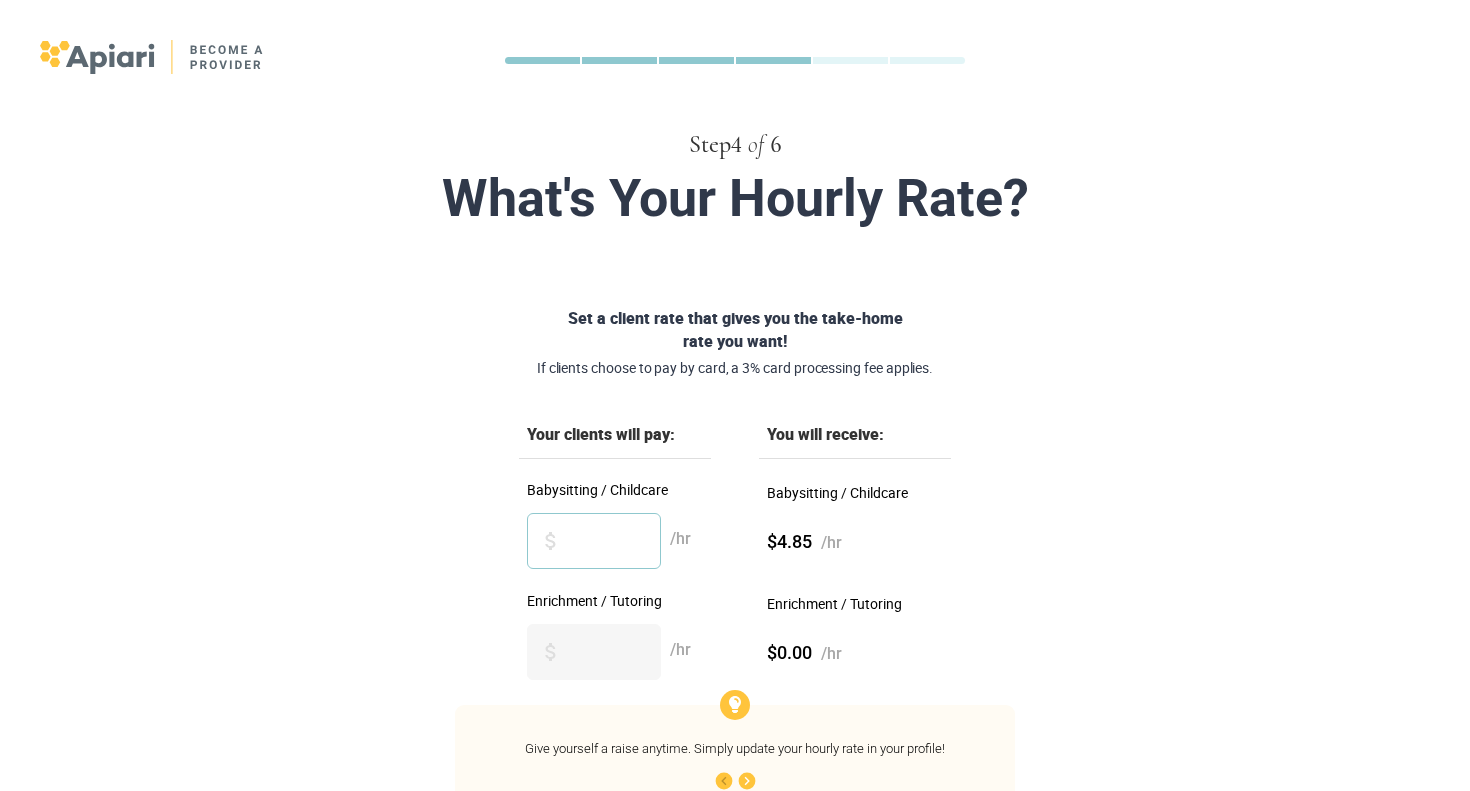 click on "*" at bounding box center (594, 541) 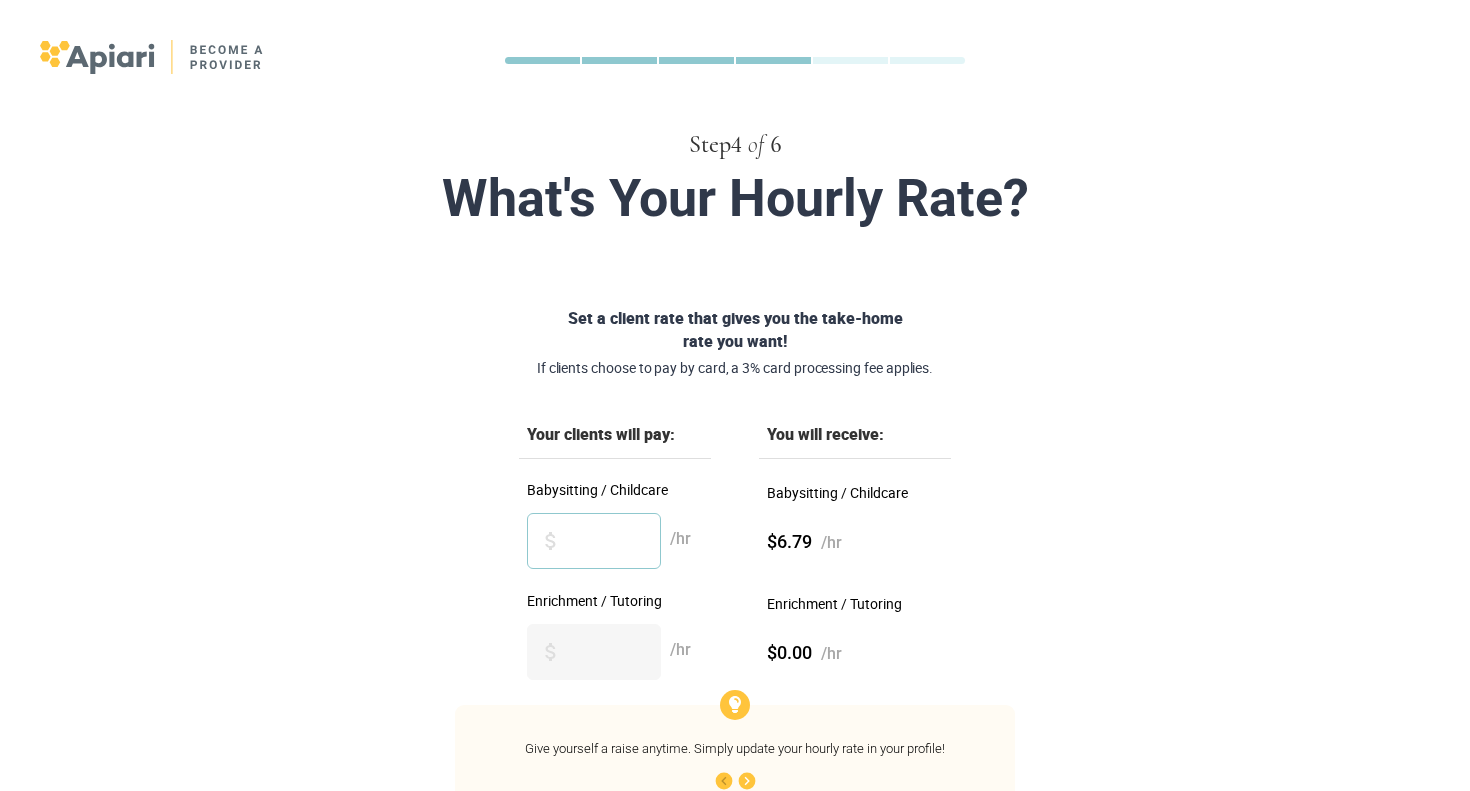 click on "*" at bounding box center (594, 541) 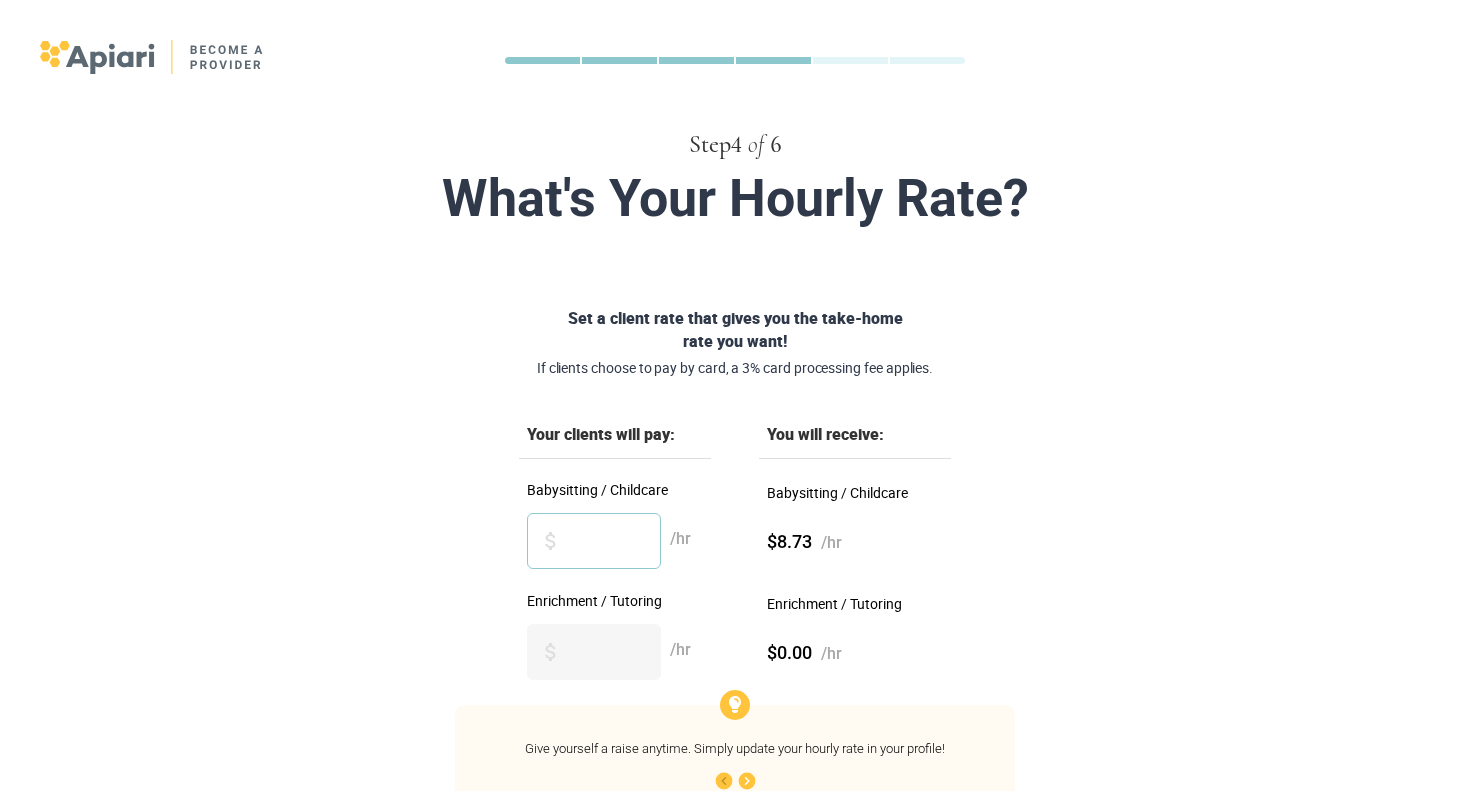 click on "**" at bounding box center (594, 541) 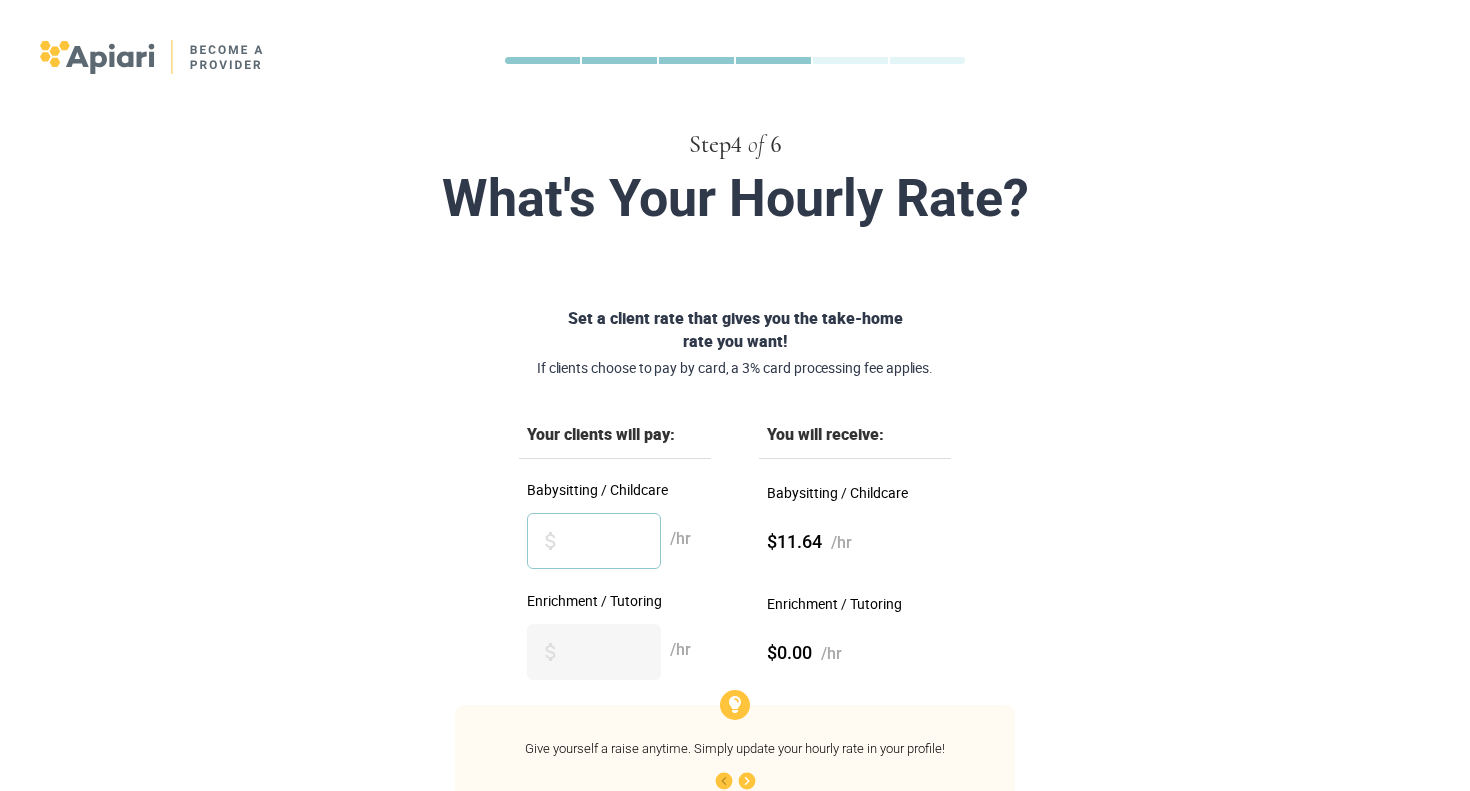 click on "**" at bounding box center (594, 541) 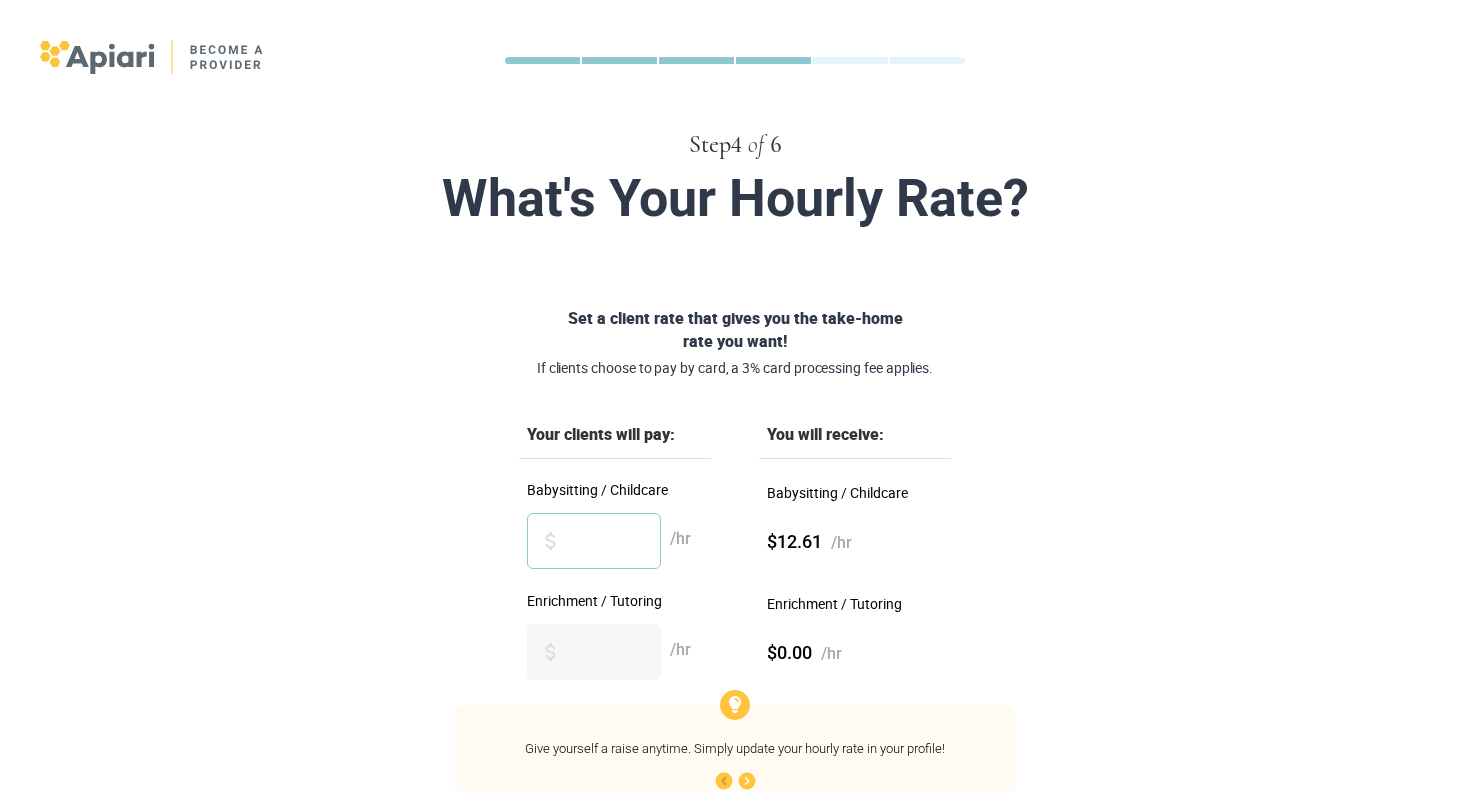 click on "**" at bounding box center (594, 541) 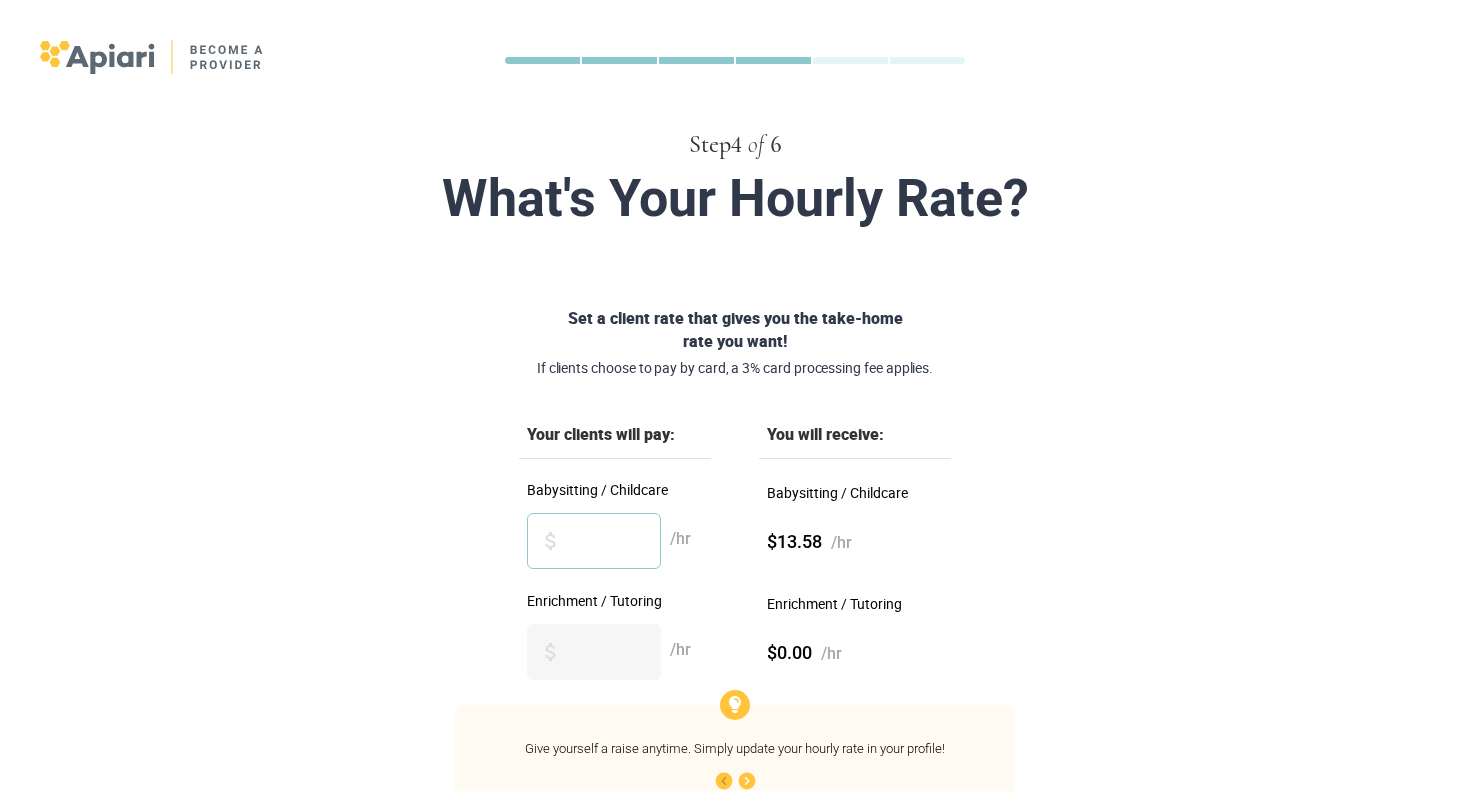 click on "**" at bounding box center [594, 541] 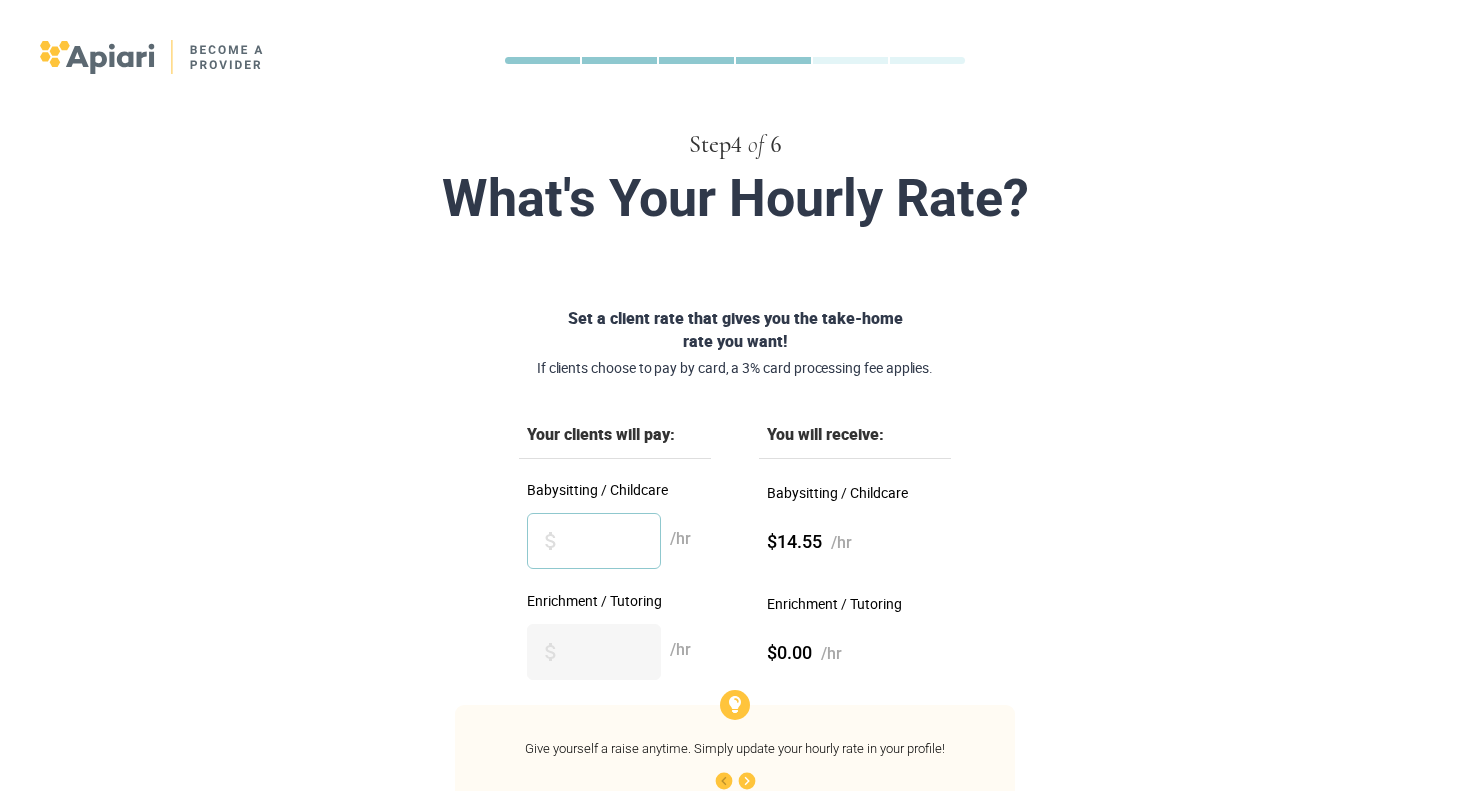 click on "**" at bounding box center [594, 541] 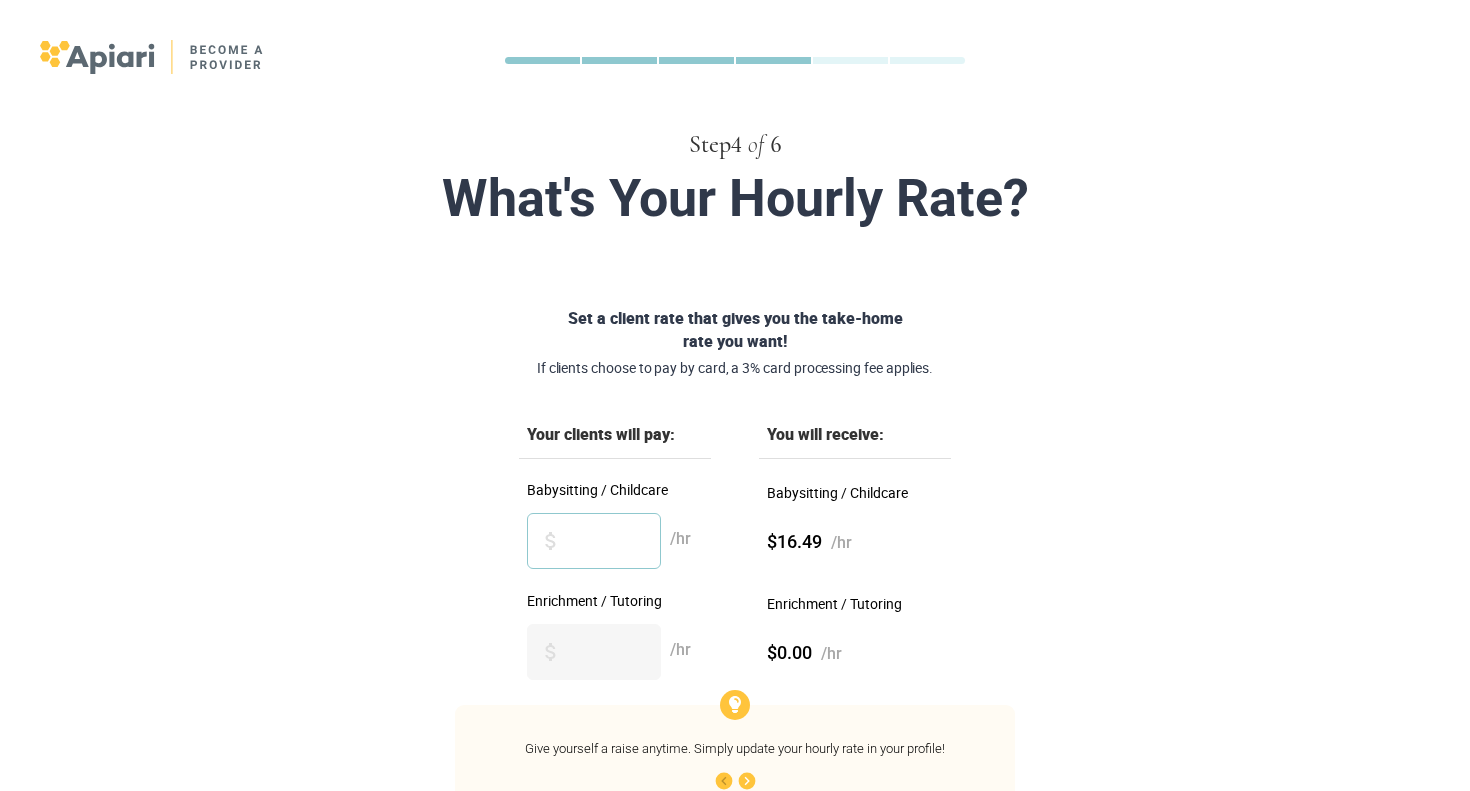 click on "**" at bounding box center [594, 541] 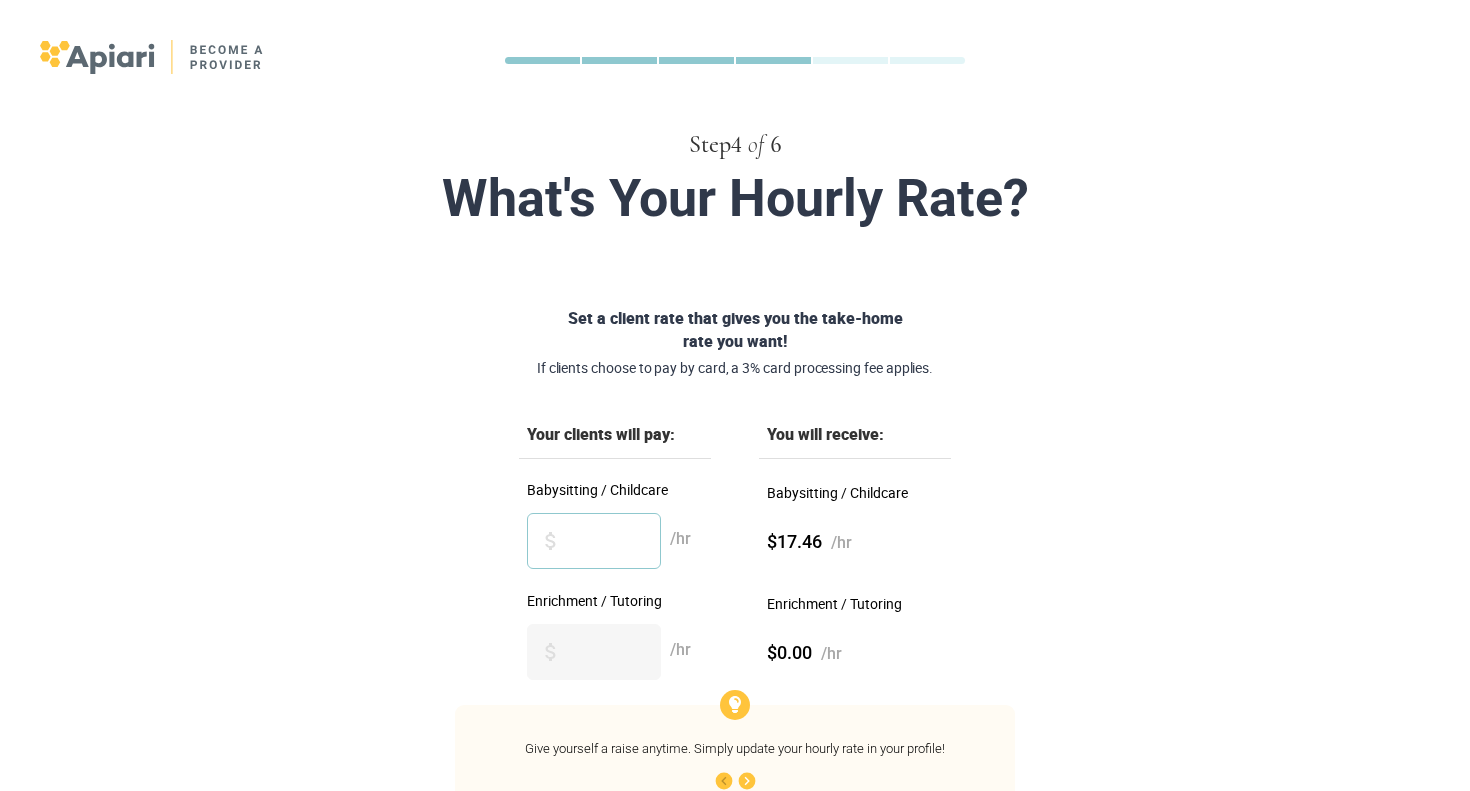 click on "**" at bounding box center [594, 541] 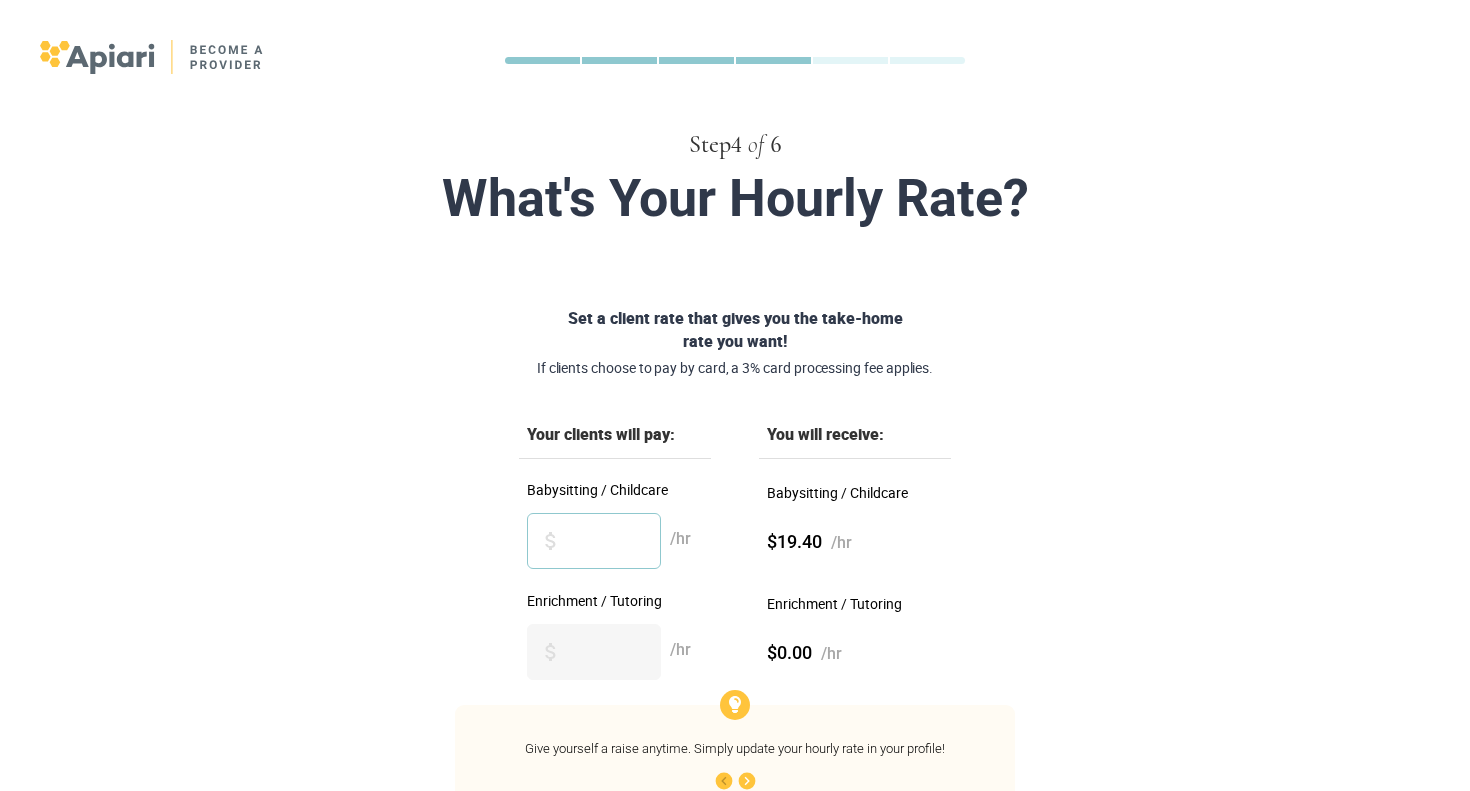 click on "**" at bounding box center (594, 541) 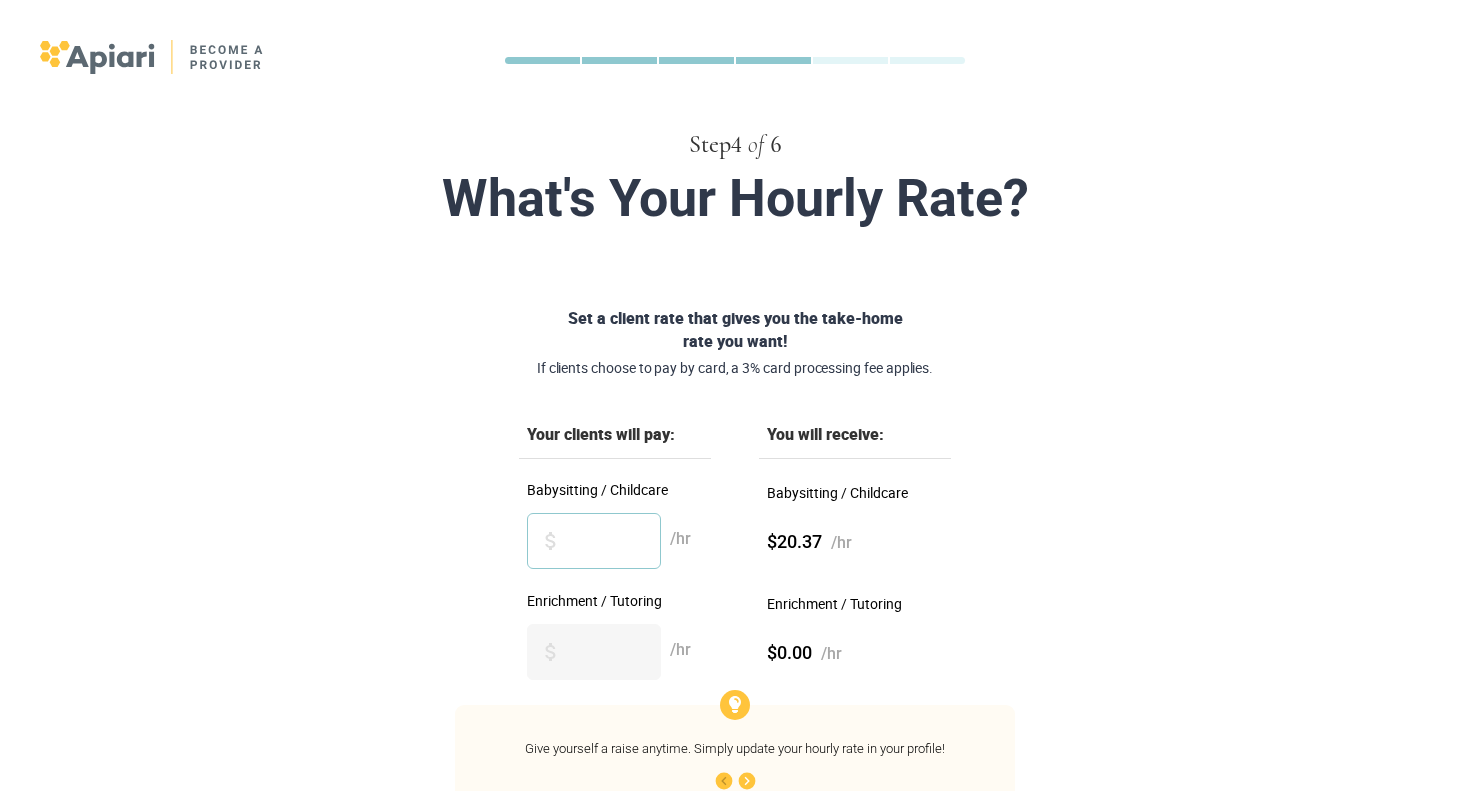 click on "**" at bounding box center (594, 541) 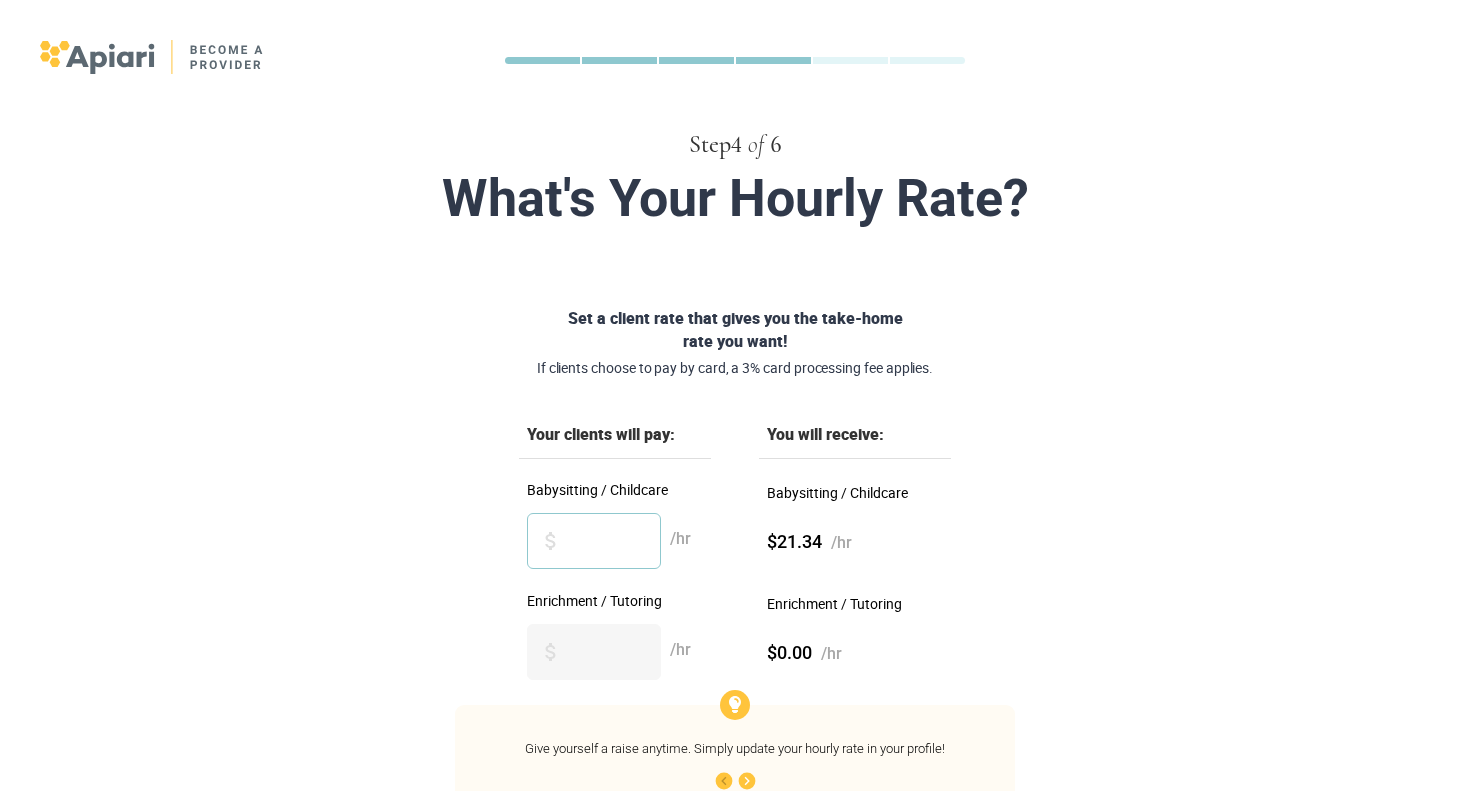 click on "**" at bounding box center (594, 541) 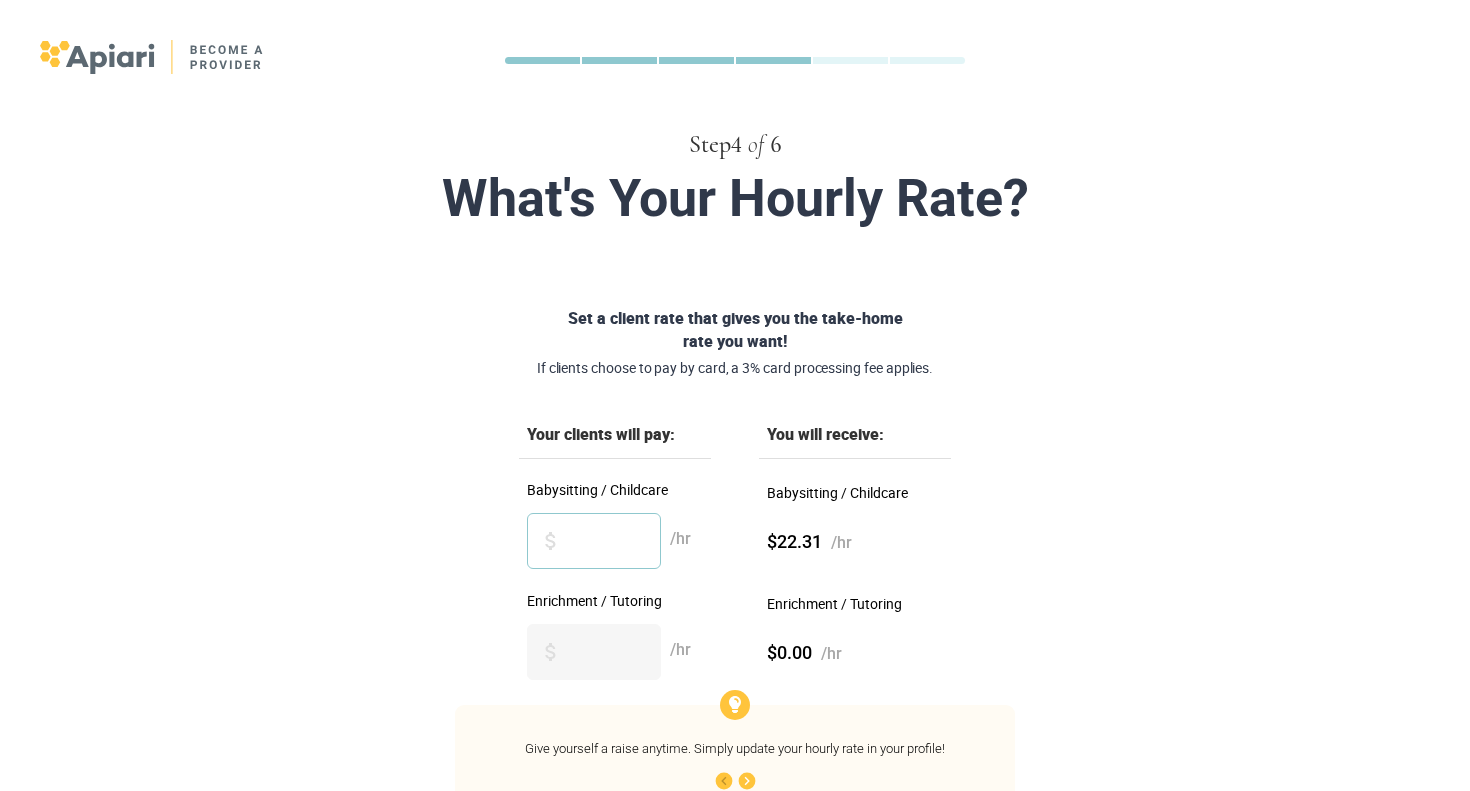 click on "**" at bounding box center (594, 541) 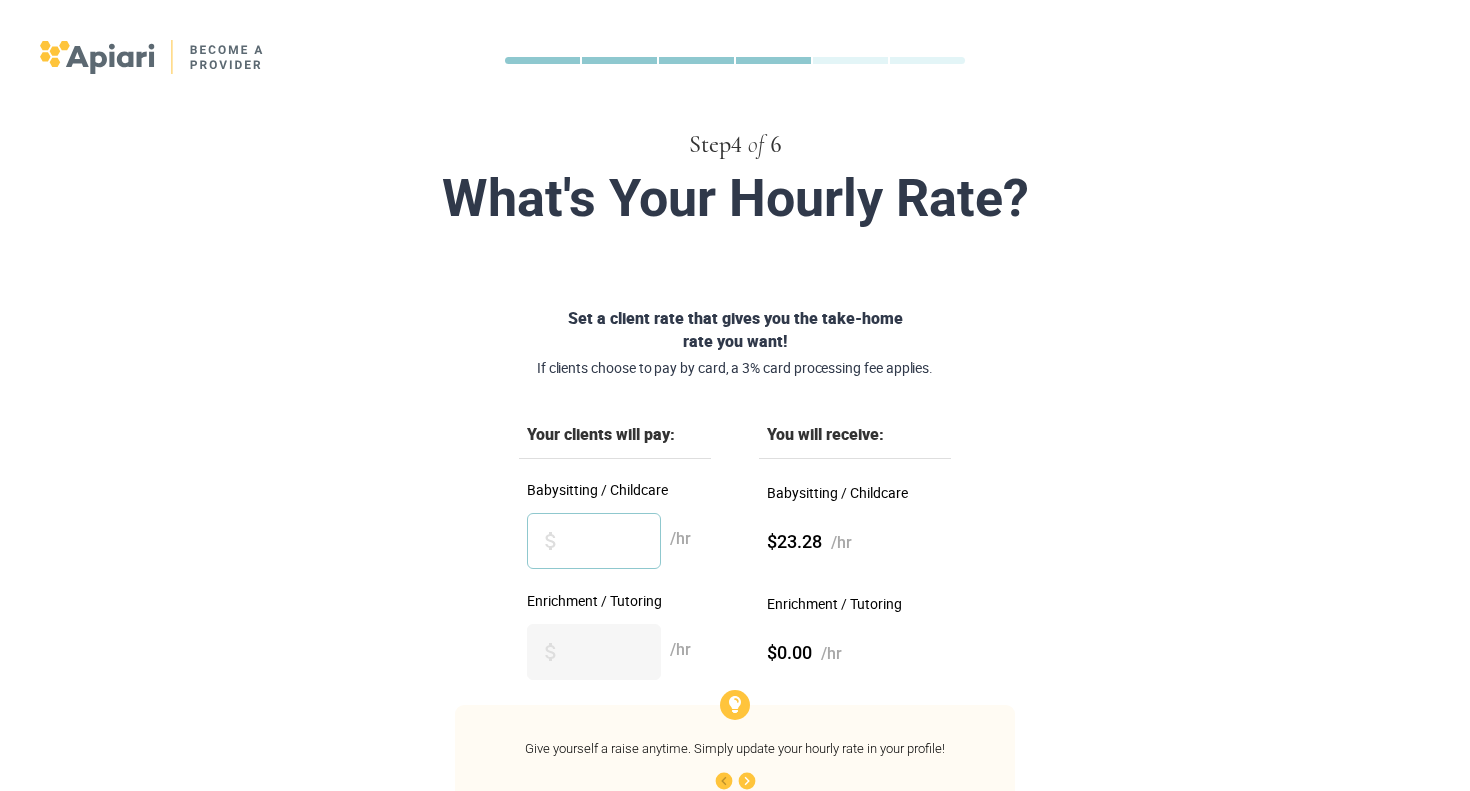 click on "**" at bounding box center [594, 541] 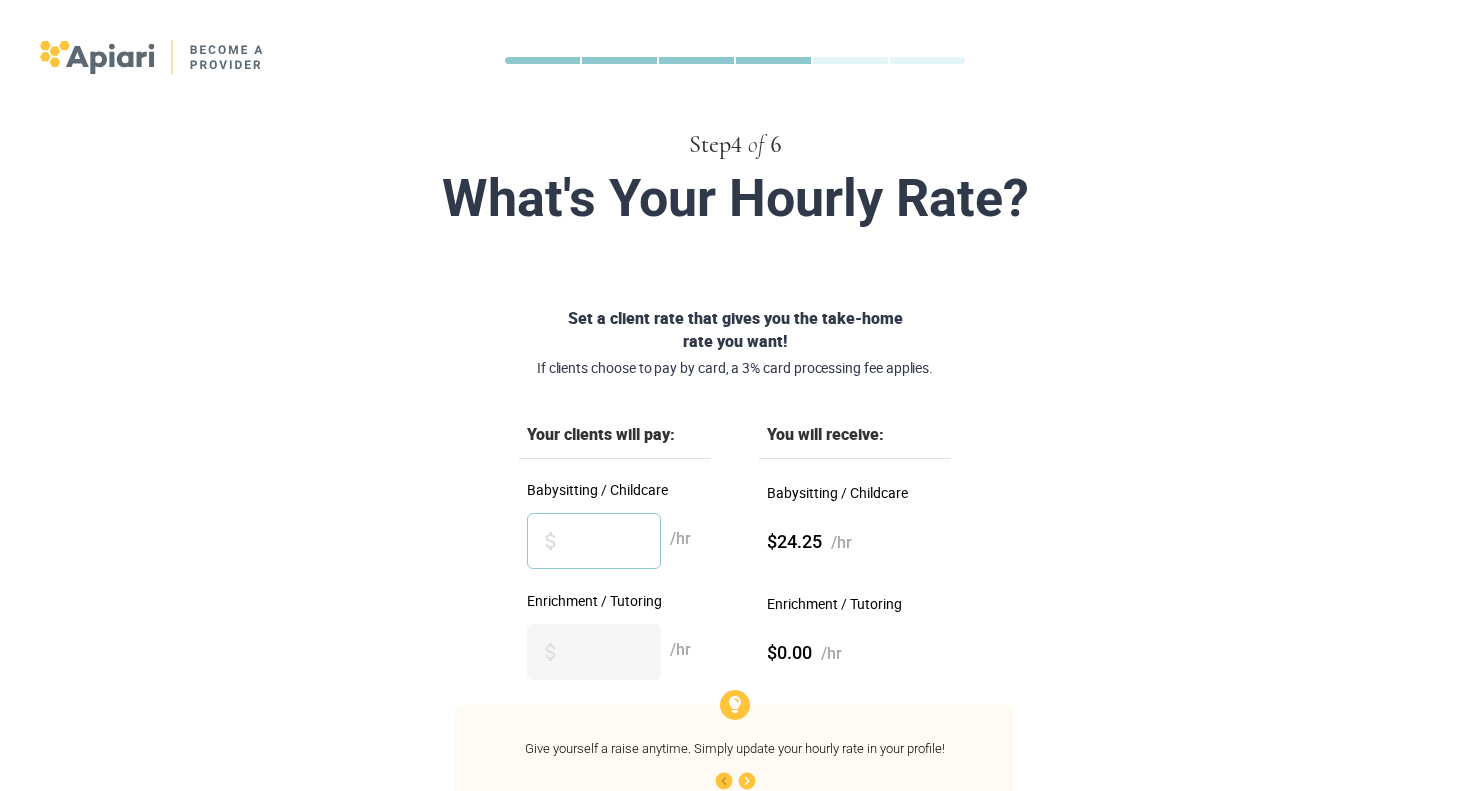 click on "**" at bounding box center (594, 541) 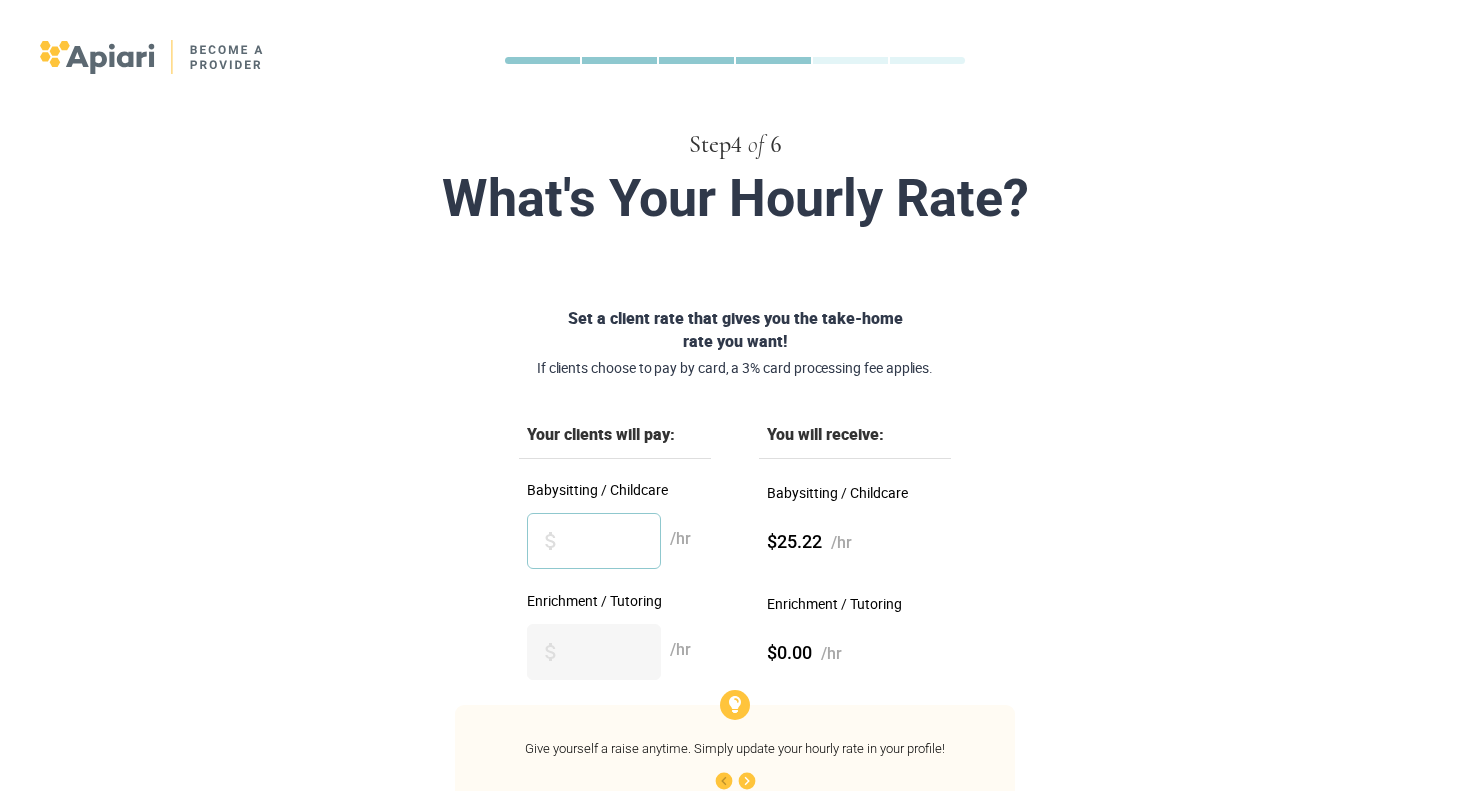 click on "**" at bounding box center (594, 541) 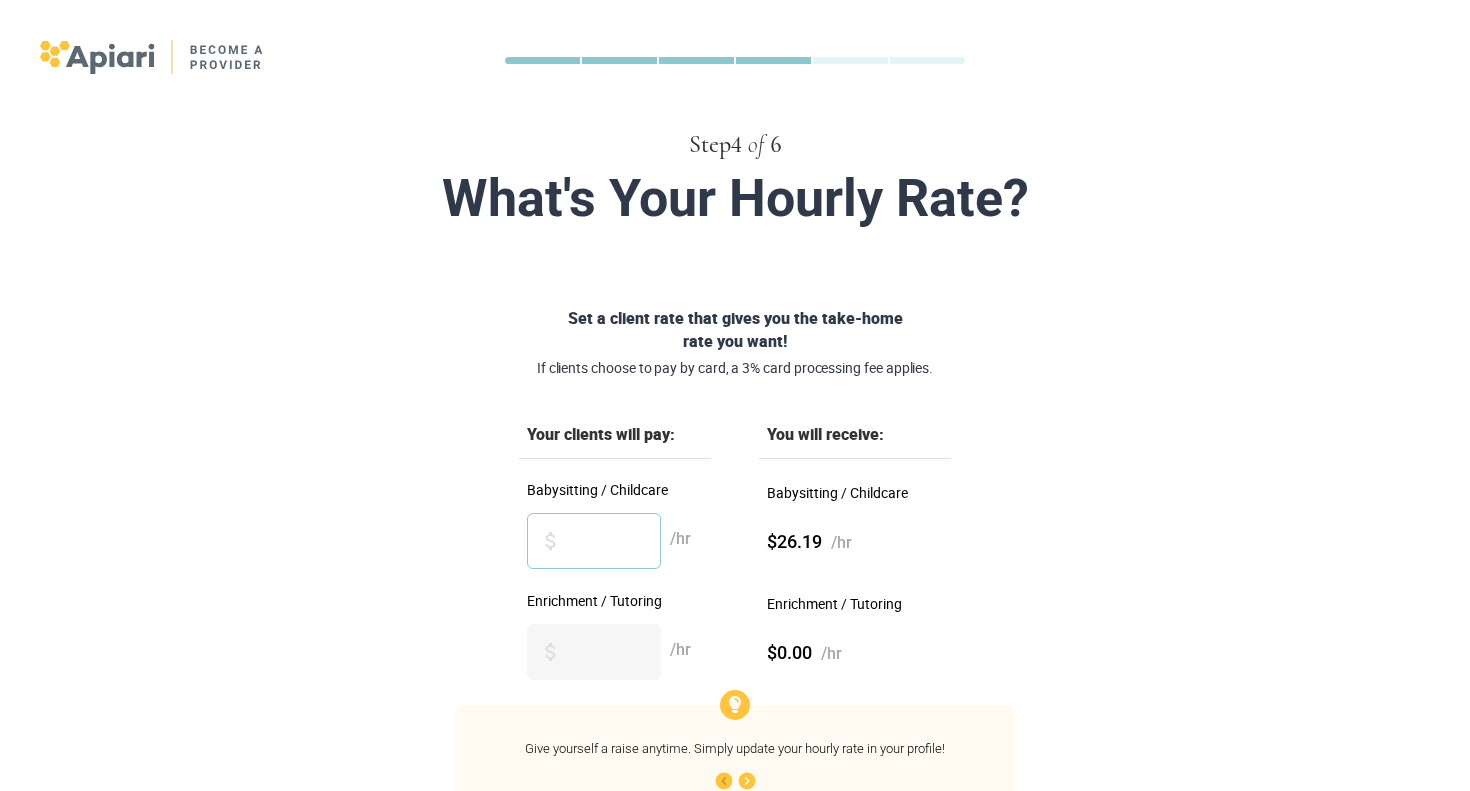 click on "**" at bounding box center (594, 541) 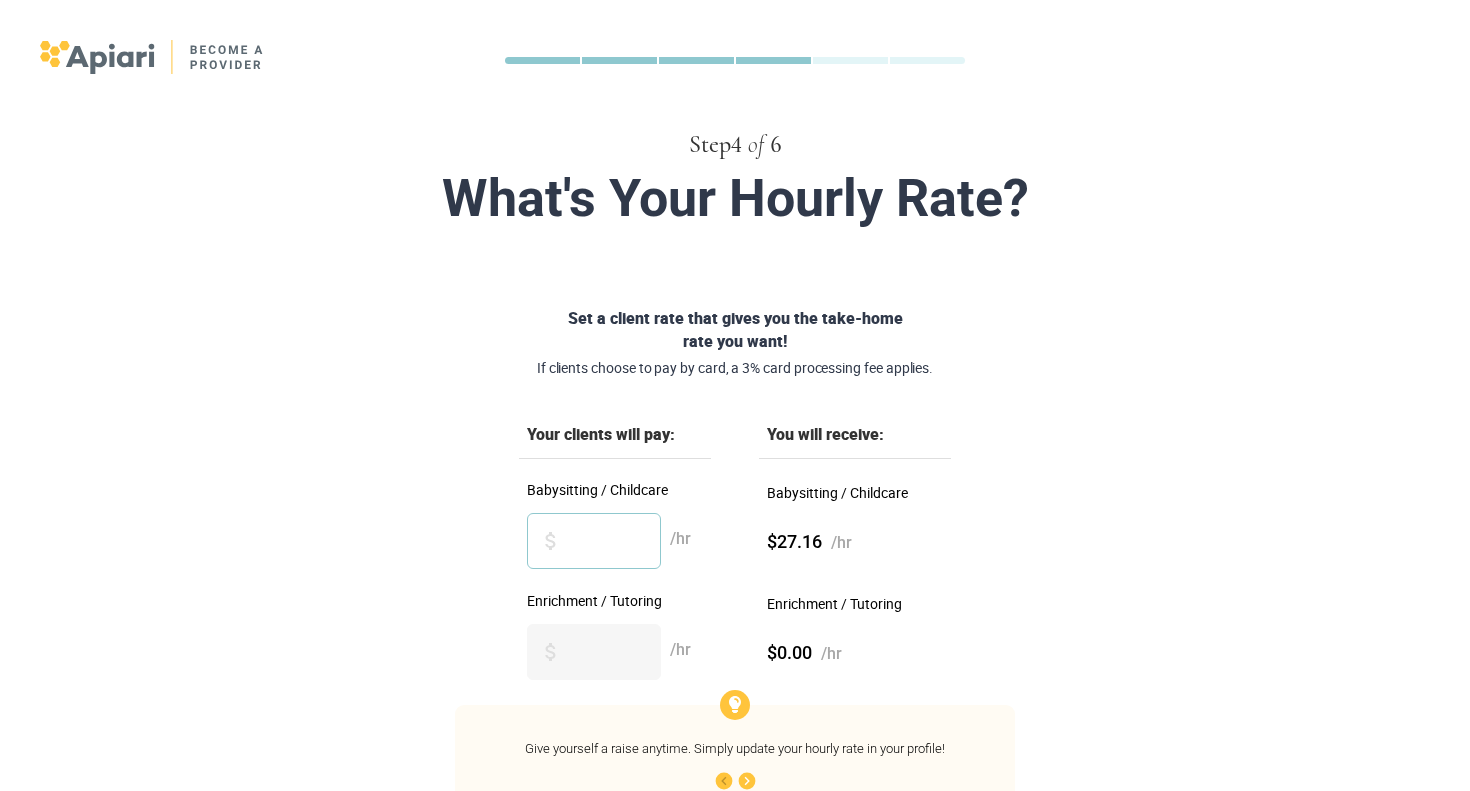 click on "**" at bounding box center (594, 541) 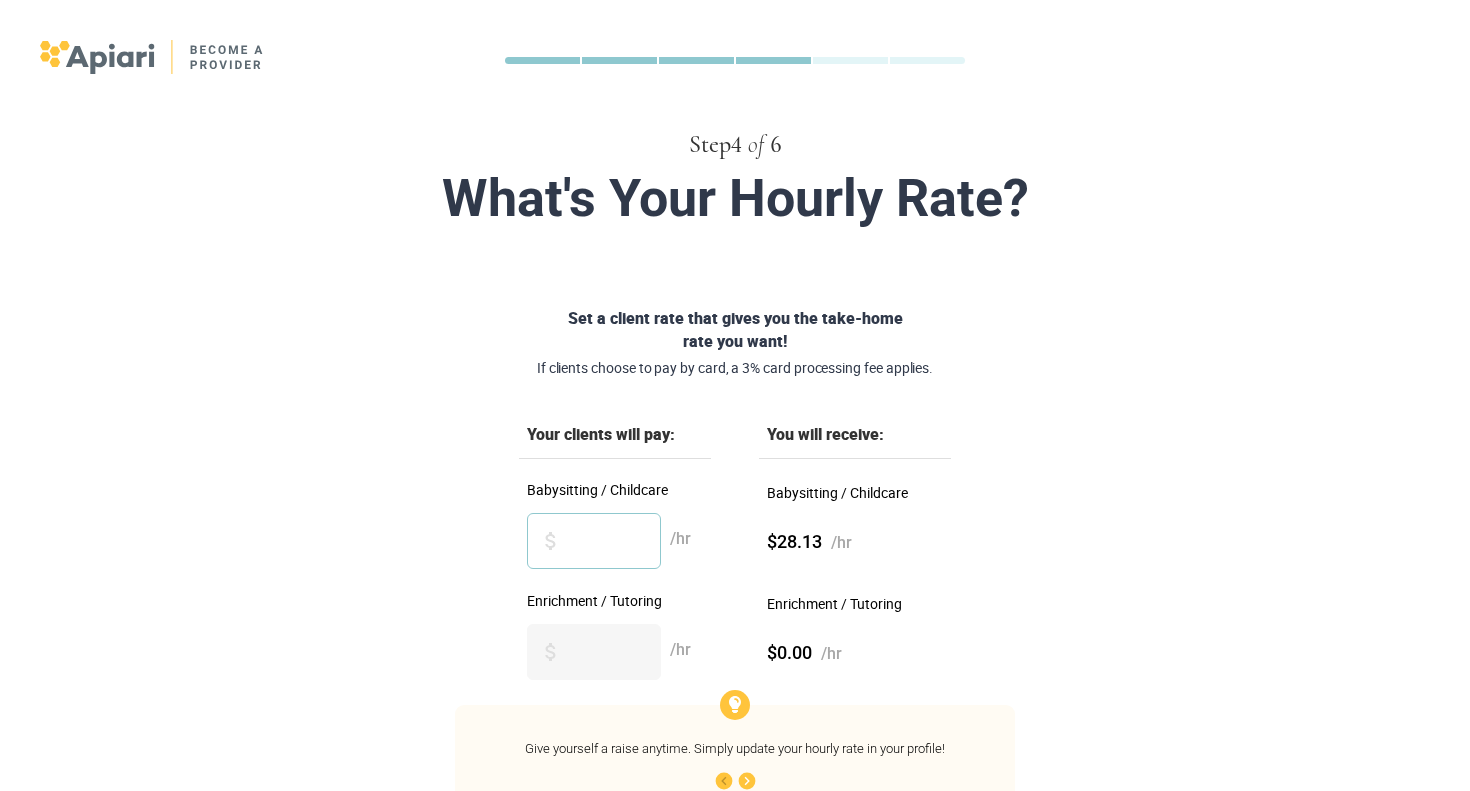 type on "**" 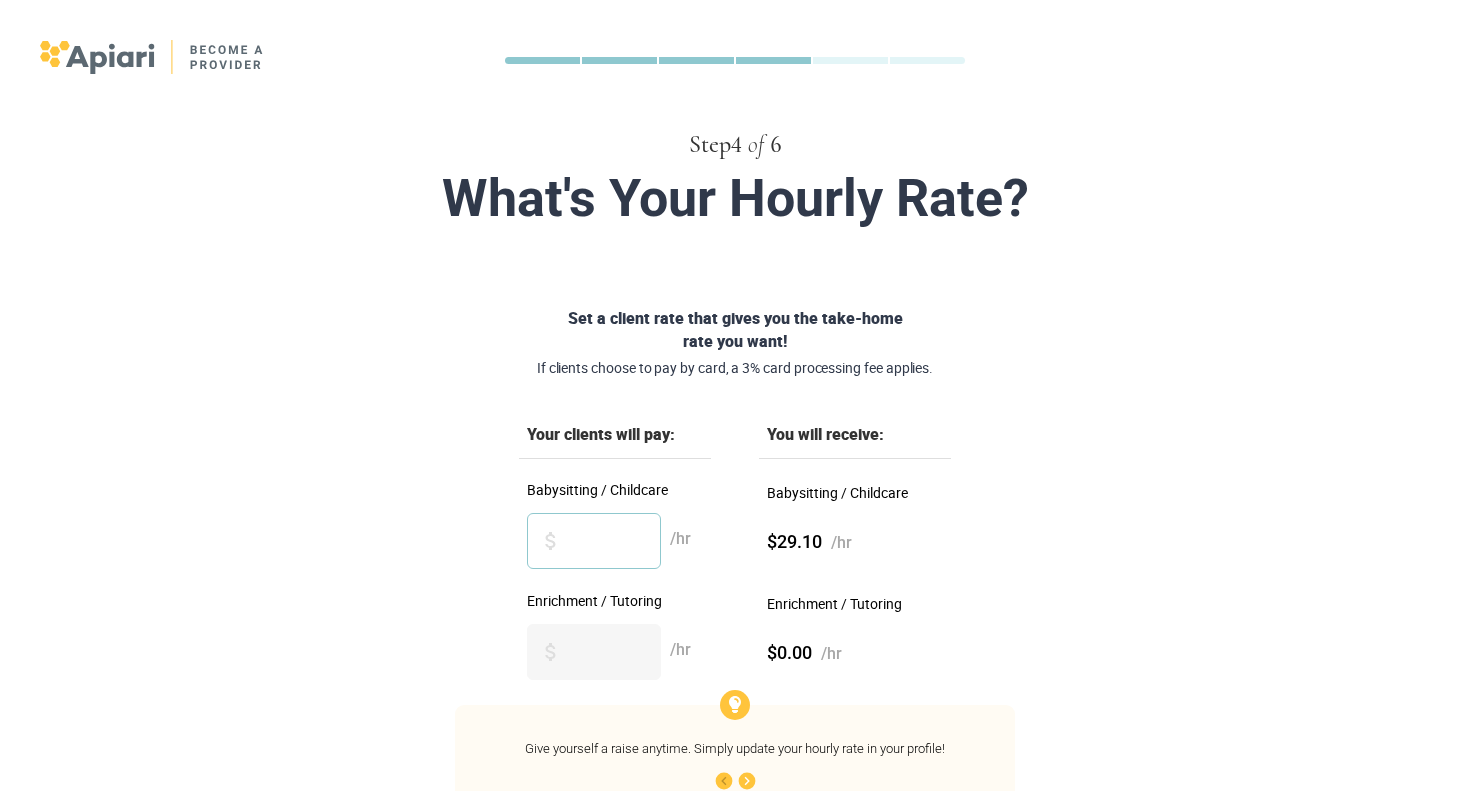click on "**" at bounding box center (594, 541) 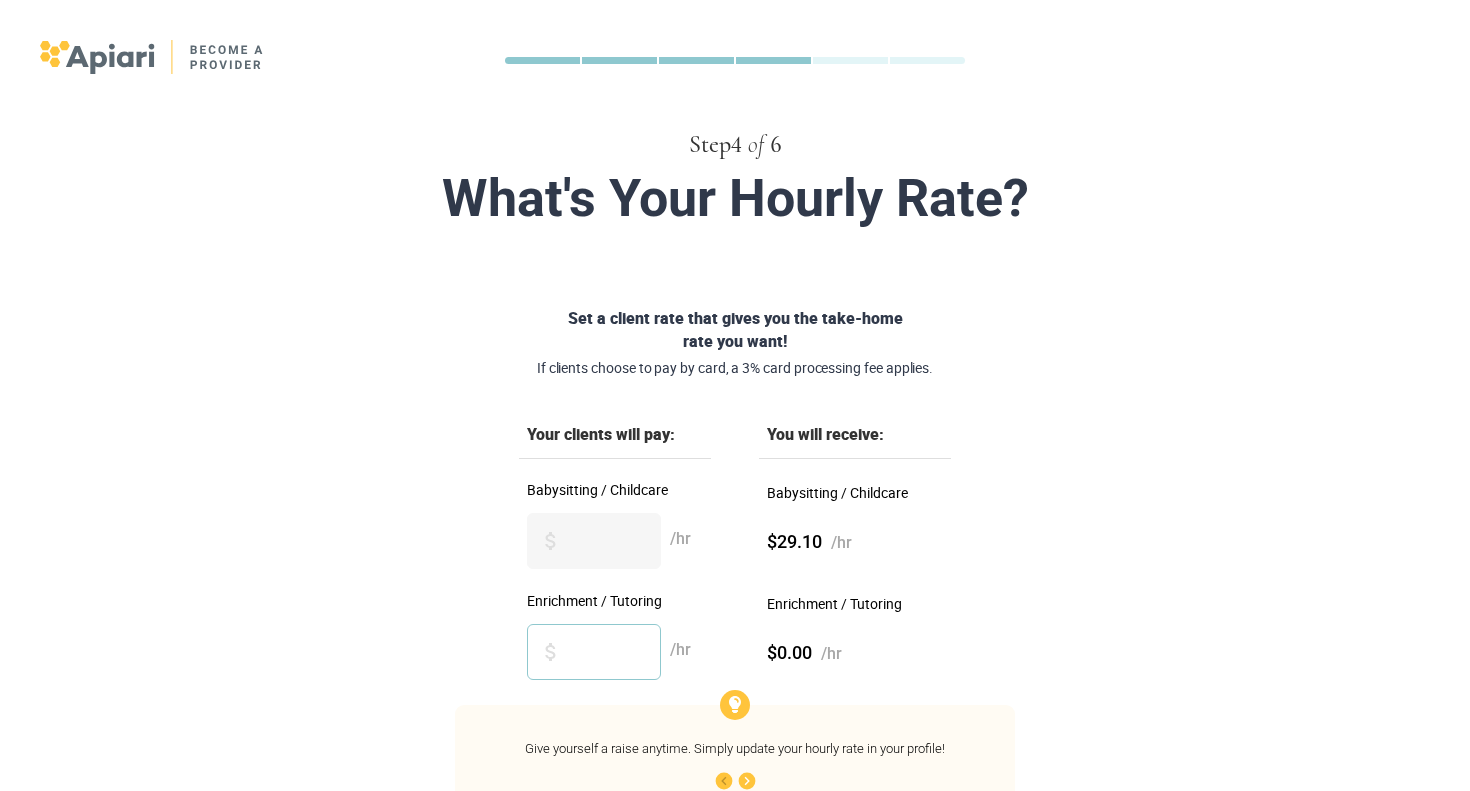 click on "*" at bounding box center (594, 652) 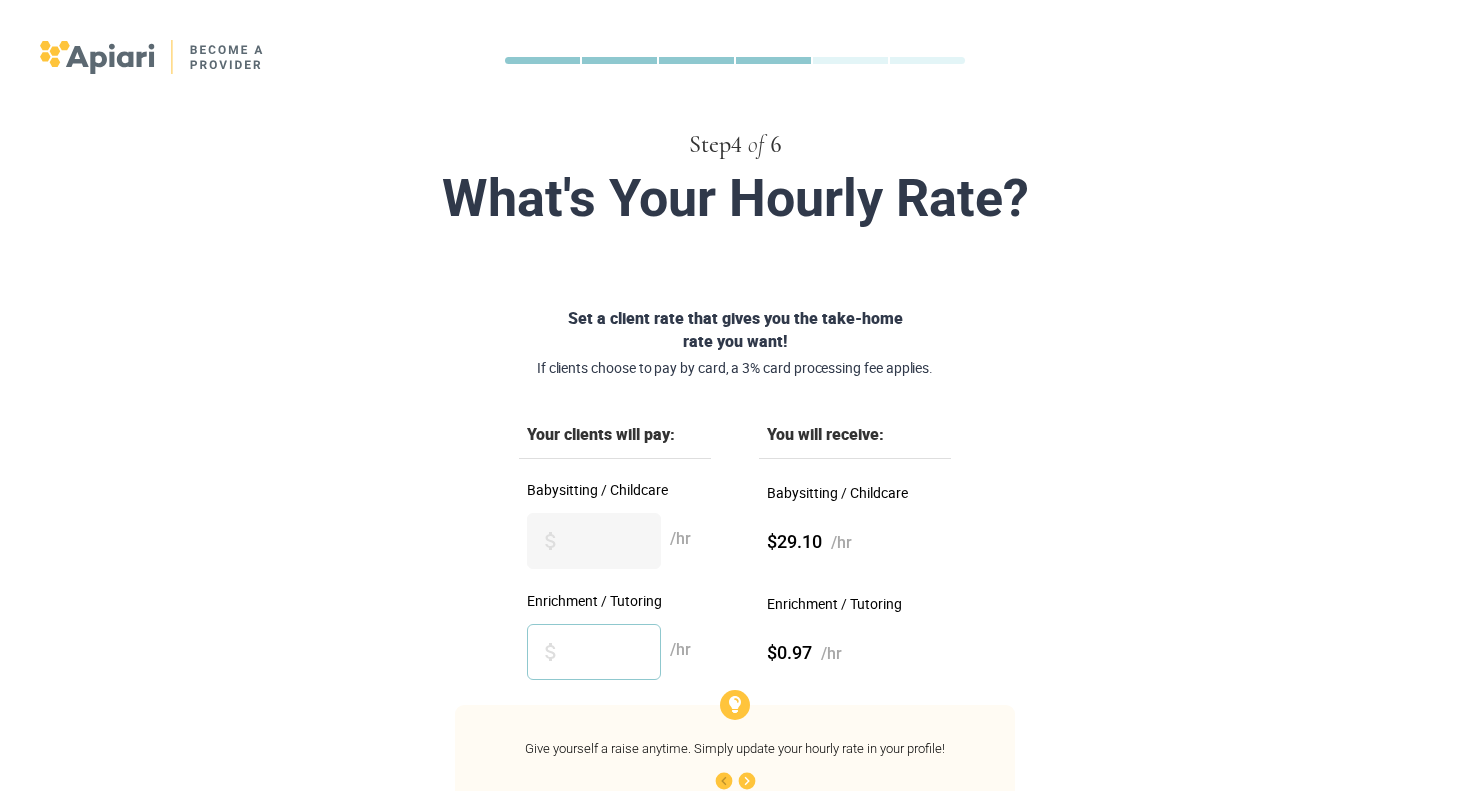 click on "*" at bounding box center (594, 652) 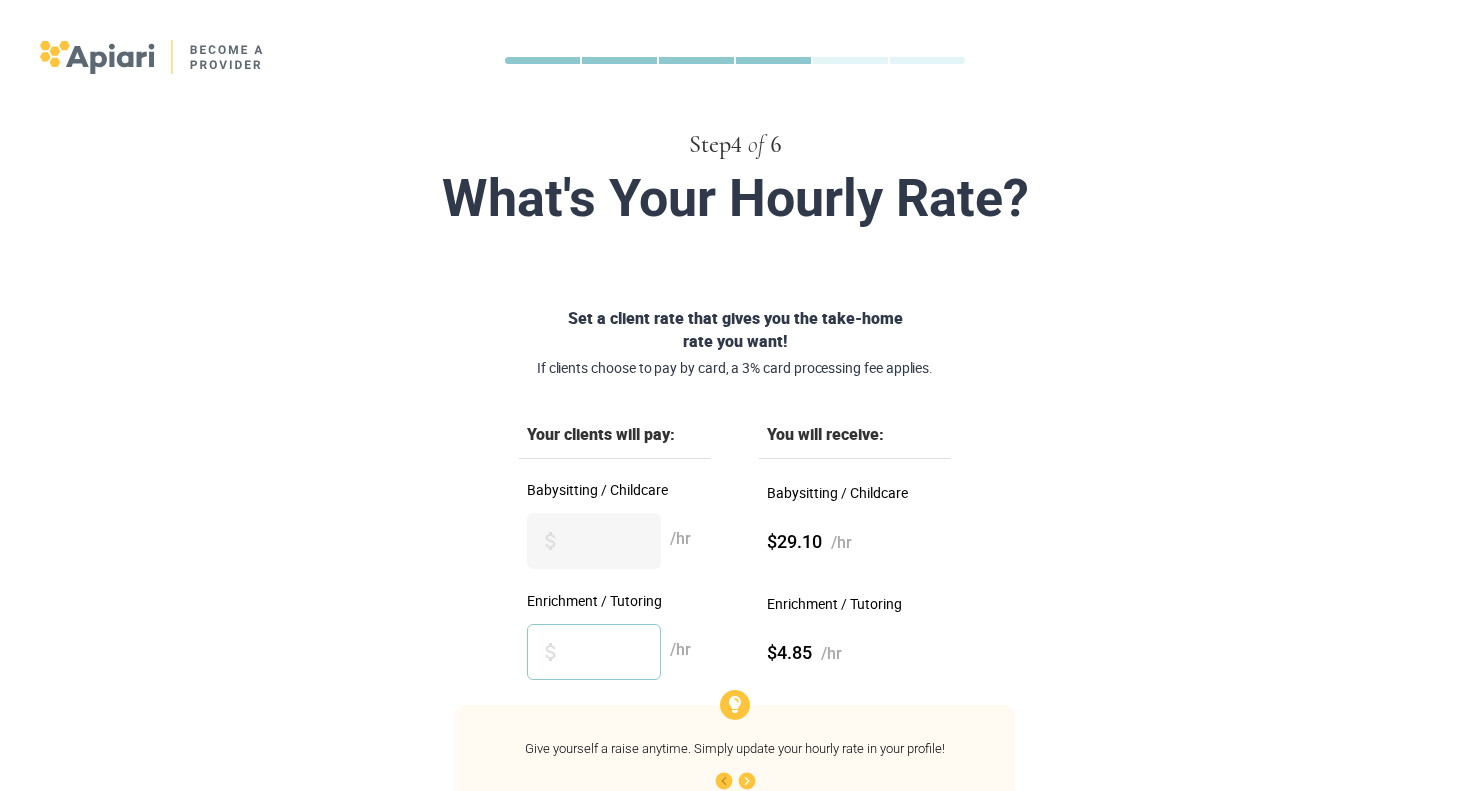 click on "*" at bounding box center [594, 652] 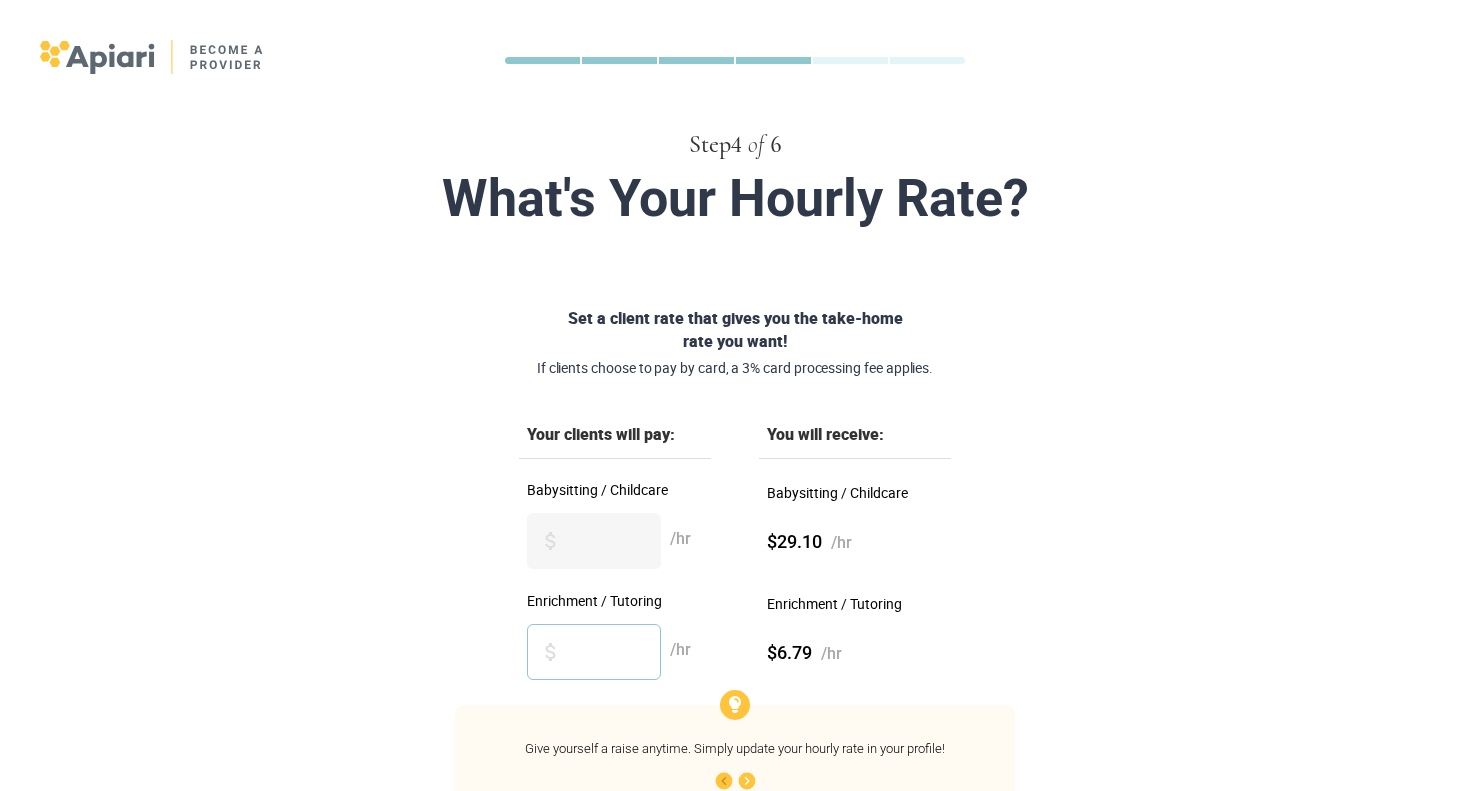 click on "*" at bounding box center [594, 652] 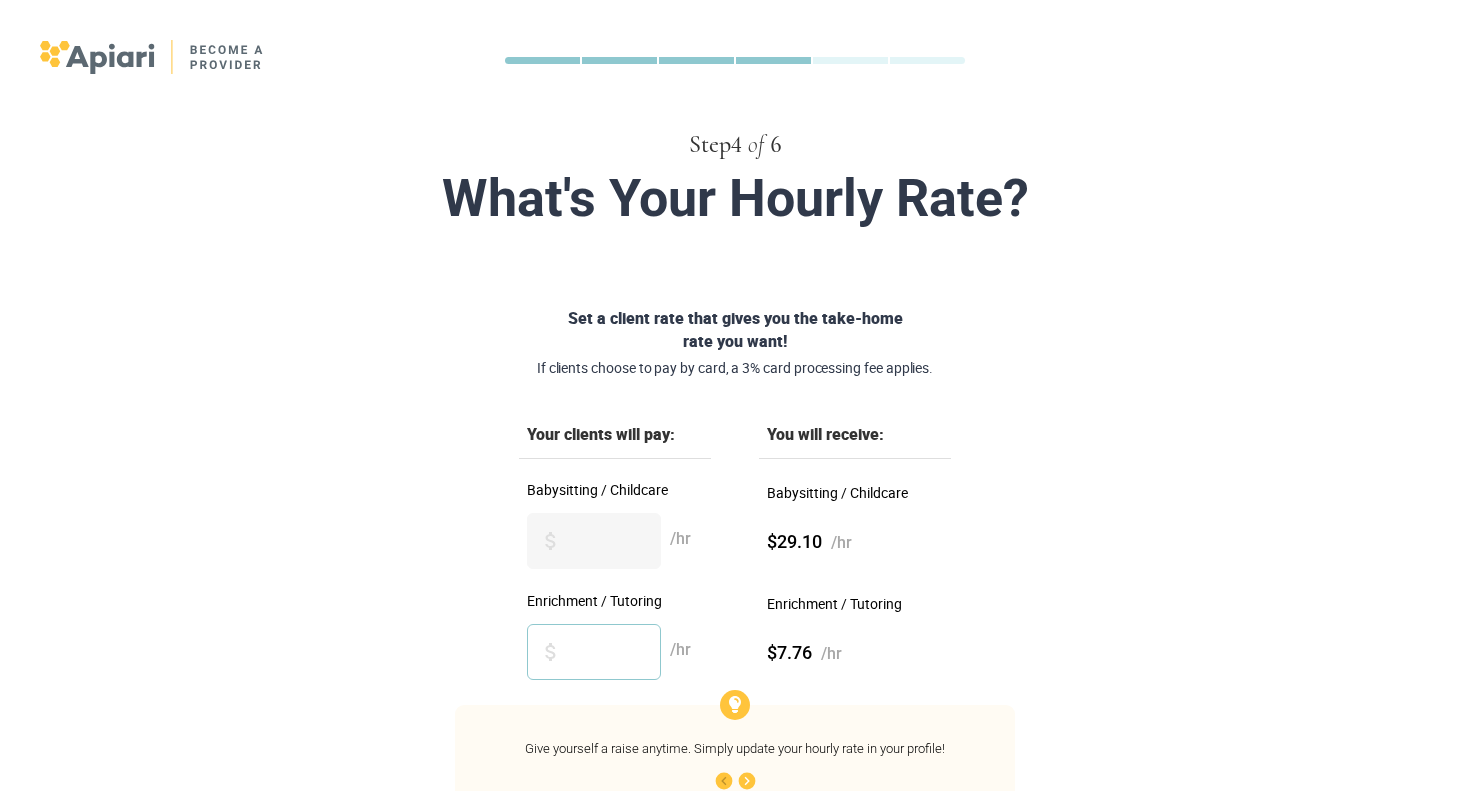 click on "*" at bounding box center [594, 652] 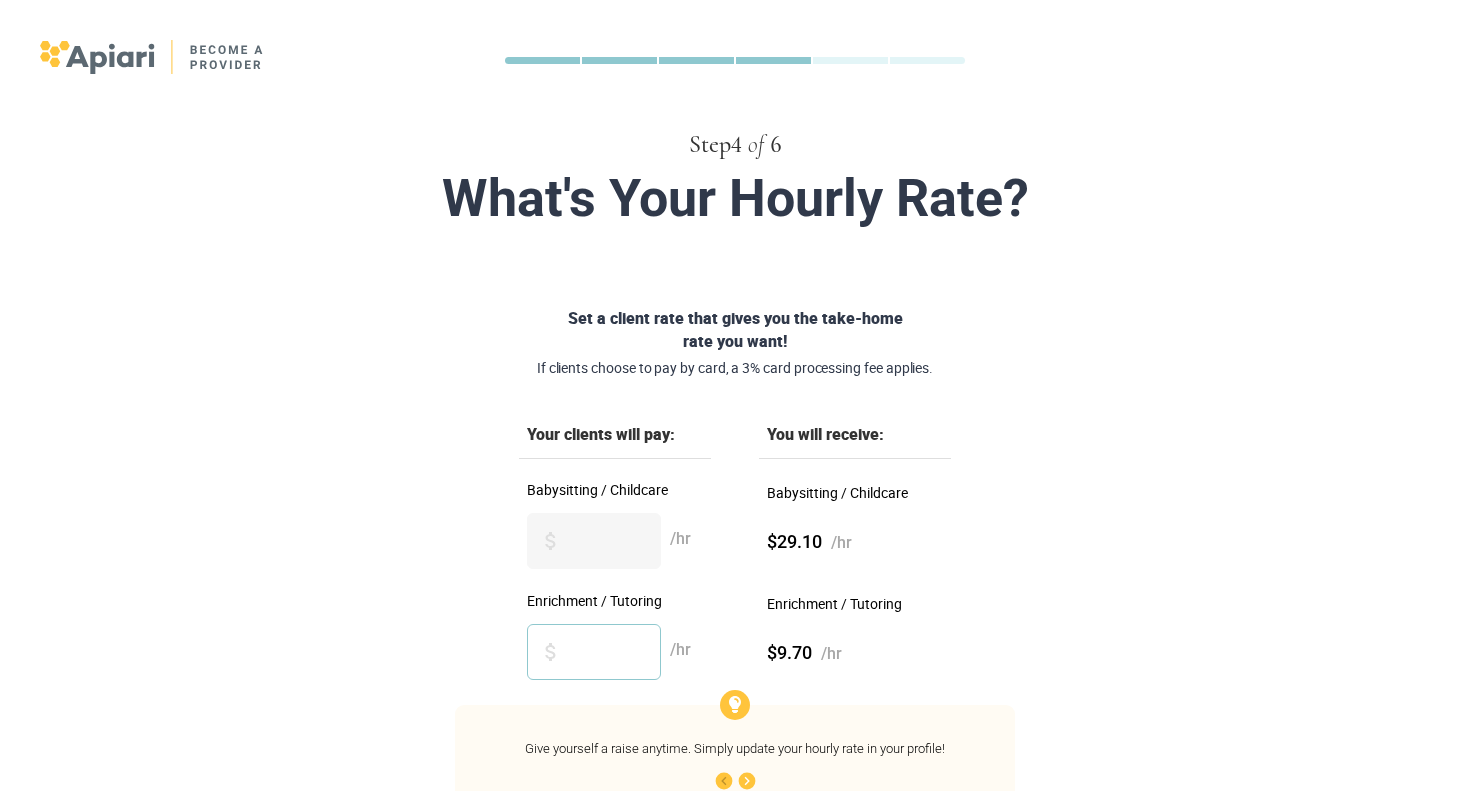 click on "**" at bounding box center (594, 652) 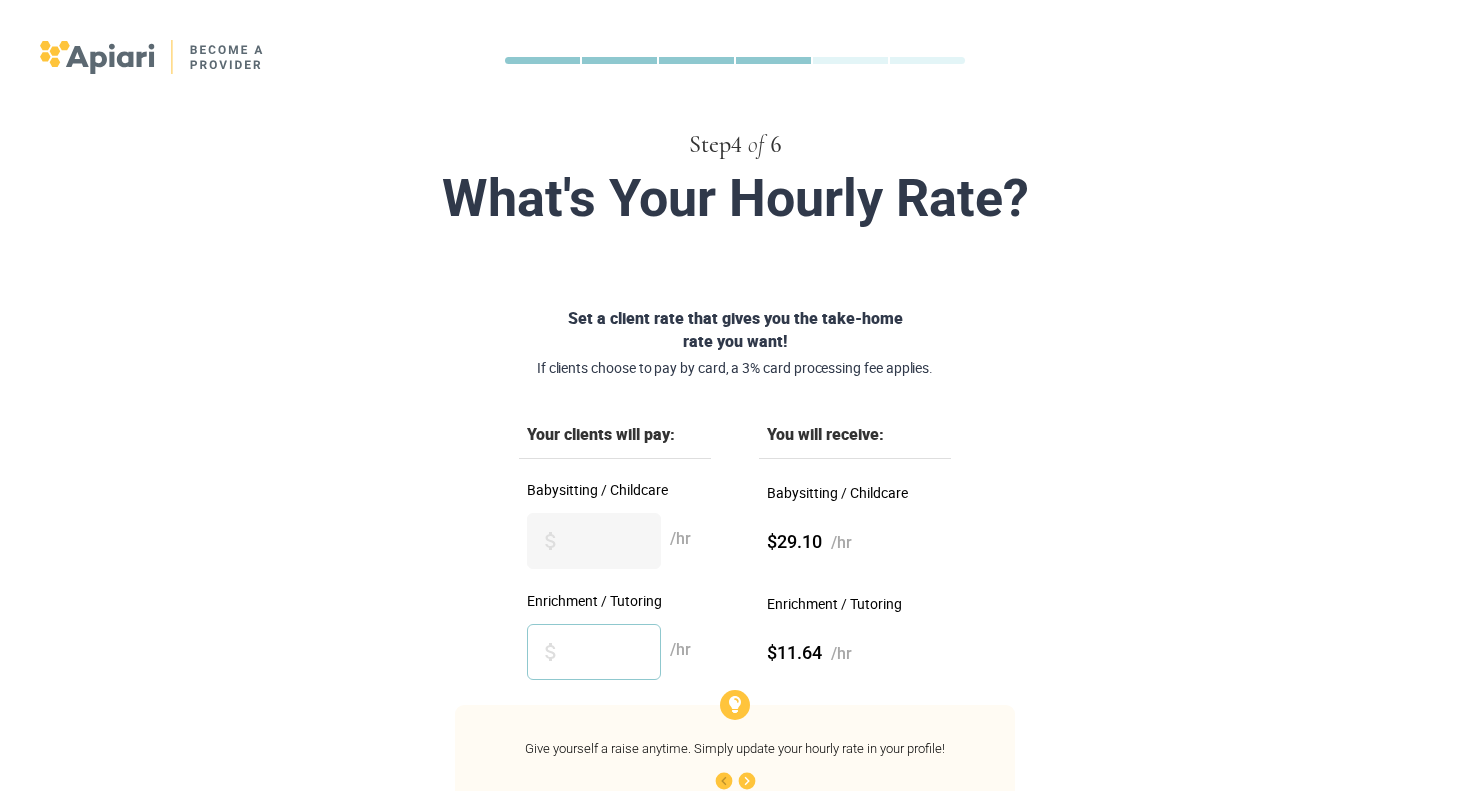 click on "**" at bounding box center (594, 652) 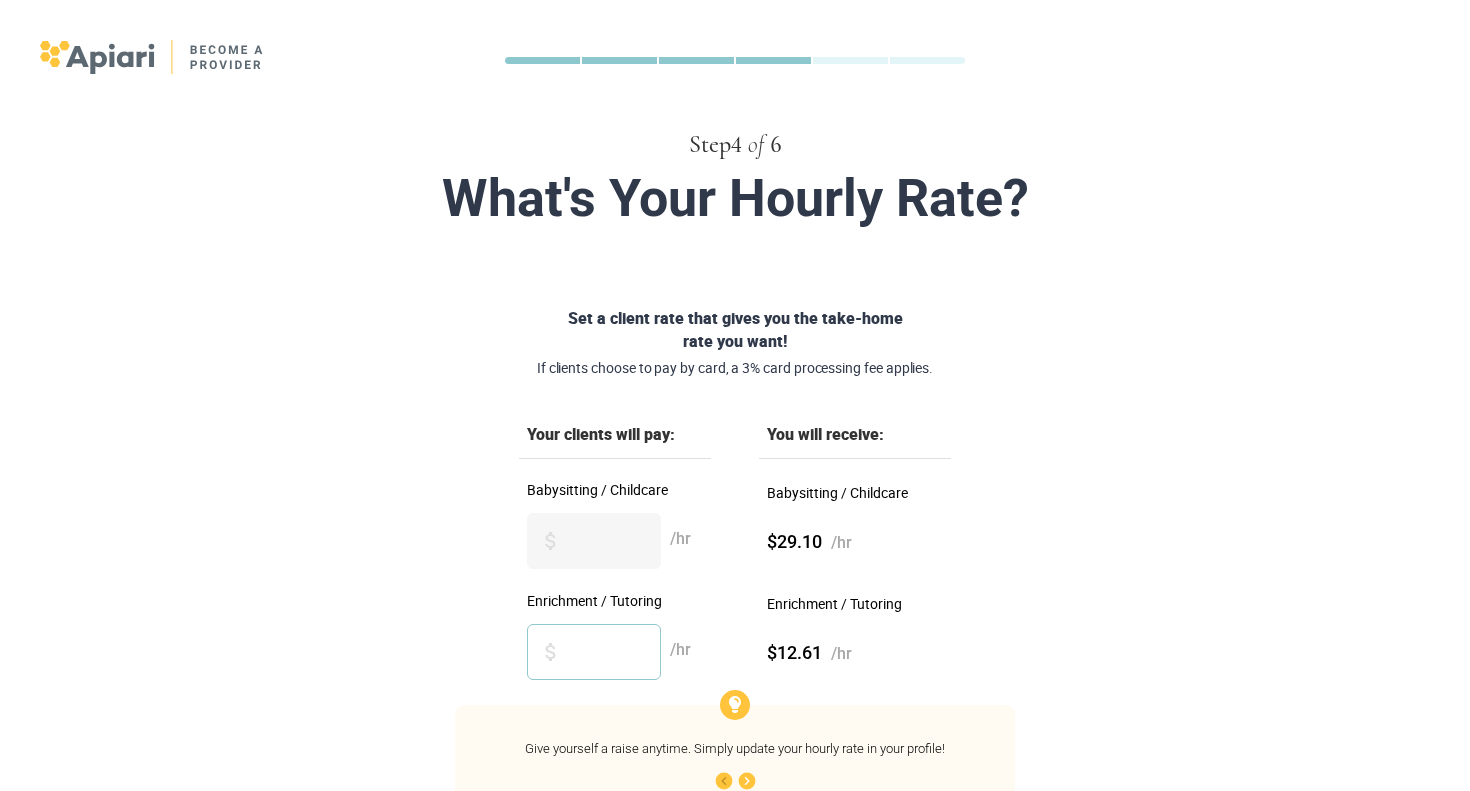 click on "**" at bounding box center [594, 652] 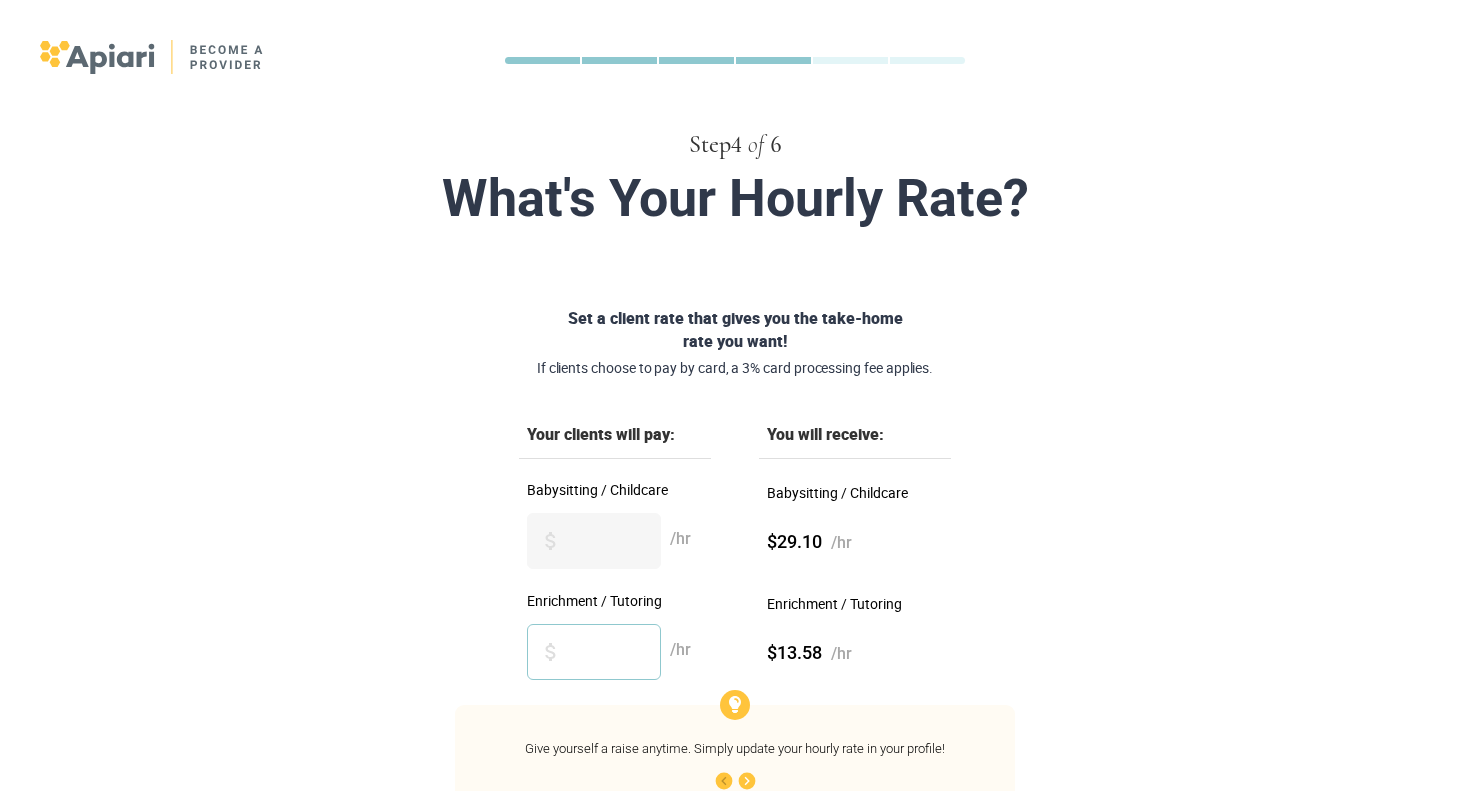 click on "**" at bounding box center [594, 652] 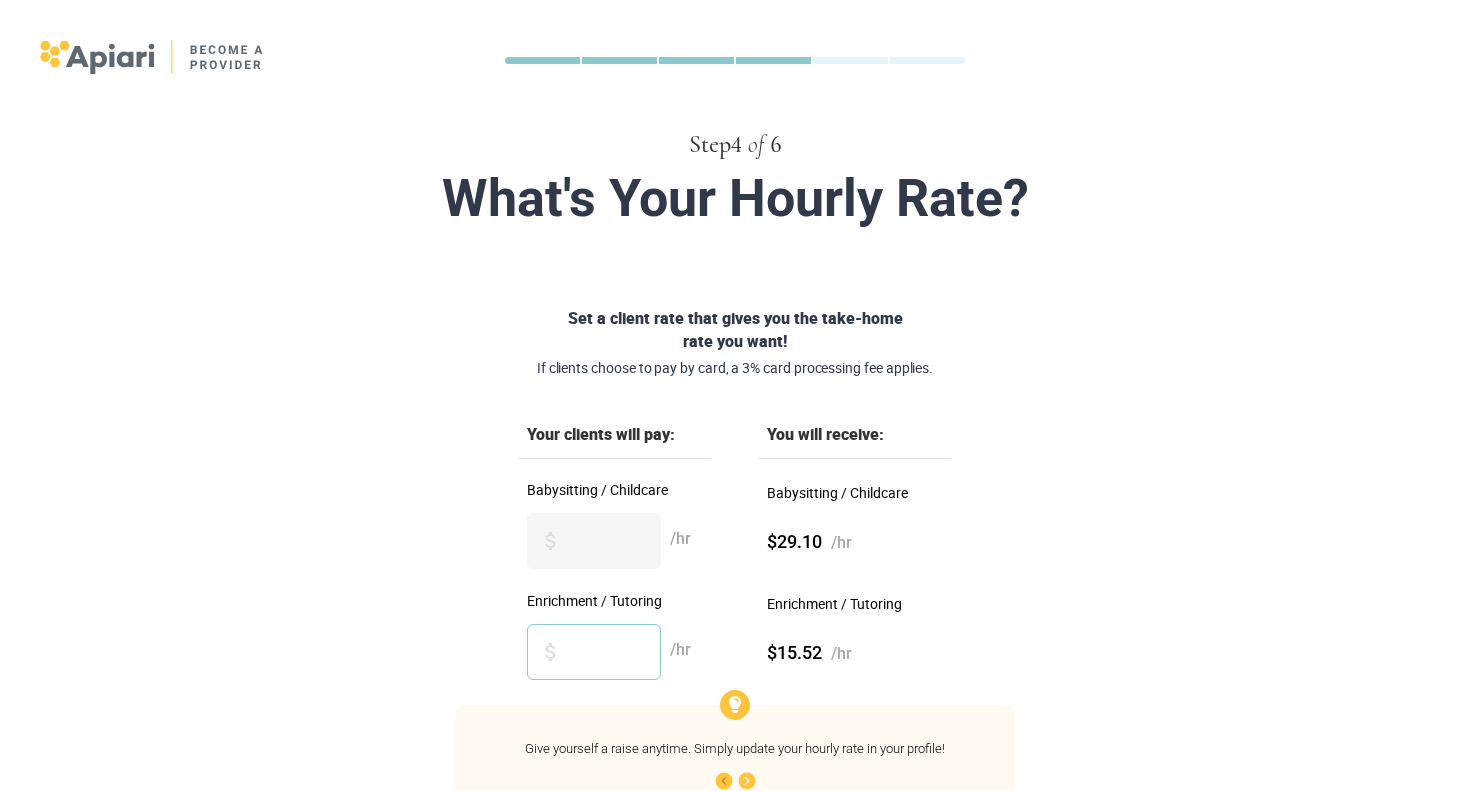 click on "**" at bounding box center [594, 652] 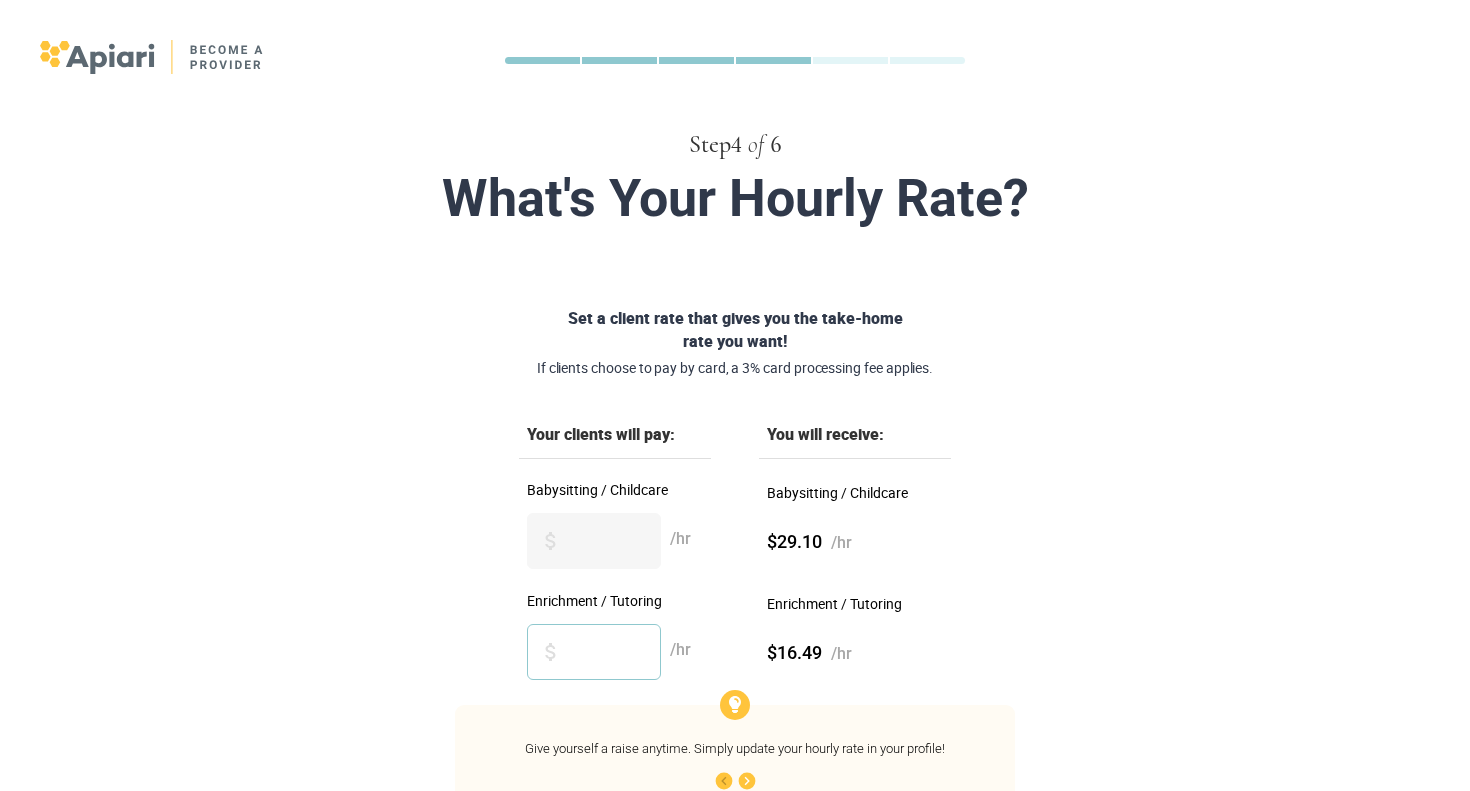 click on "**" at bounding box center [594, 652] 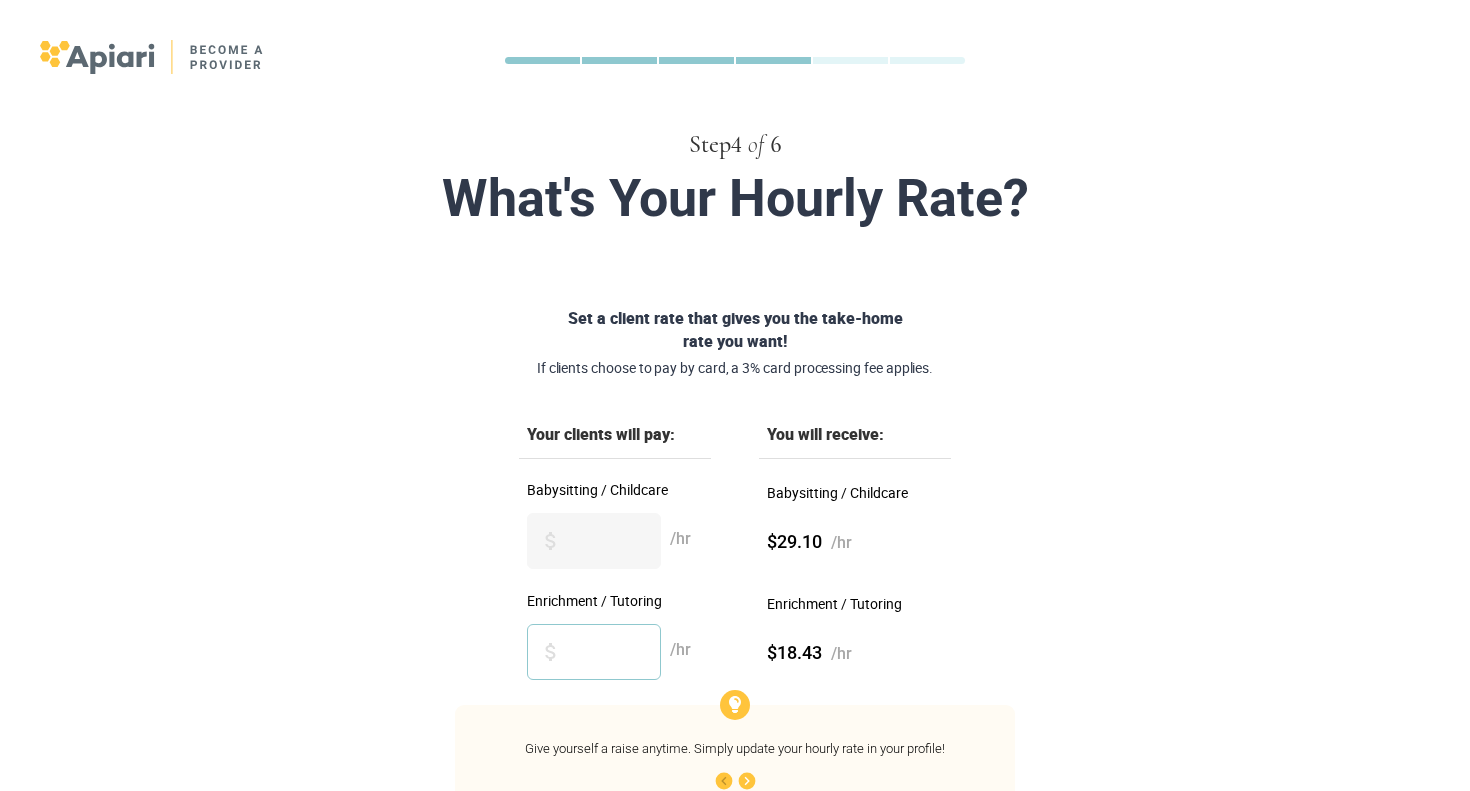 click on "**" at bounding box center (594, 652) 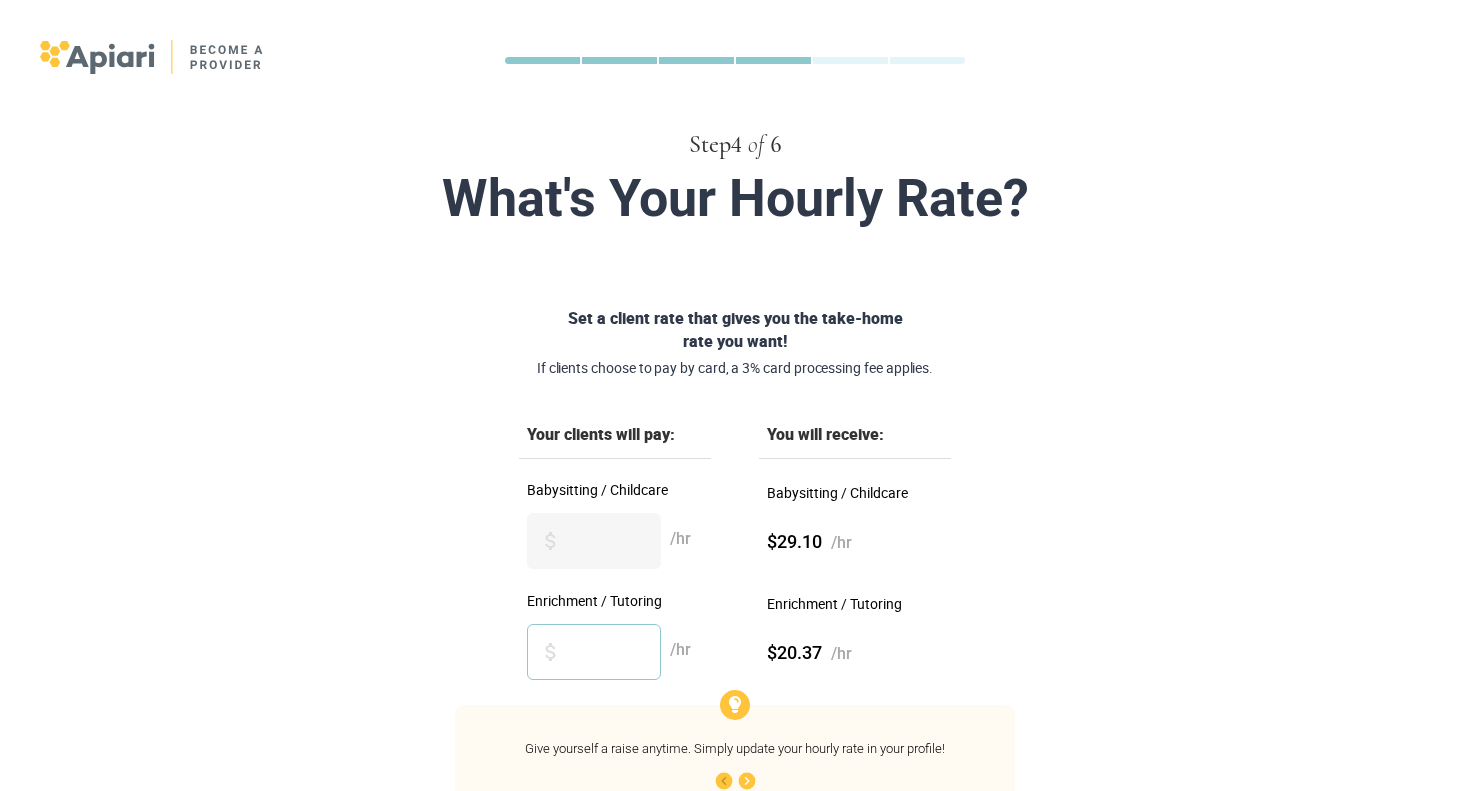 click on "**" at bounding box center (594, 652) 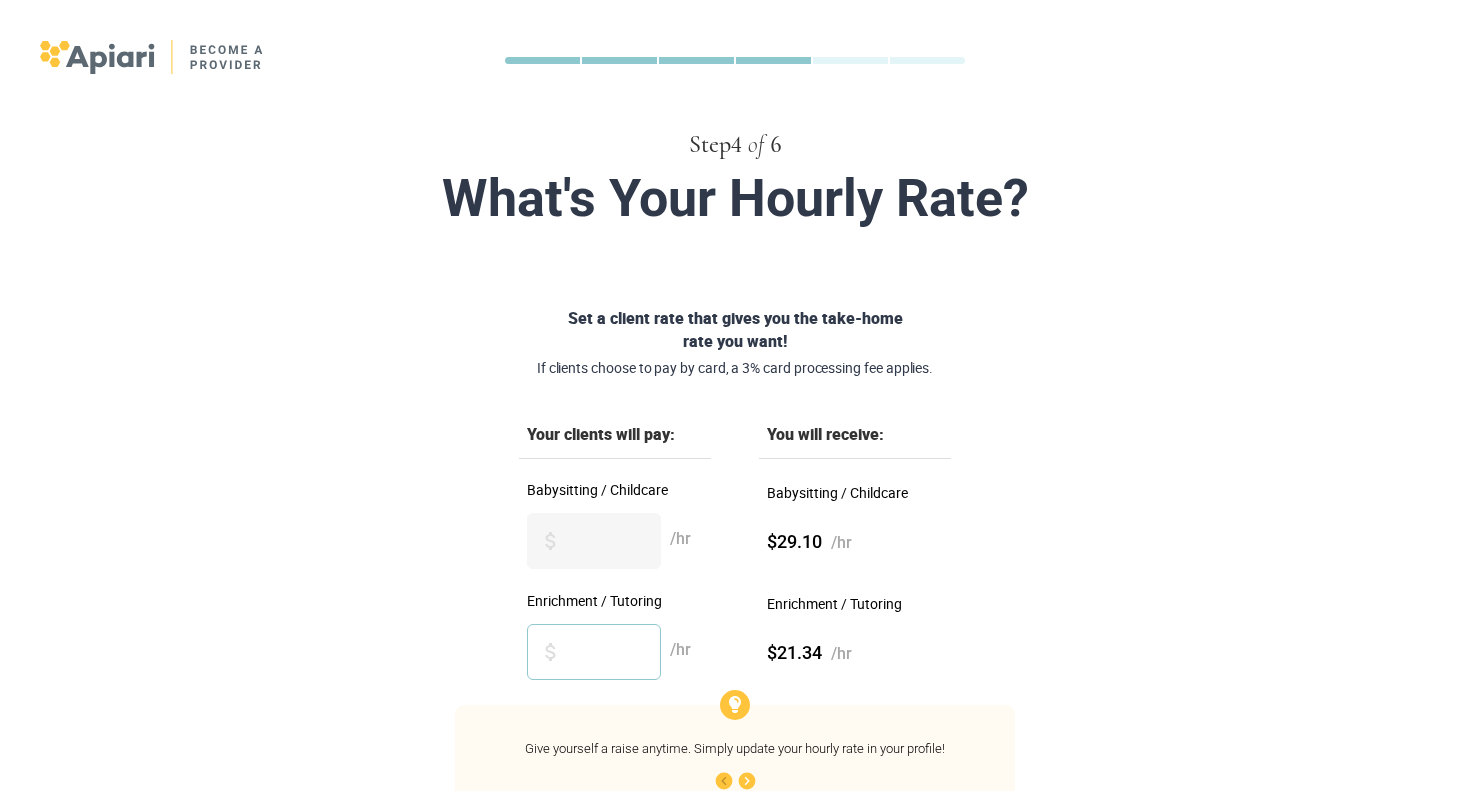 click on "**" at bounding box center (594, 652) 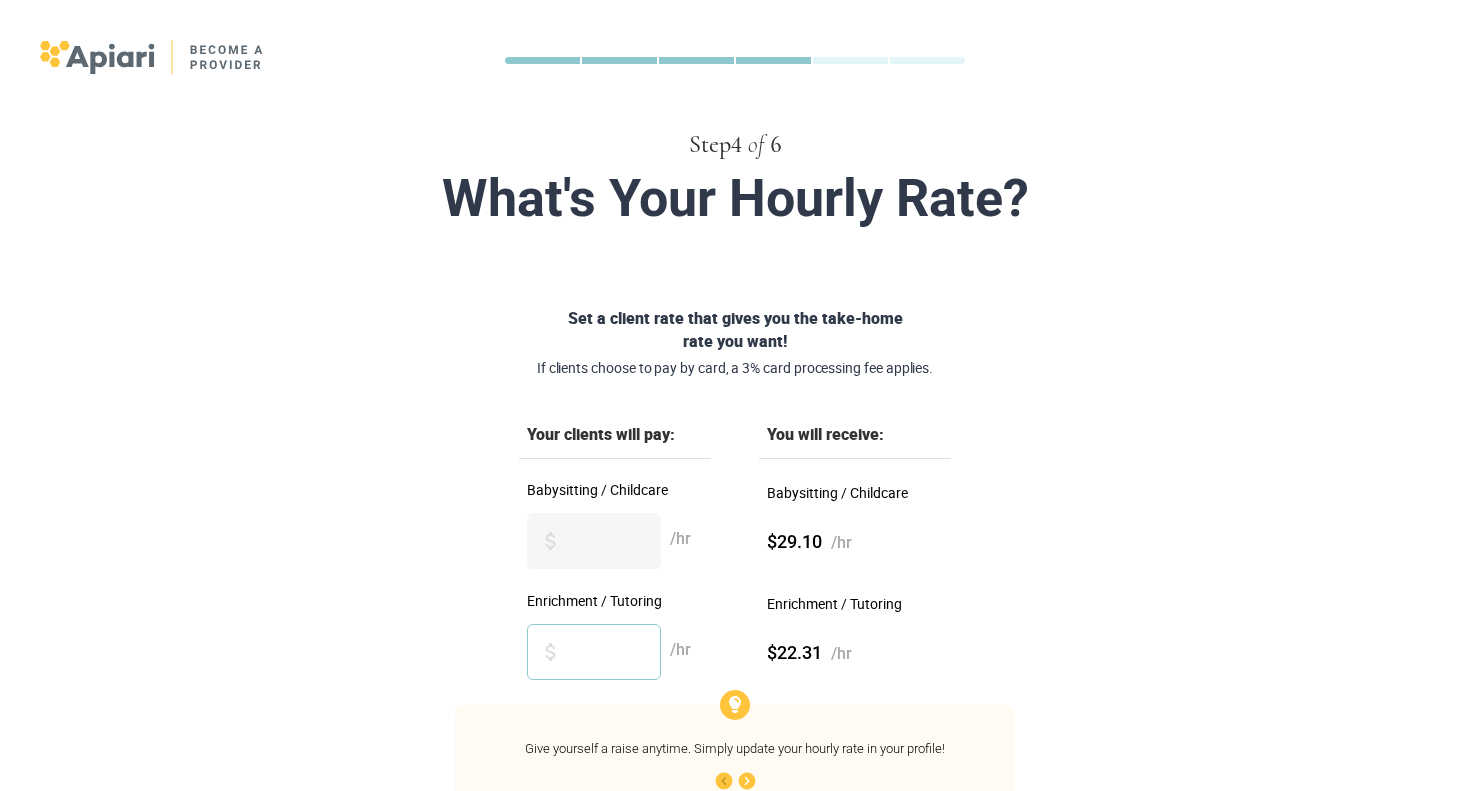 click on "**" at bounding box center (594, 652) 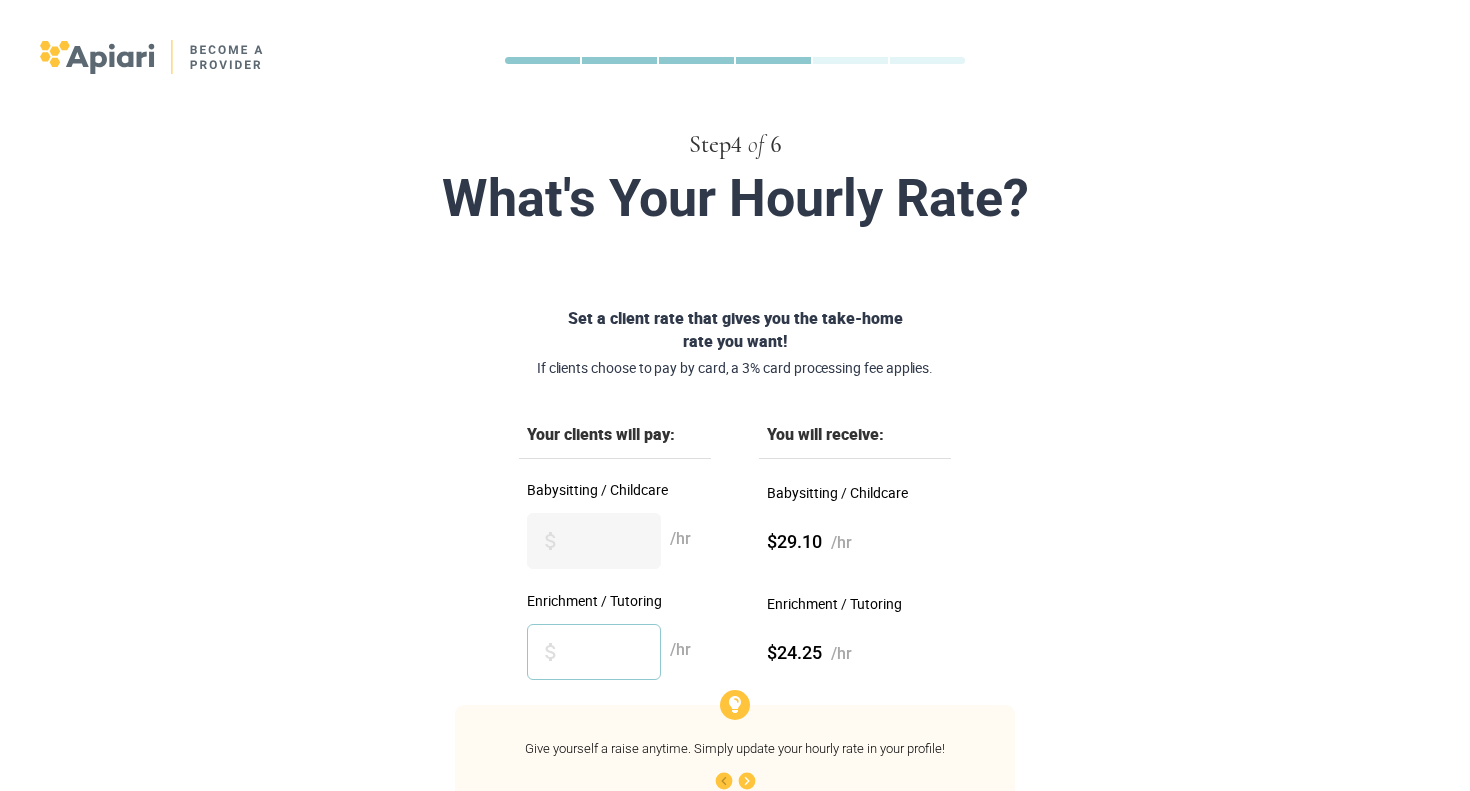 click on "**" at bounding box center (594, 652) 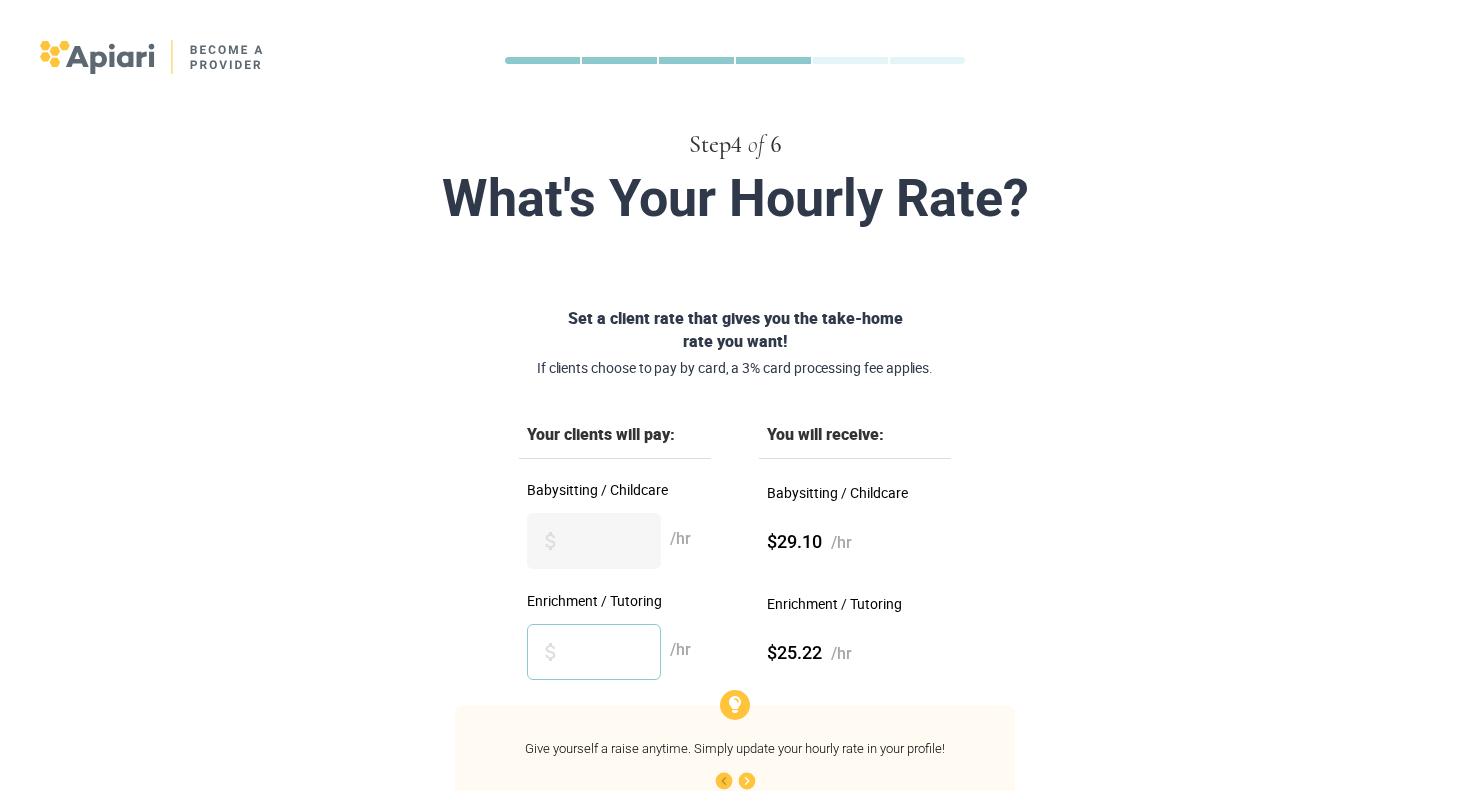 click on "**" at bounding box center (594, 652) 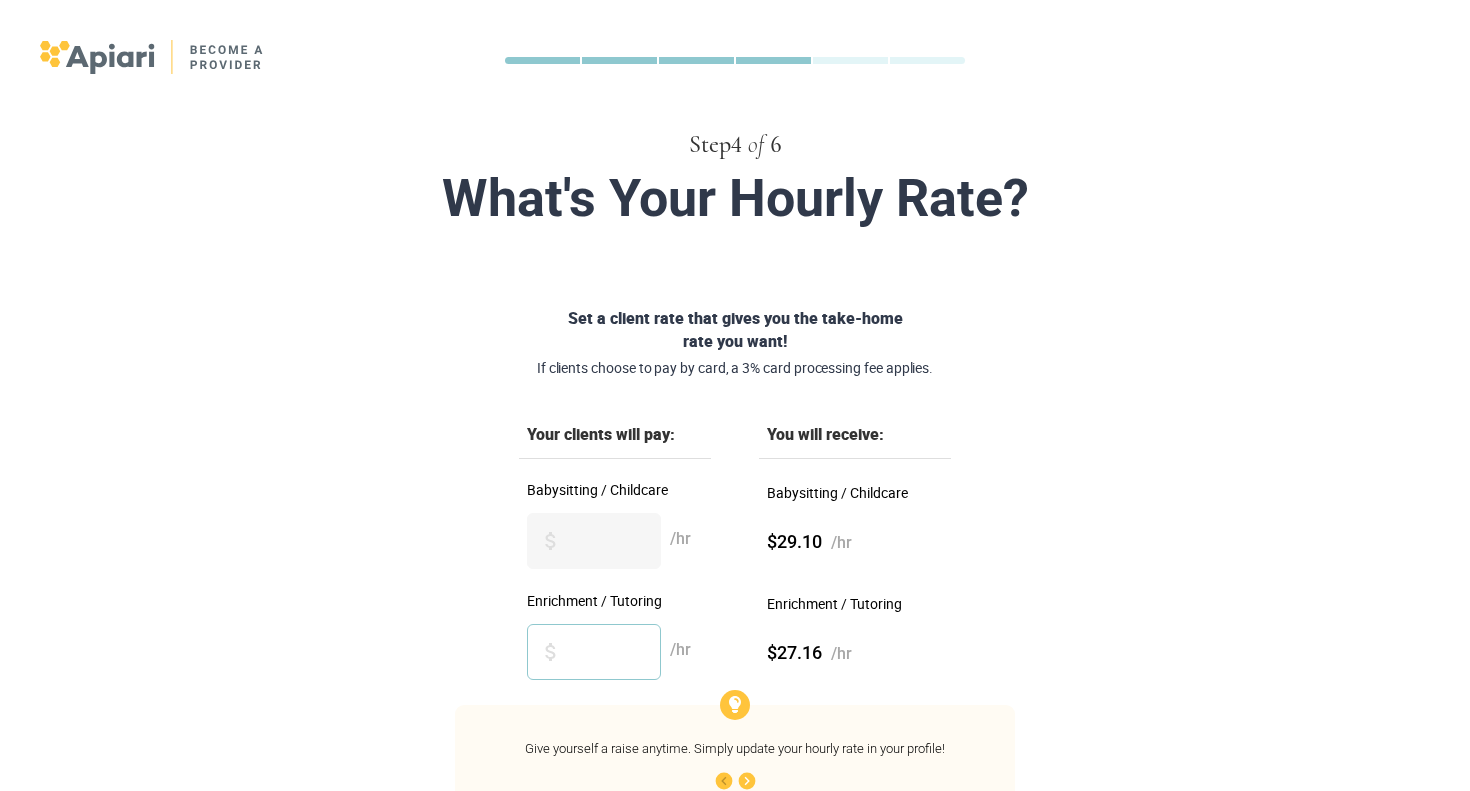 click on "**" at bounding box center (594, 652) 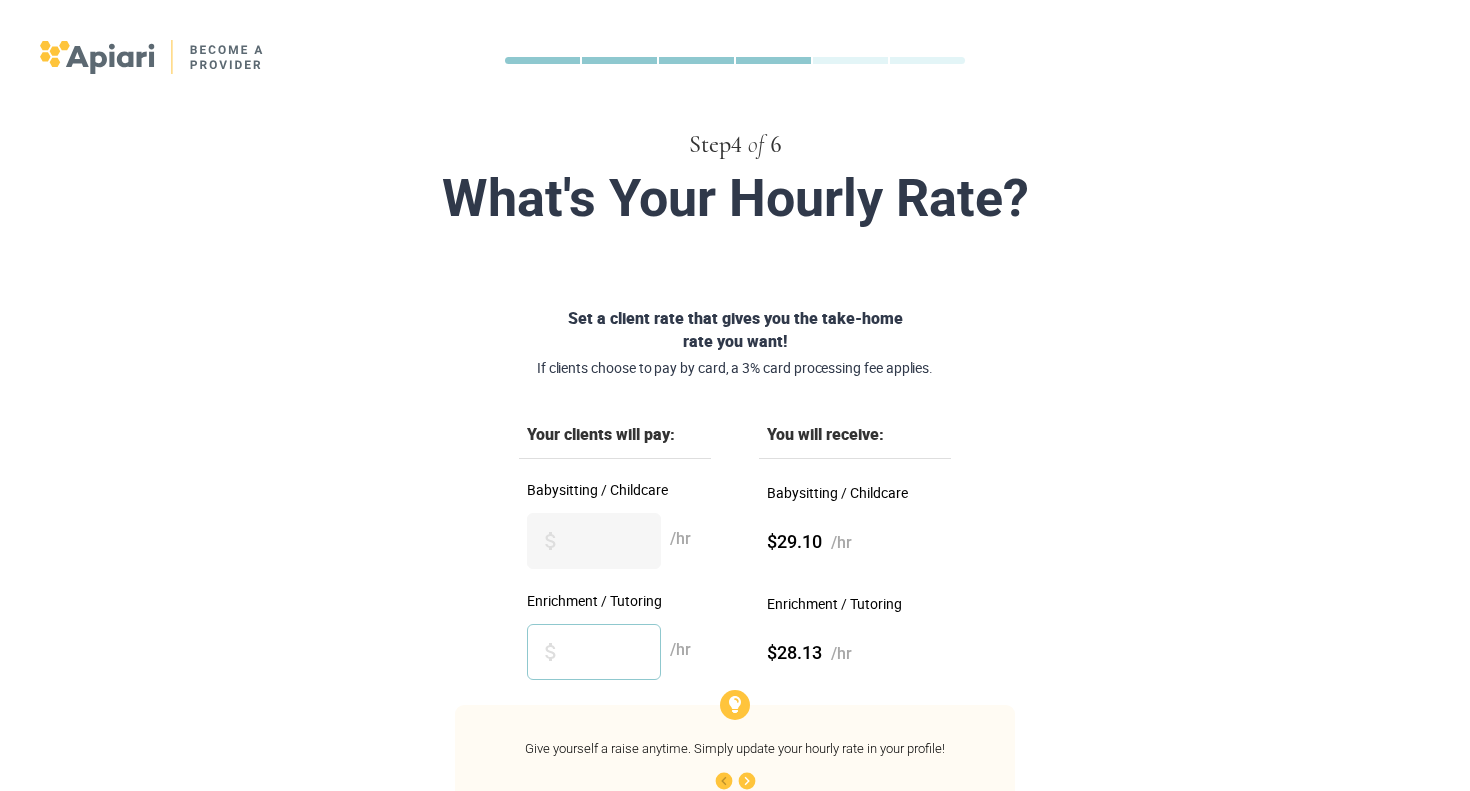 click on "**" at bounding box center (594, 652) 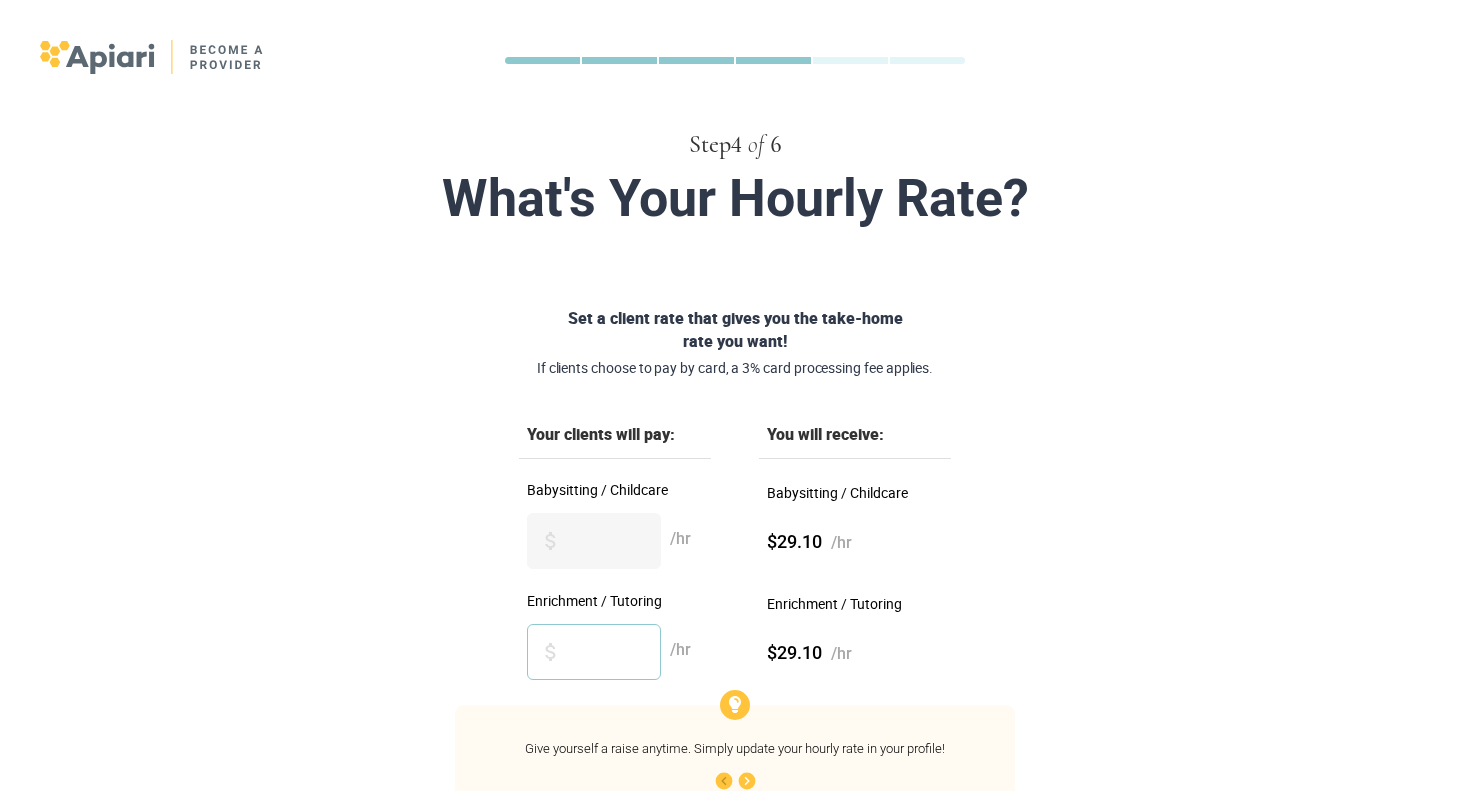 click on "**" at bounding box center (594, 652) 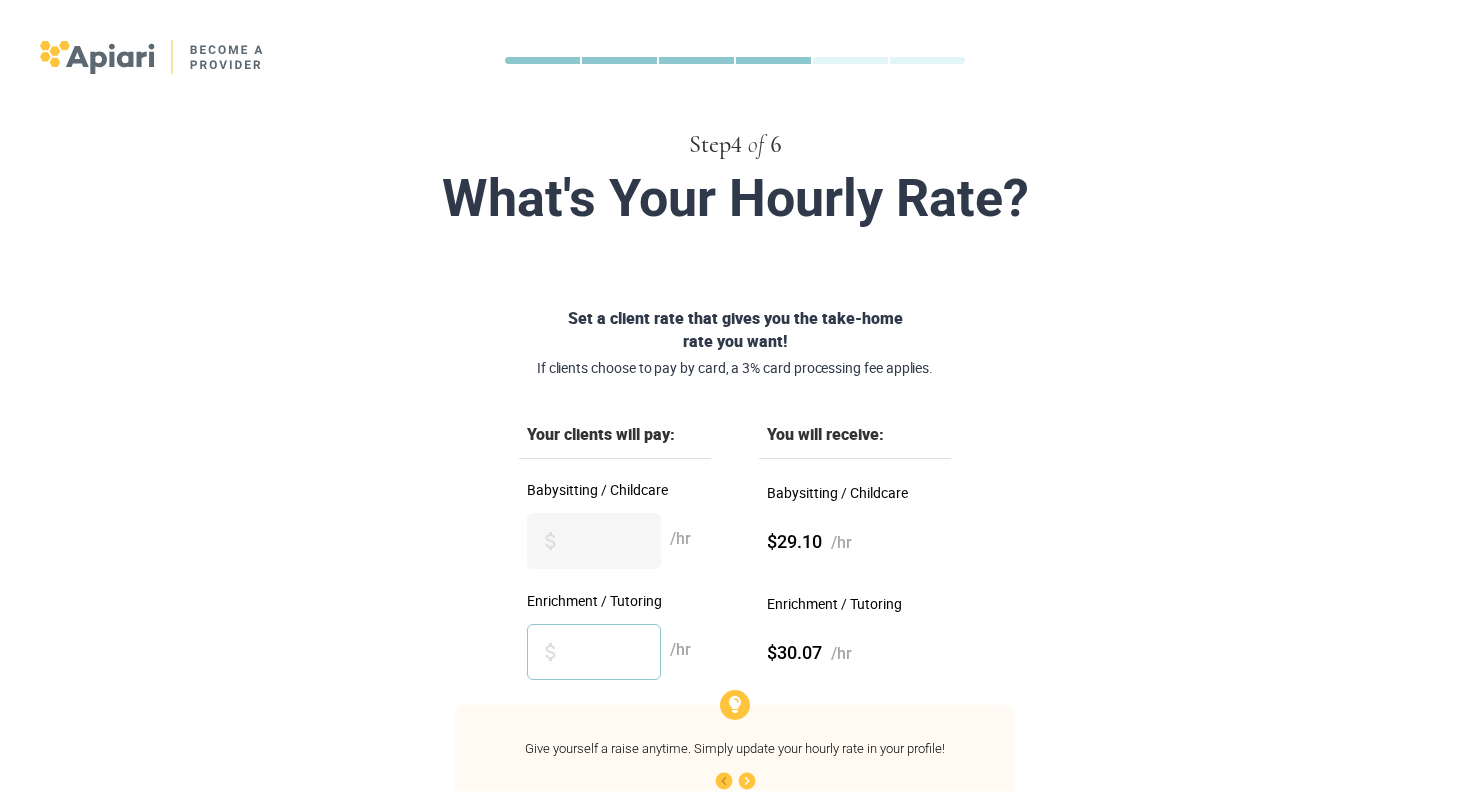 click on "**" at bounding box center [594, 652] 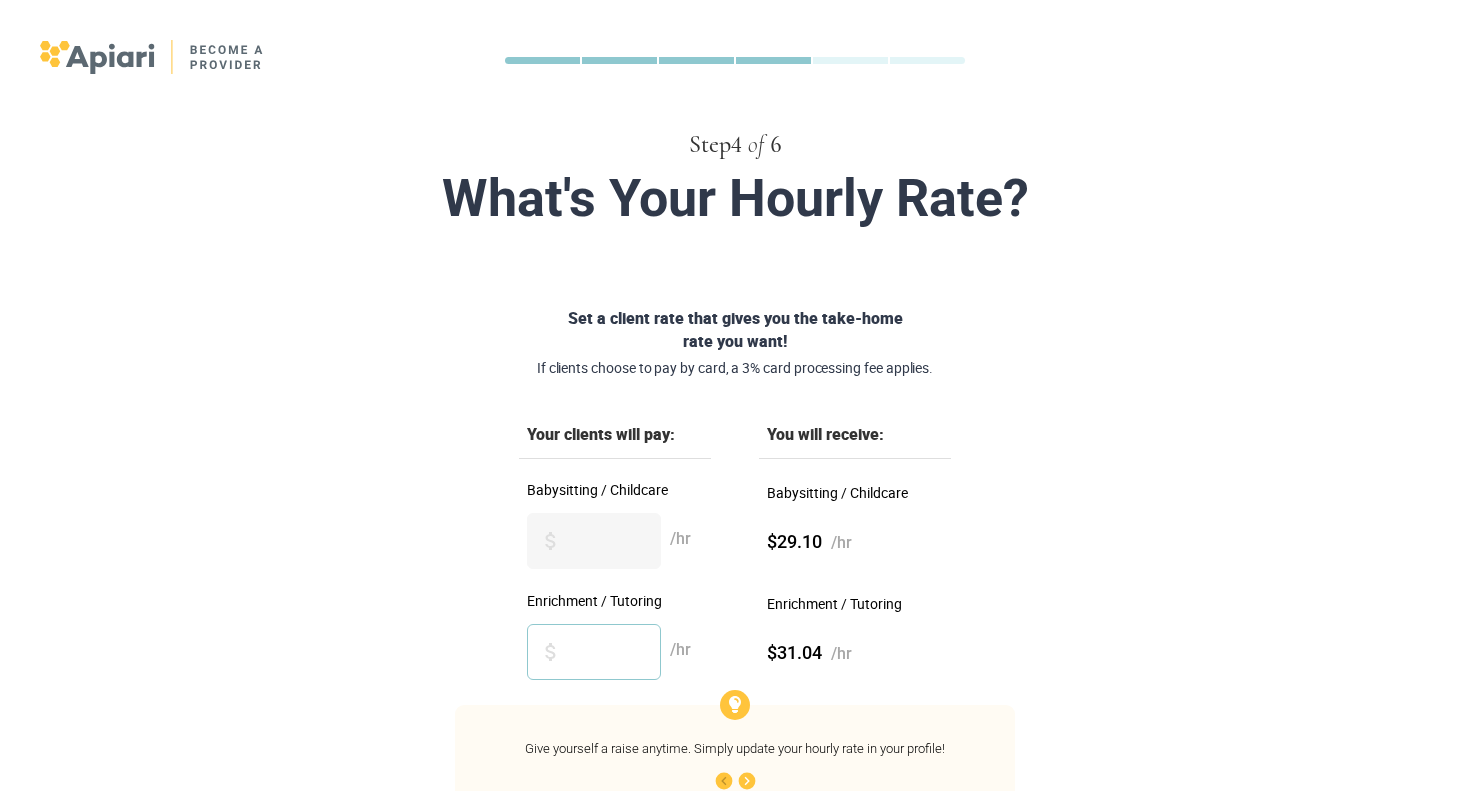 click on "**" at bounding box center (594, 652) 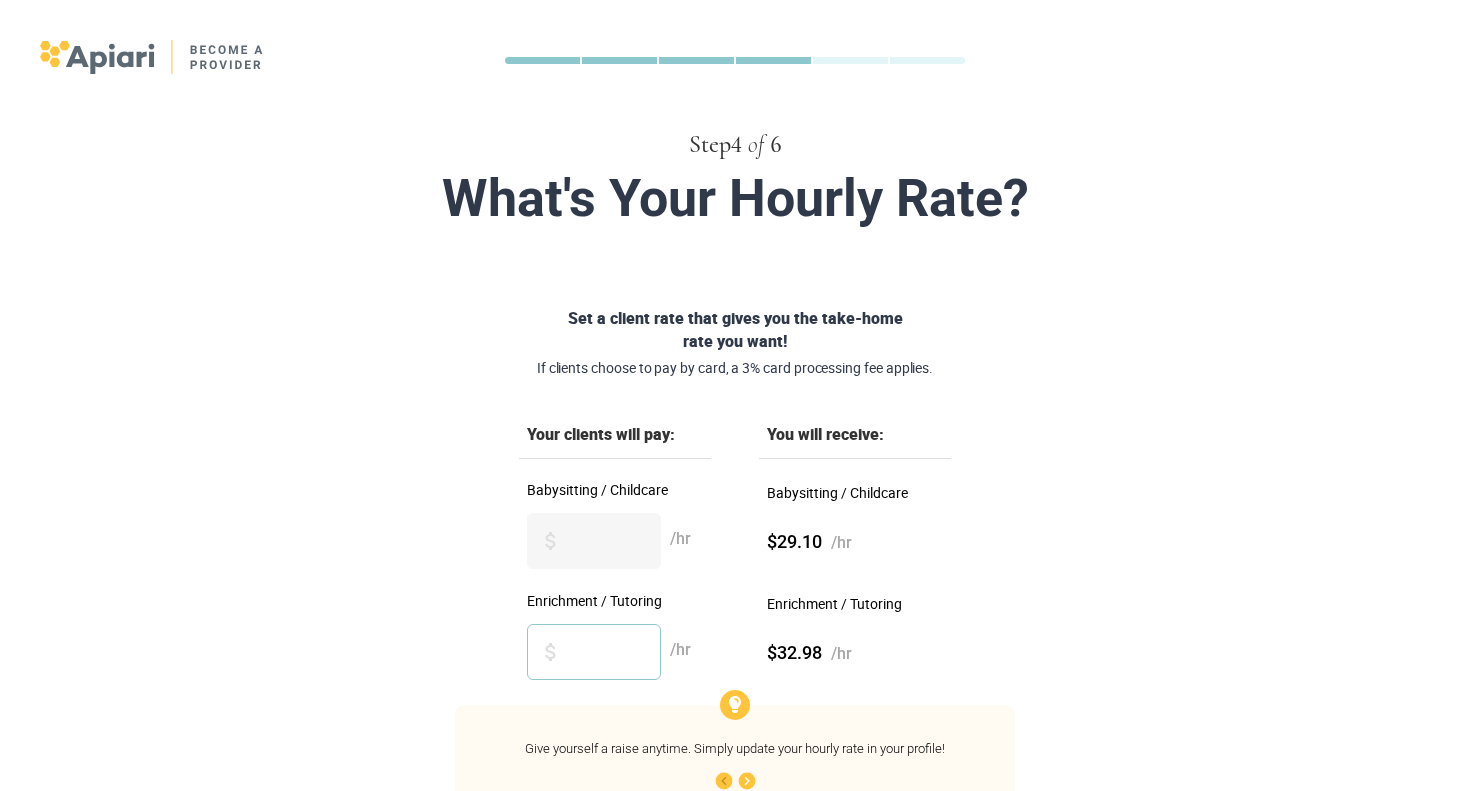 click on "**" at bounding box center (594, 652) 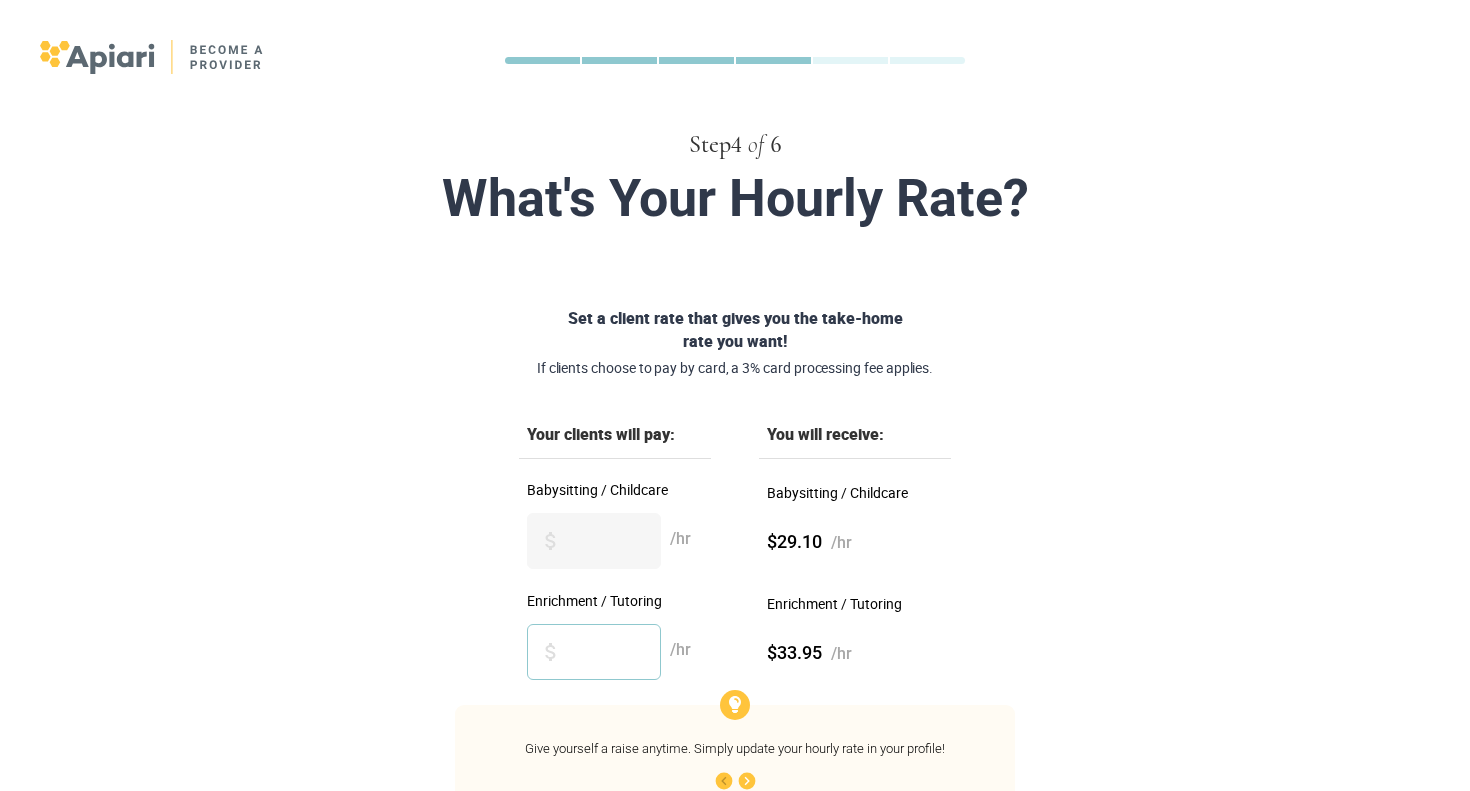 click on "**" at bounding box center [594, 652] 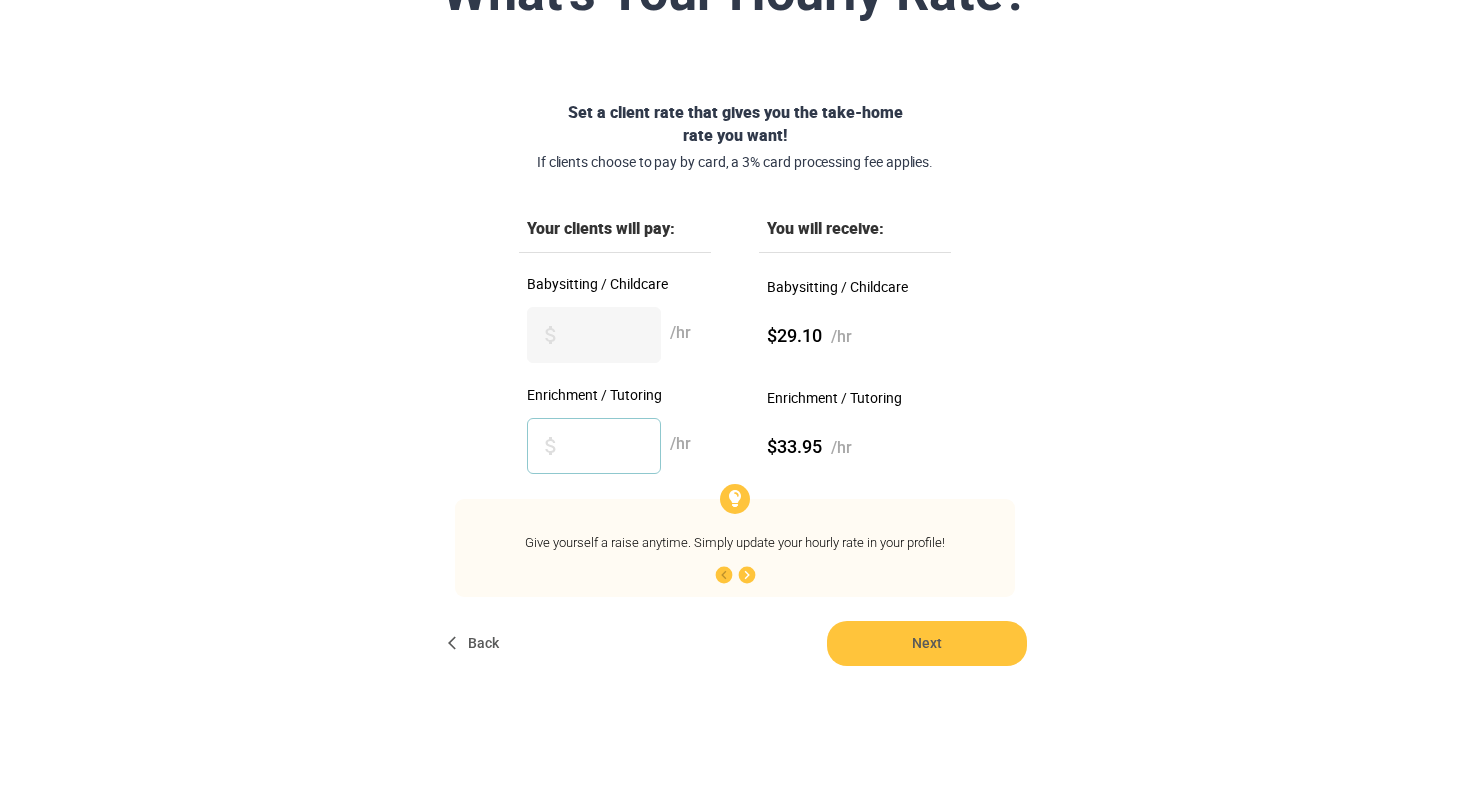 scroll, scrollTop: 208, scrollLeft: 0, axis: vertical 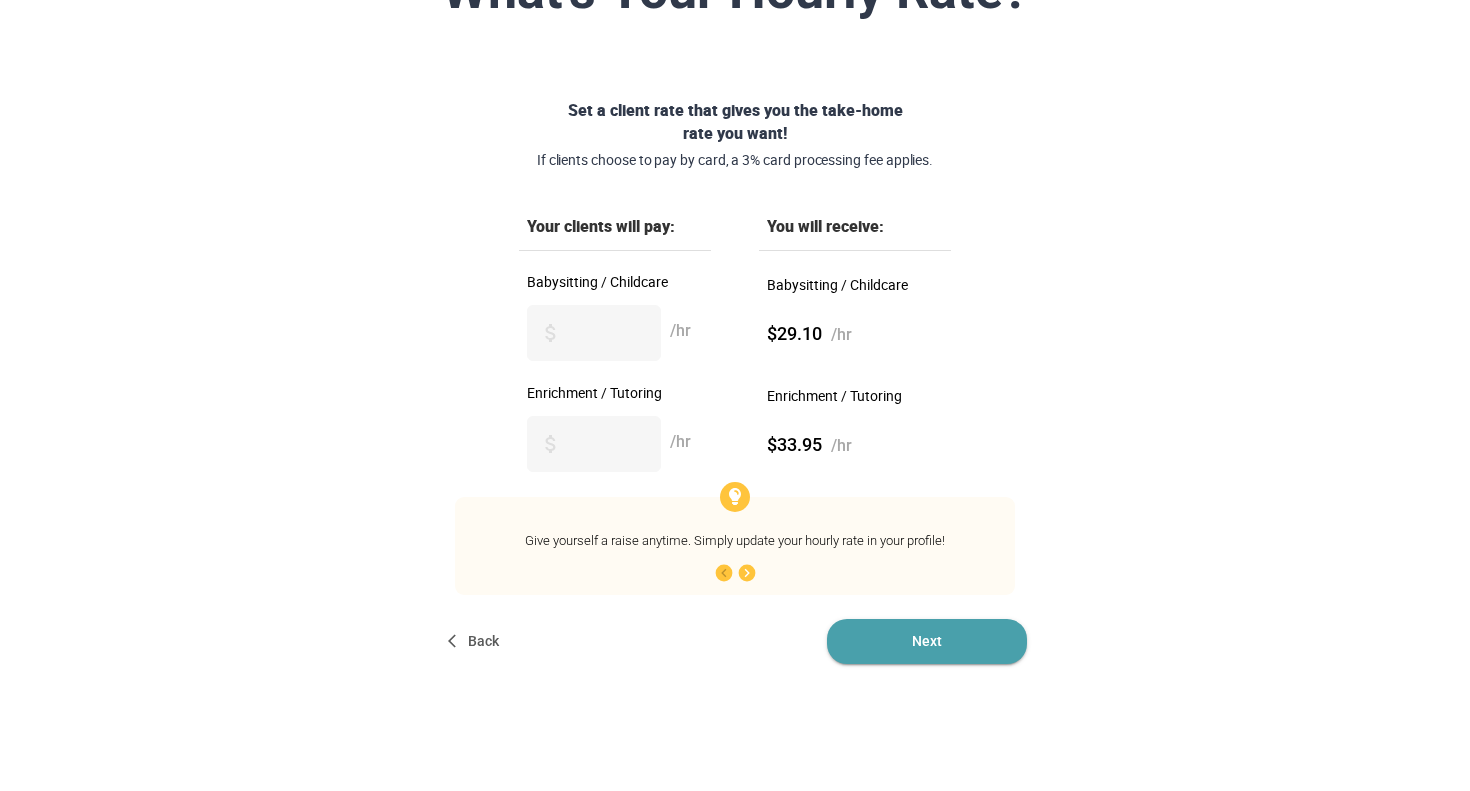click on "Next" at bounding box center (927, 641) 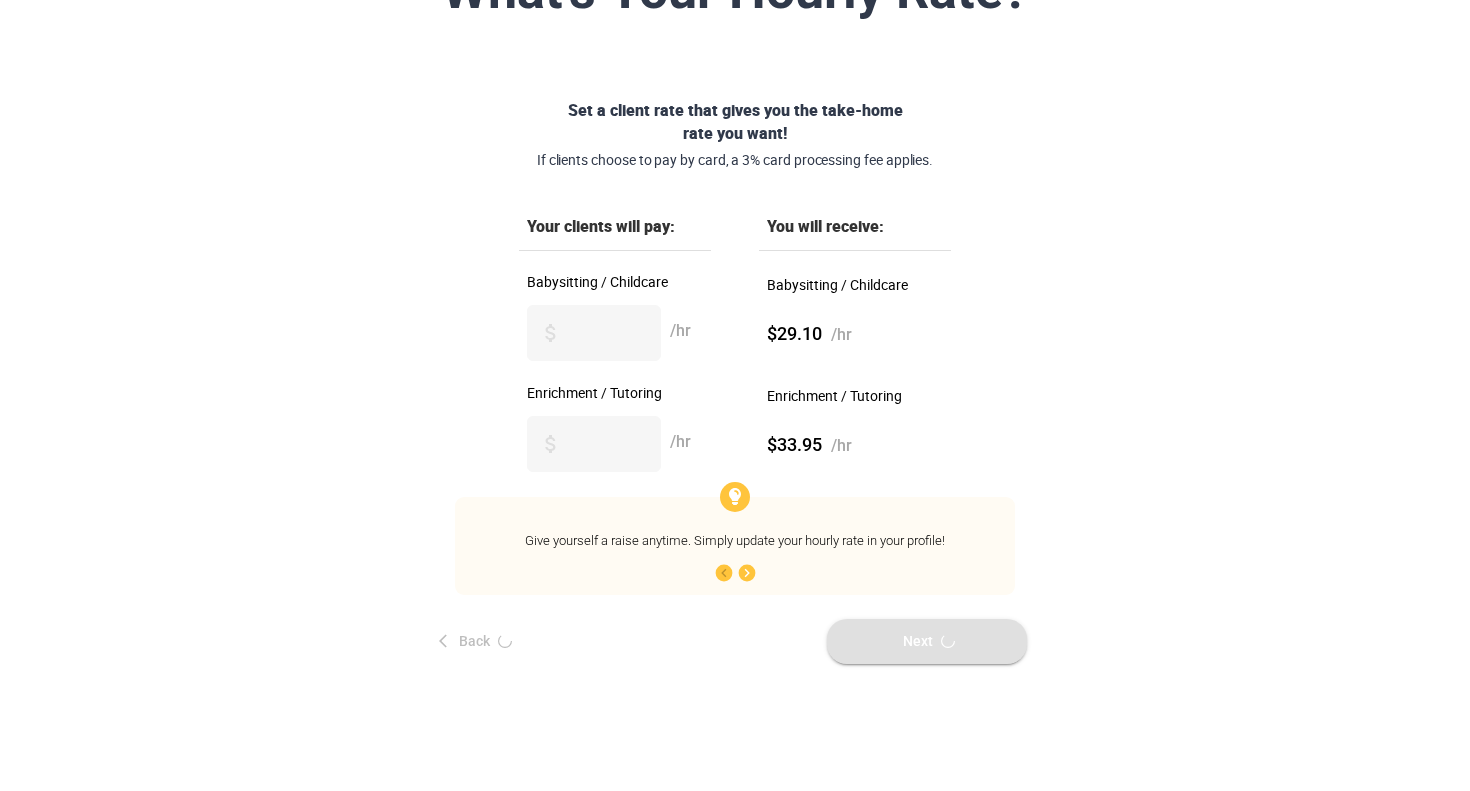 scroll, scrollTop: 0, scrollLeft: 0, axis: both 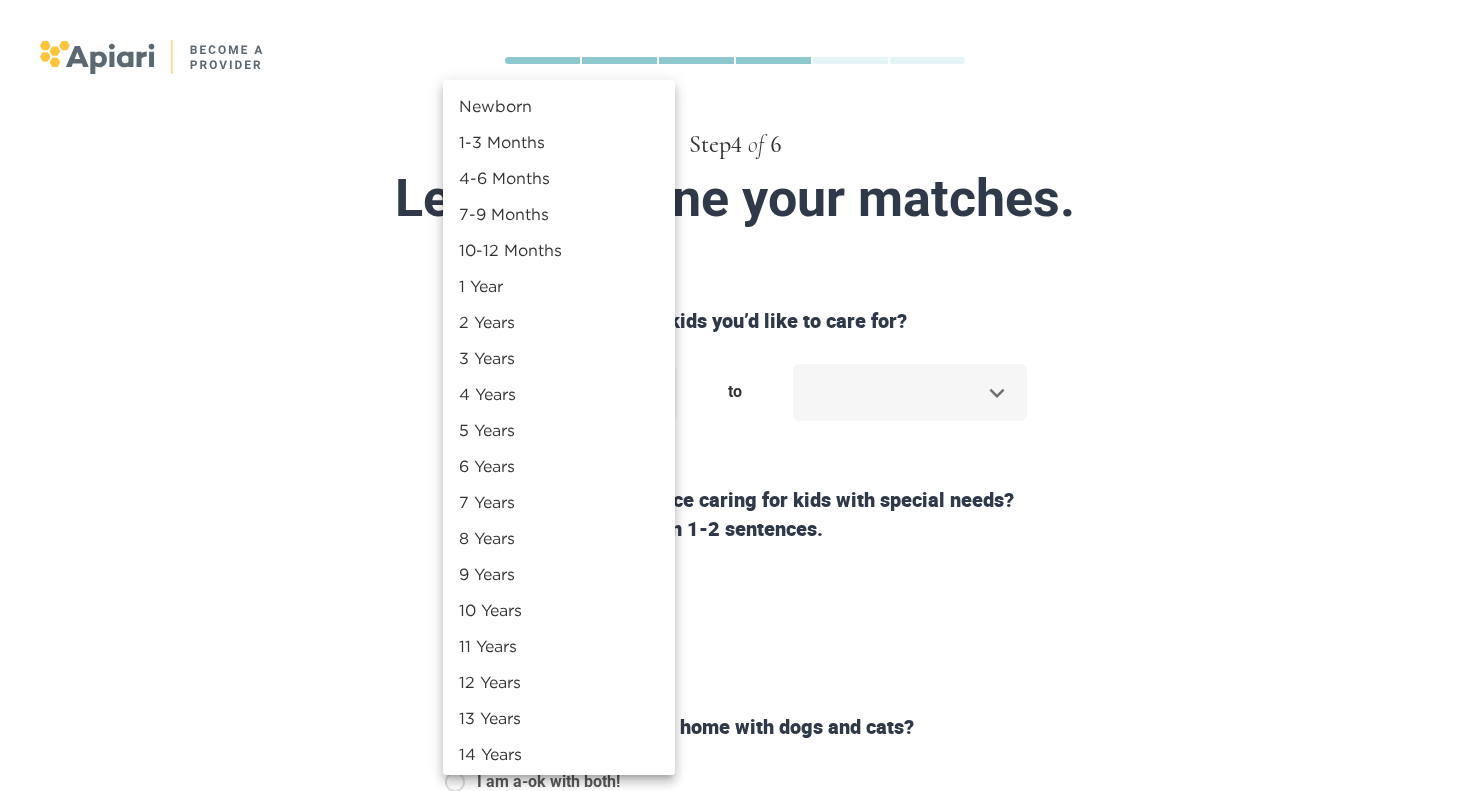 click on "Step  4   of   6 Let’s fine-tune your matches. What is the age range of kids you’d like to care for? ​ to ​ Do you have any experience caring for kids with special needs? If so please tell us more in 1-2 sentences. Yes No Are you willing to work in home with dogs and cats? I am a-ok with both! No dogs for me No cats for me No dogs or cats Do you speak another language besides English? Yes No Back Next Copyright  2025 hello@theapiari.com [PHONE] Jobs Signup Terms of service Privacy The Sweet Life Newborn 1-3 Months 4-6 Months 7-9 Months 10-12 Months 1 Year 2 Years 3 Years 4 Years 5 Years 6 Years 7 Years 8 Years 9 Years 10 Years 11 Years 12 Years 13 Years 14 Years 15 Years 16 Years 17 Years 18 Years" at bounding box center (735, 395) 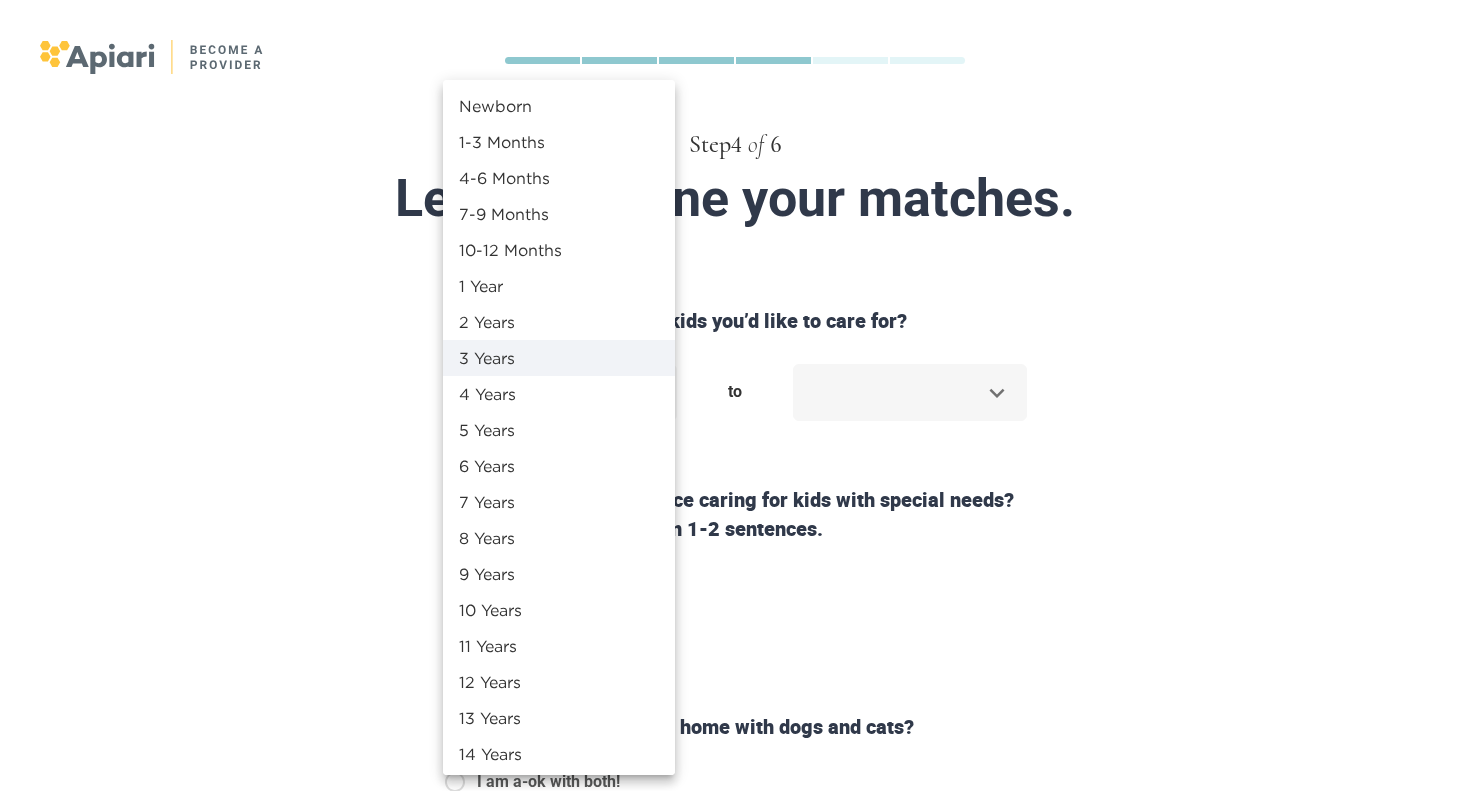 click on "Step  4   of   6 Let’s fine-tune your matches. What is the age range of kids you’d like to care for? 3 Years * to ​ Do you have any experience caring for kids with special needs? If so please tell us more in 1-2 sentences. Yes No Are you willing to work in home with dogs and cats? I am a-ok with both! No dogs for me No cats for me No dogs or cats Do you speak another language besides English? Yes No Back Next Copyright  2025 hello@theapiari.com [PHONE] Jobs Signup Terms of service Privacy The Sweet Life Newborn 1-3 Months 4-6 Months 7-9 Months 10-12 Months 1 Year 2 Years 3 Years 4 Years 5 Years 6 Years 7 Years 8 Years 9 Years 10 Years 11 Years 12 Years 13 Years 14 Years 15 Years 16 Years 17 Years 18 Years" at bounding box center (735, 395) 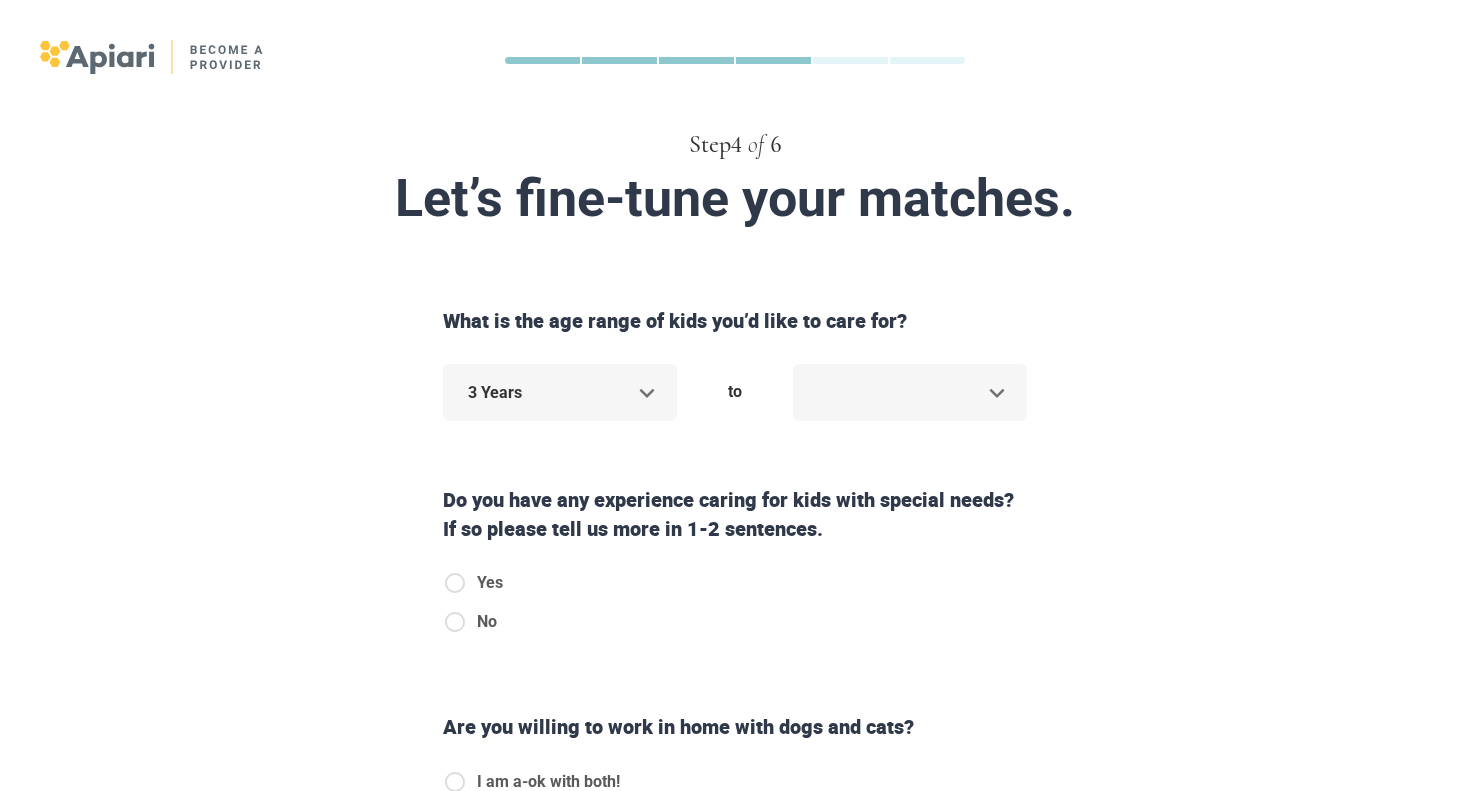 click on "Step  4   of   6 Let’s fine-tune your matches. What is the age range of kids you’d like to care for? 3 Years * to ​ Do you have any experience caring for kids with special needs? If so please tell us more in 1-2 sentences. Yes No Are you willing to work in home with dogs and cats? I am a-ok with both! No dogs for me No cats for me No dogs or cats Do you speak another language besides English? Yes No Back Next Copyright  2025 hello@theapiari.com [PHONE] Jobs Signup Terms of service Privacy The Sweet Life" at bounding box center [735, 395] 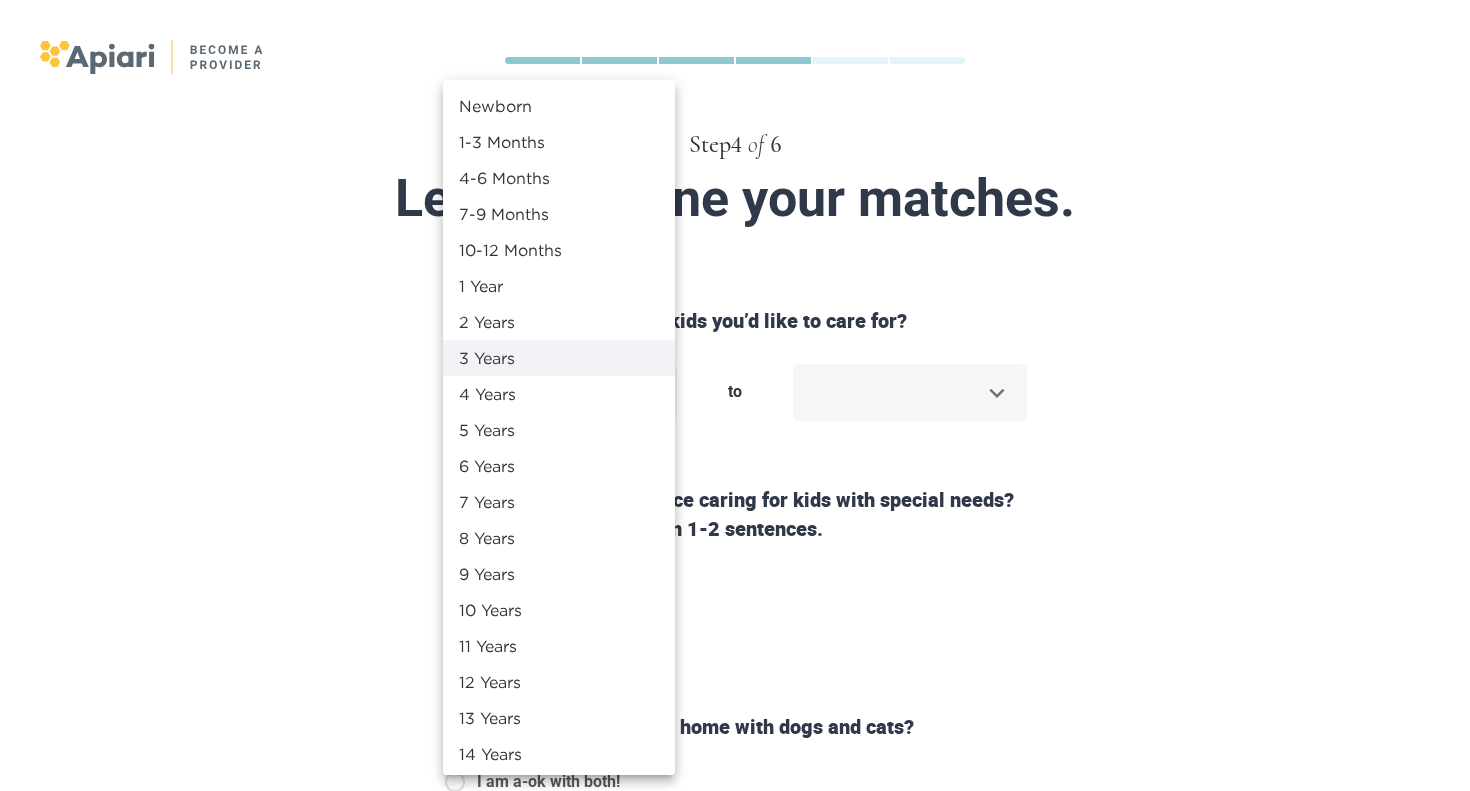 click on "2 Years" at bounding box center (559, 322) 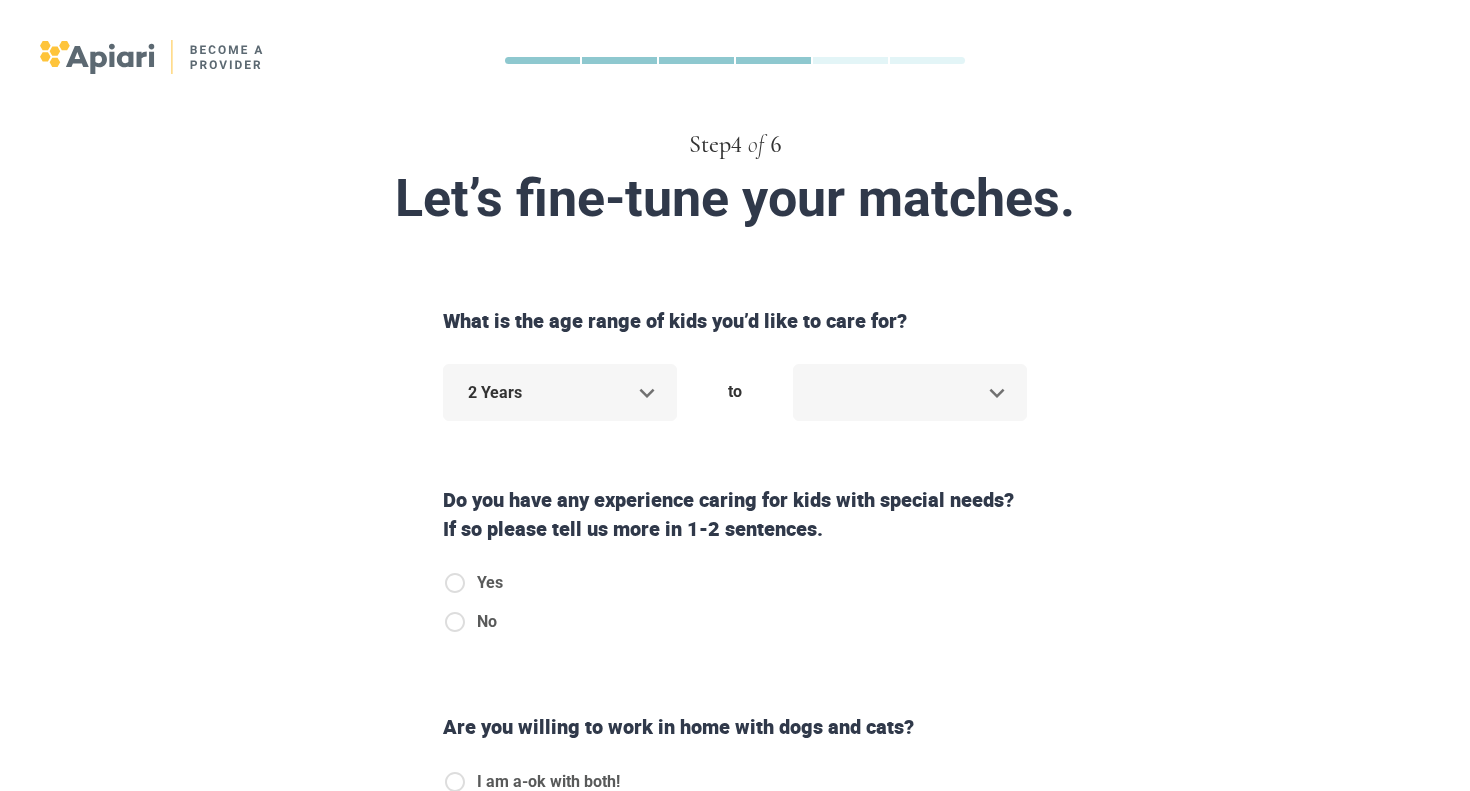 click on "Step  4   of   6 Let’s fine-tune your matches. What is the age range of kids you’d like to care for? 2 Years * to ​ Do you have any experience caring for kids with special needs? If so please tell us more in 1-2 sentences. Yes No Are you willing to work in home with dogs and cats? I am a-ok with both! No dogs for me No cats for me No dogs or cats Do you speak another language besides English? Yes No Back Next Copyright  2025 hello@theapiari.com [PHONE] Jobs Signup Terms of service Privacy The Sweet Life" at bounding box center [735, 395] 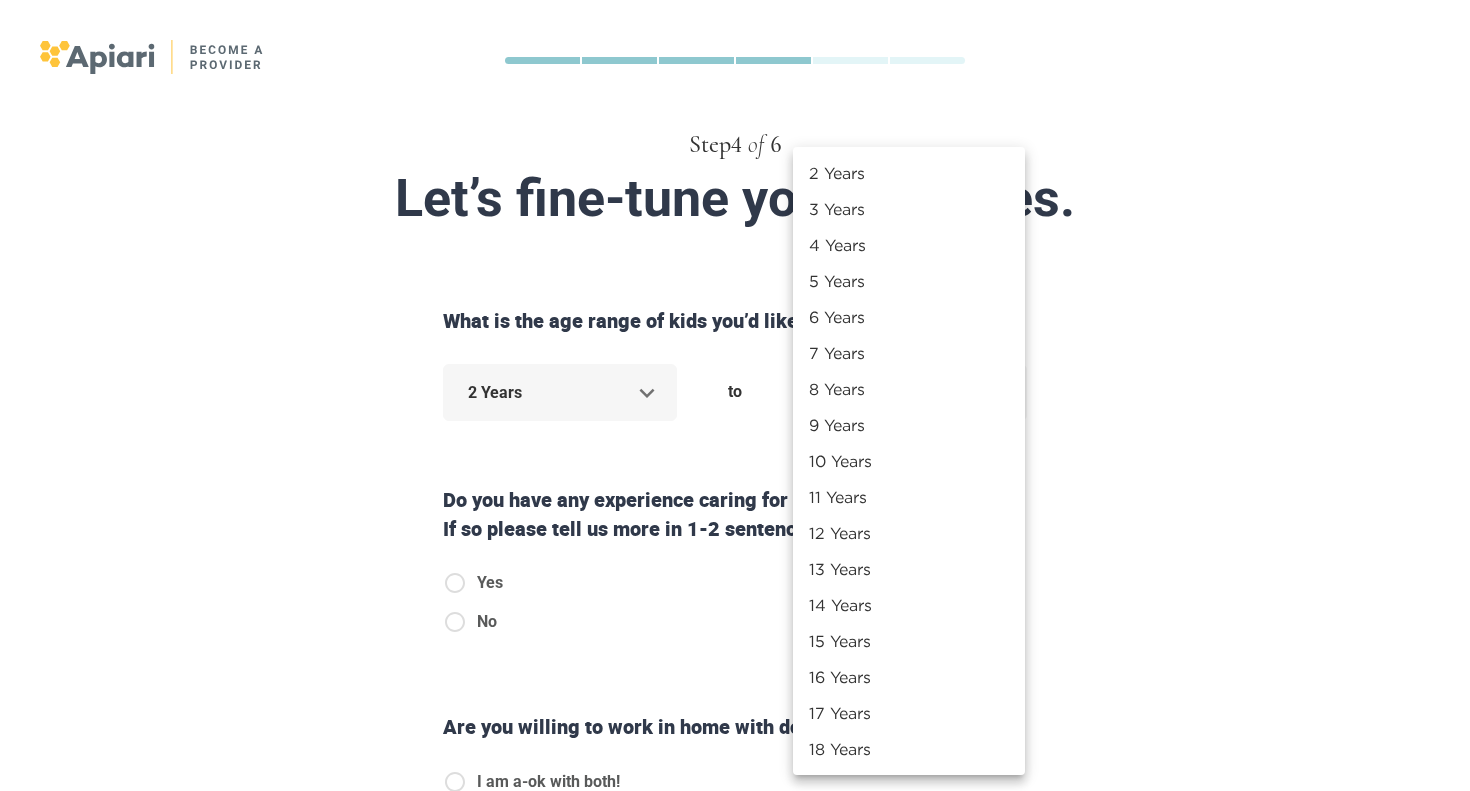 click on "13 Years" at bounding box center [909, 569] 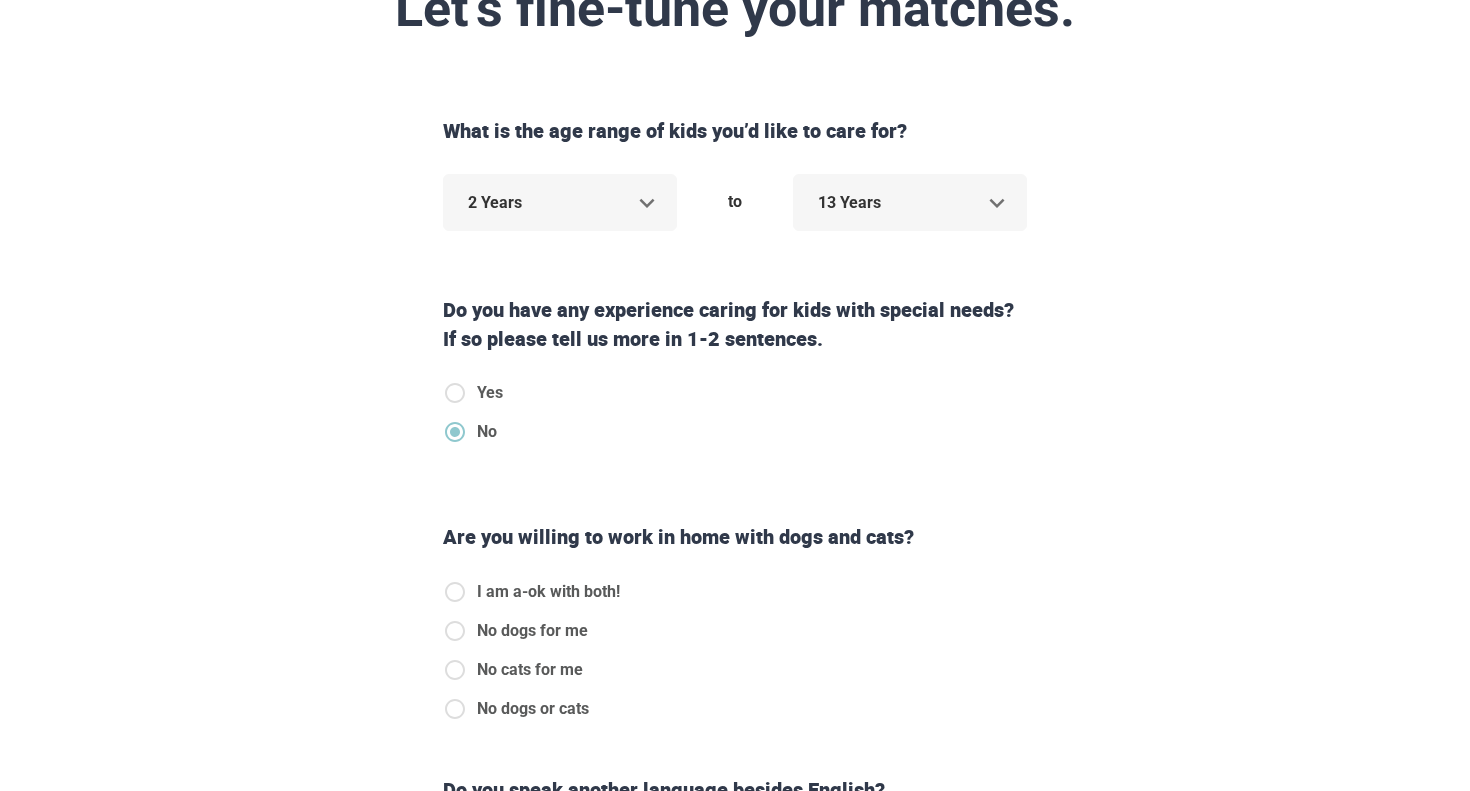 scroll, scrollTop: 192, scrollLeft: 0, axis: vertical 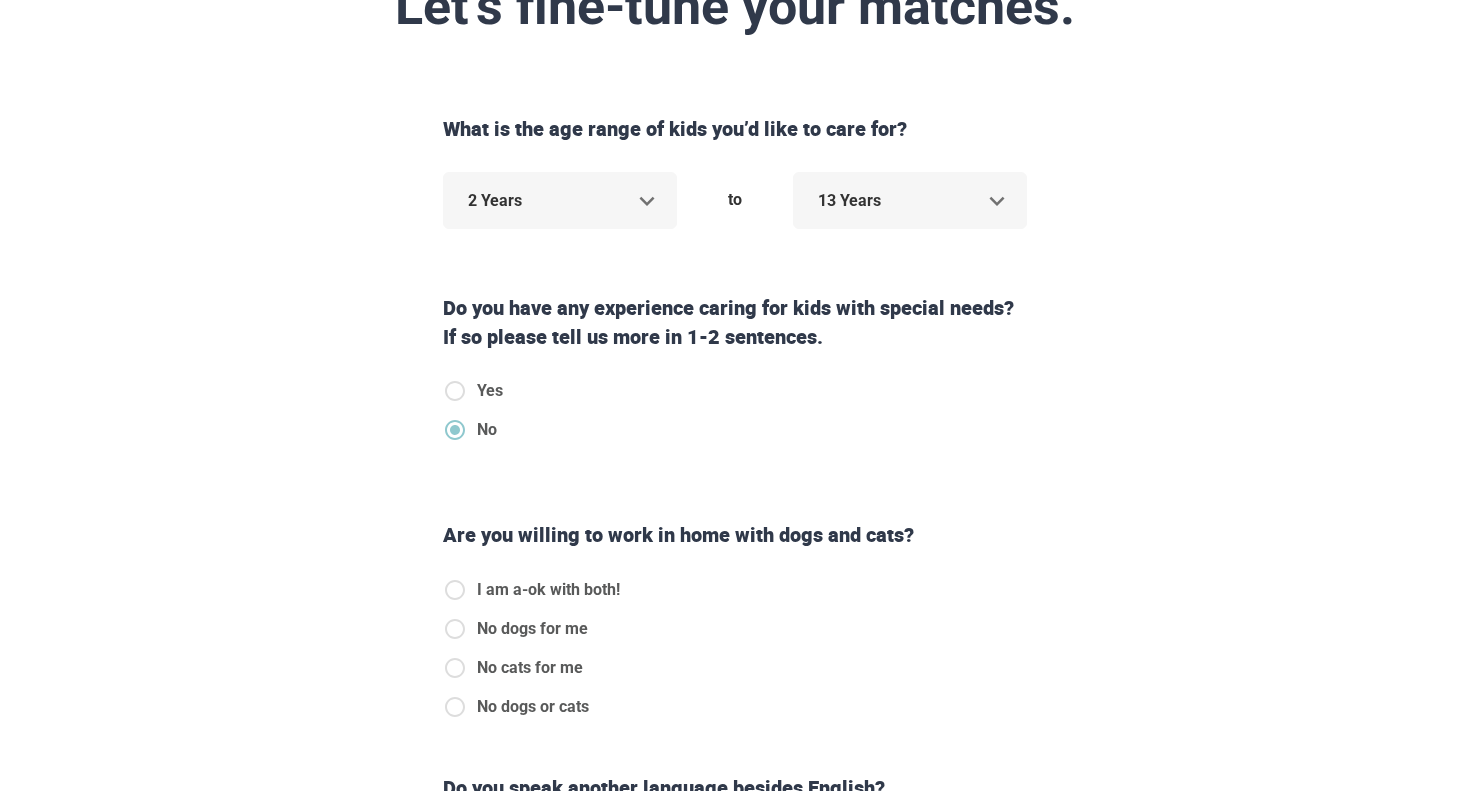 click on "I am a-ok with both!" at bounding box center [531, 590] 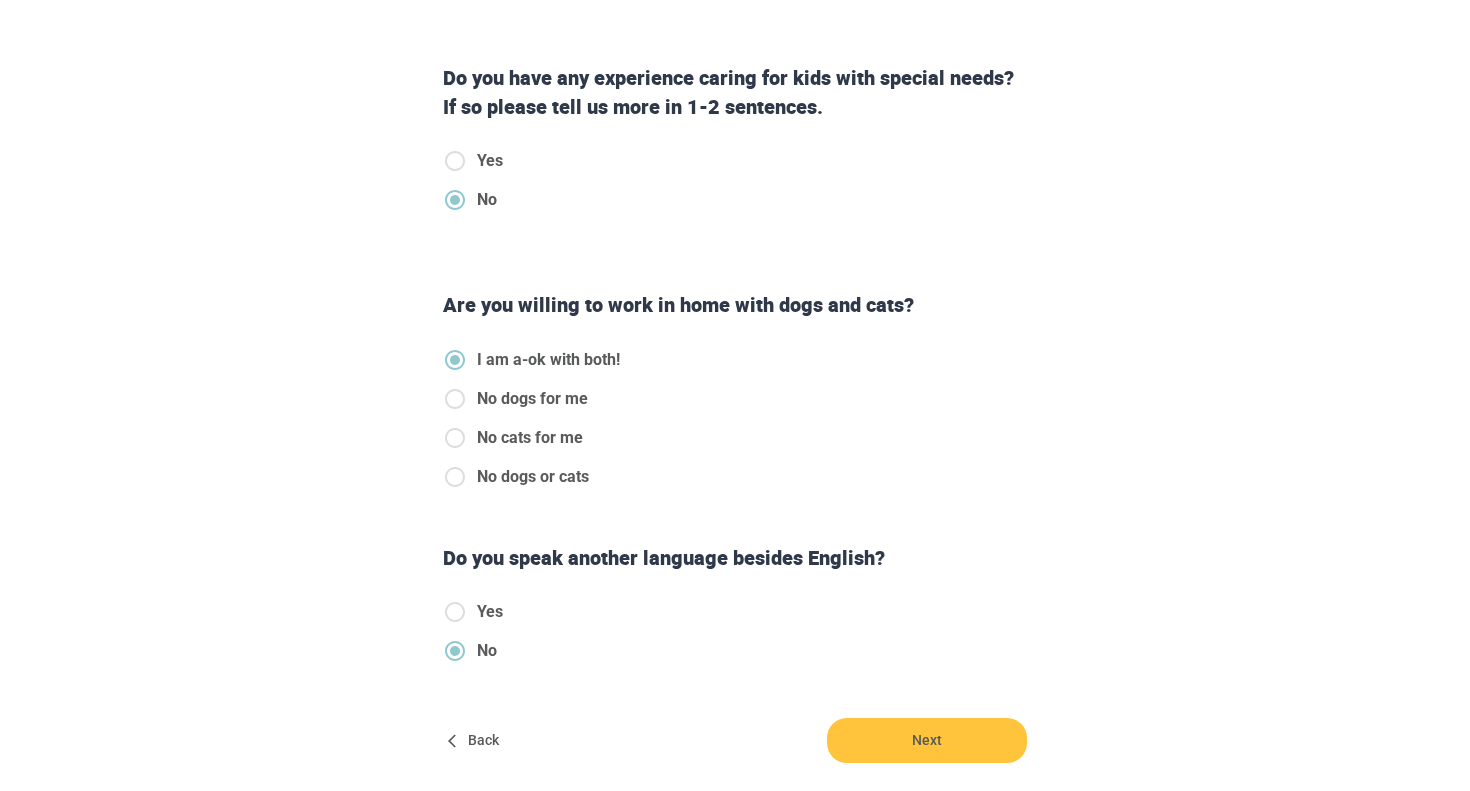 scroll, scrollTop: 447, scrollLeft: 0, axis: vertical 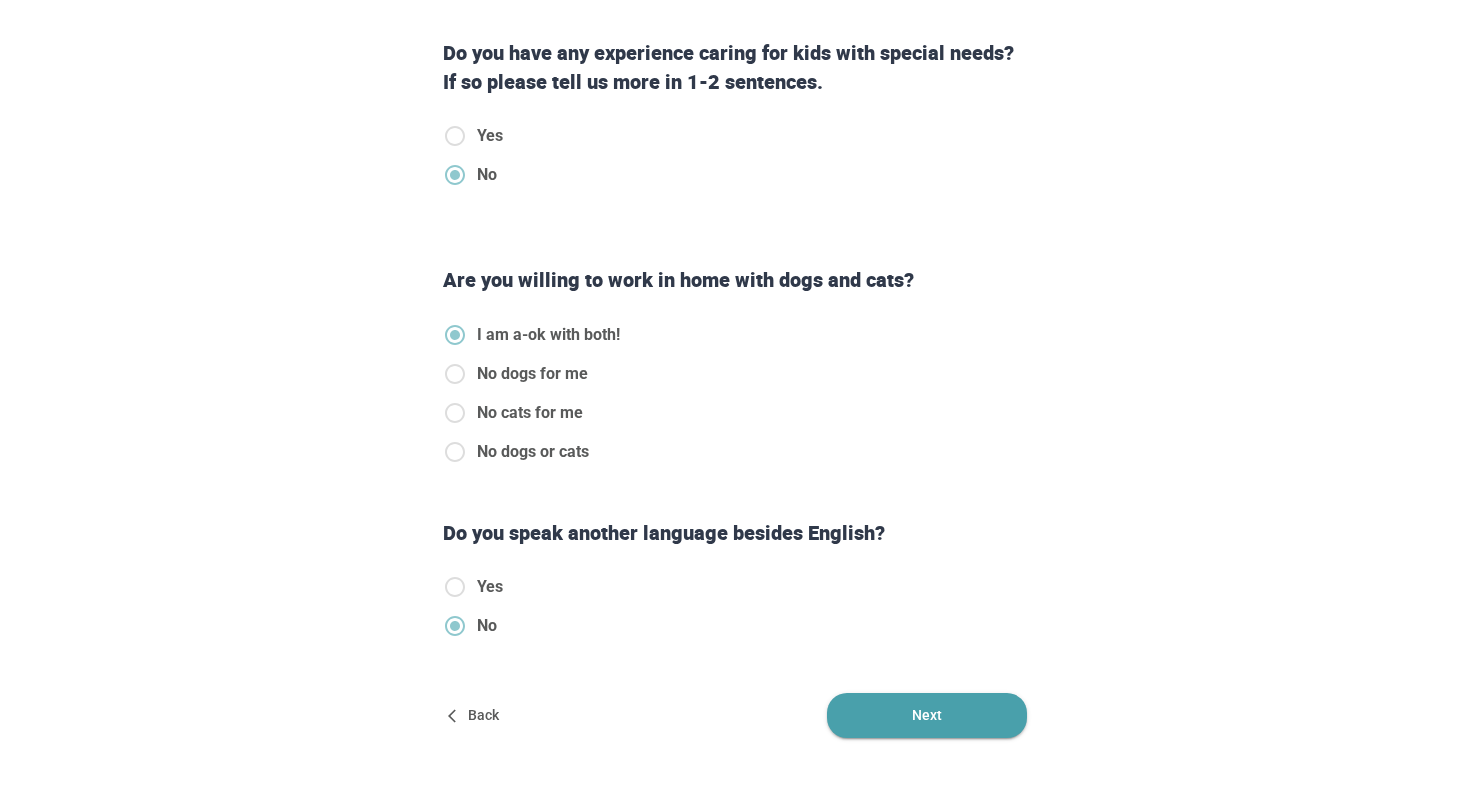 click on "Next" at bounding box center [927, 715] 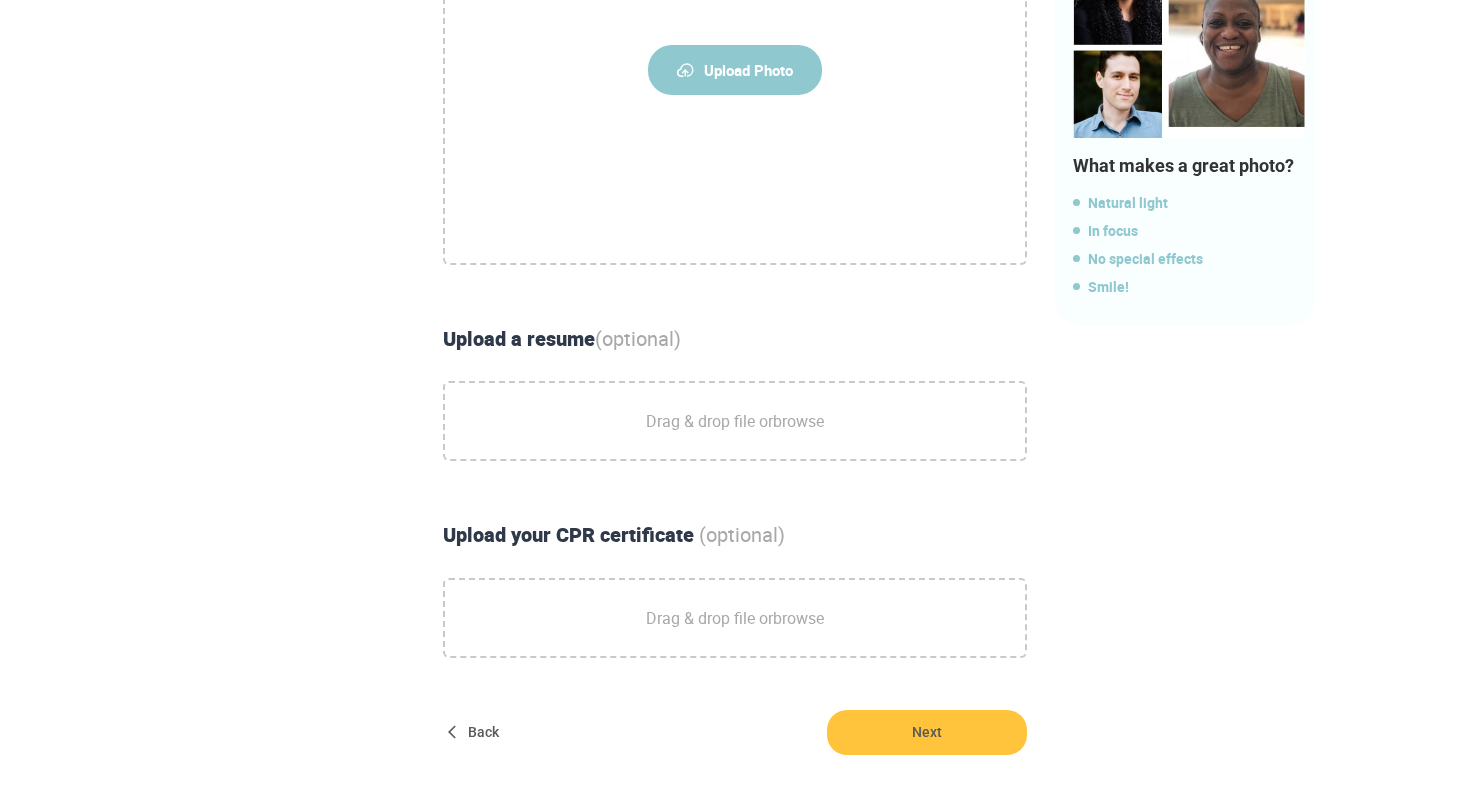 scroll, scrollTop: 520, scrollLeft: 0, axis: vertical 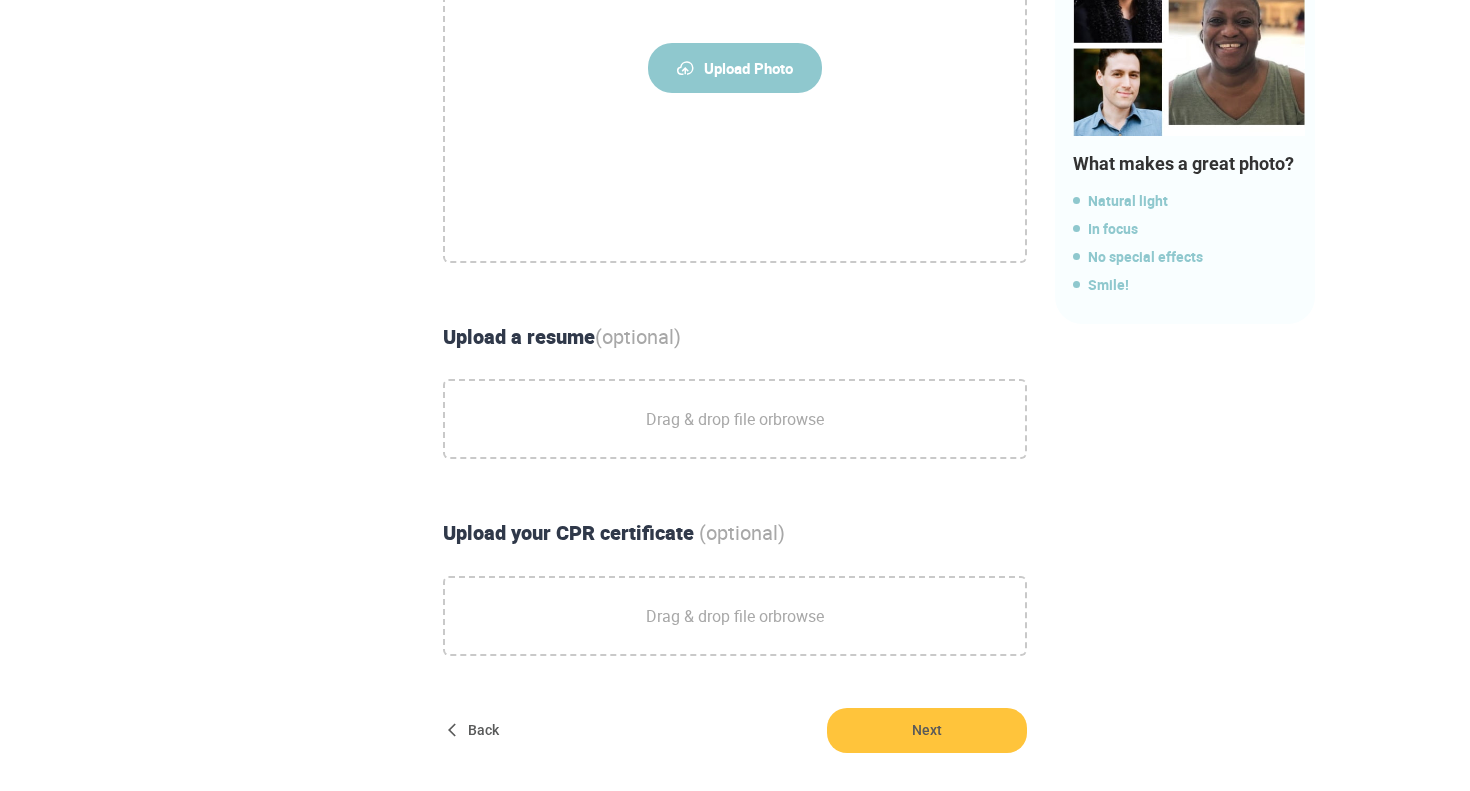 click on "Drag & drop file or  browse" at bounding box center (735, 419) 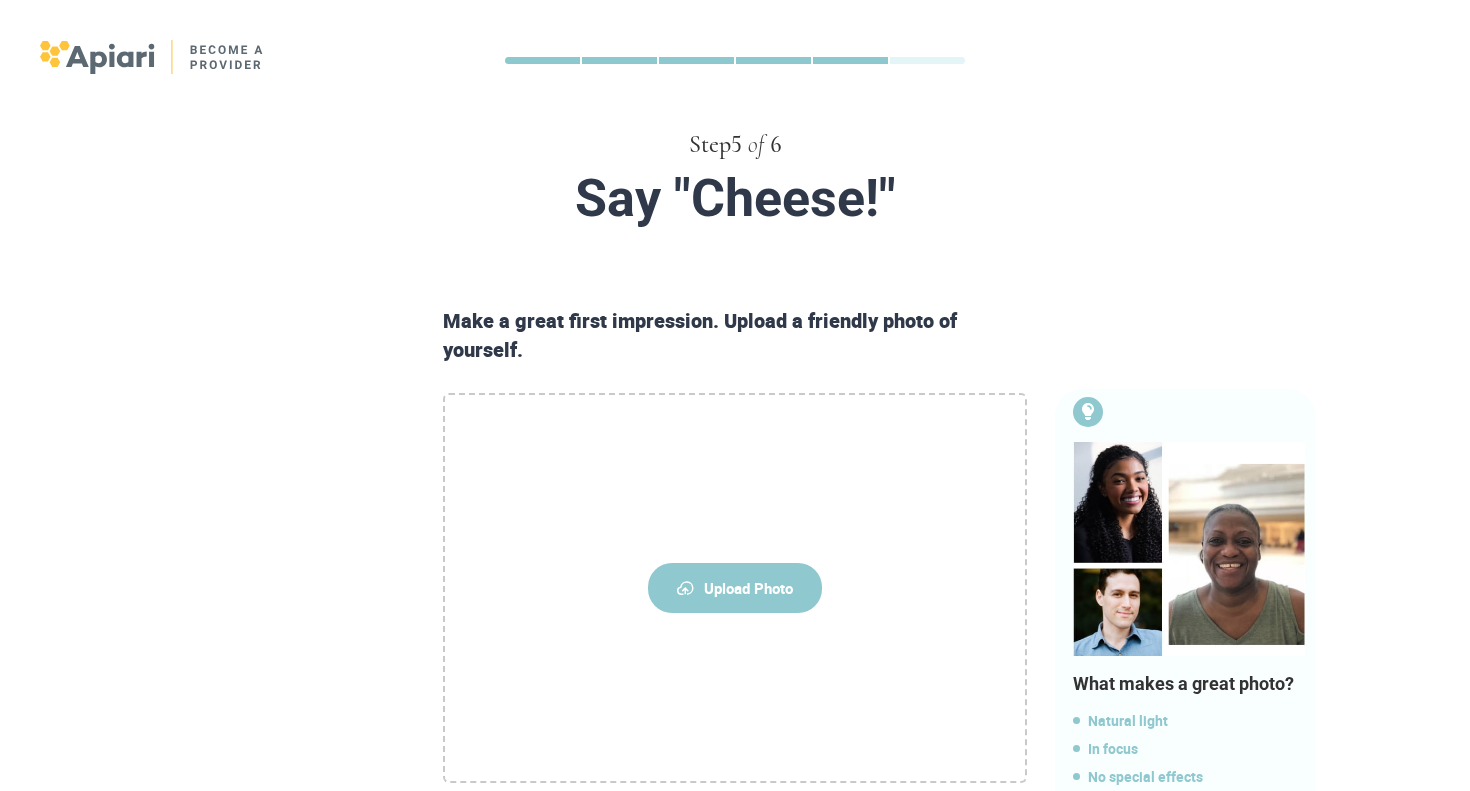 scroll, scrollTop: 331, scrollLeft: 0, axis: vertical 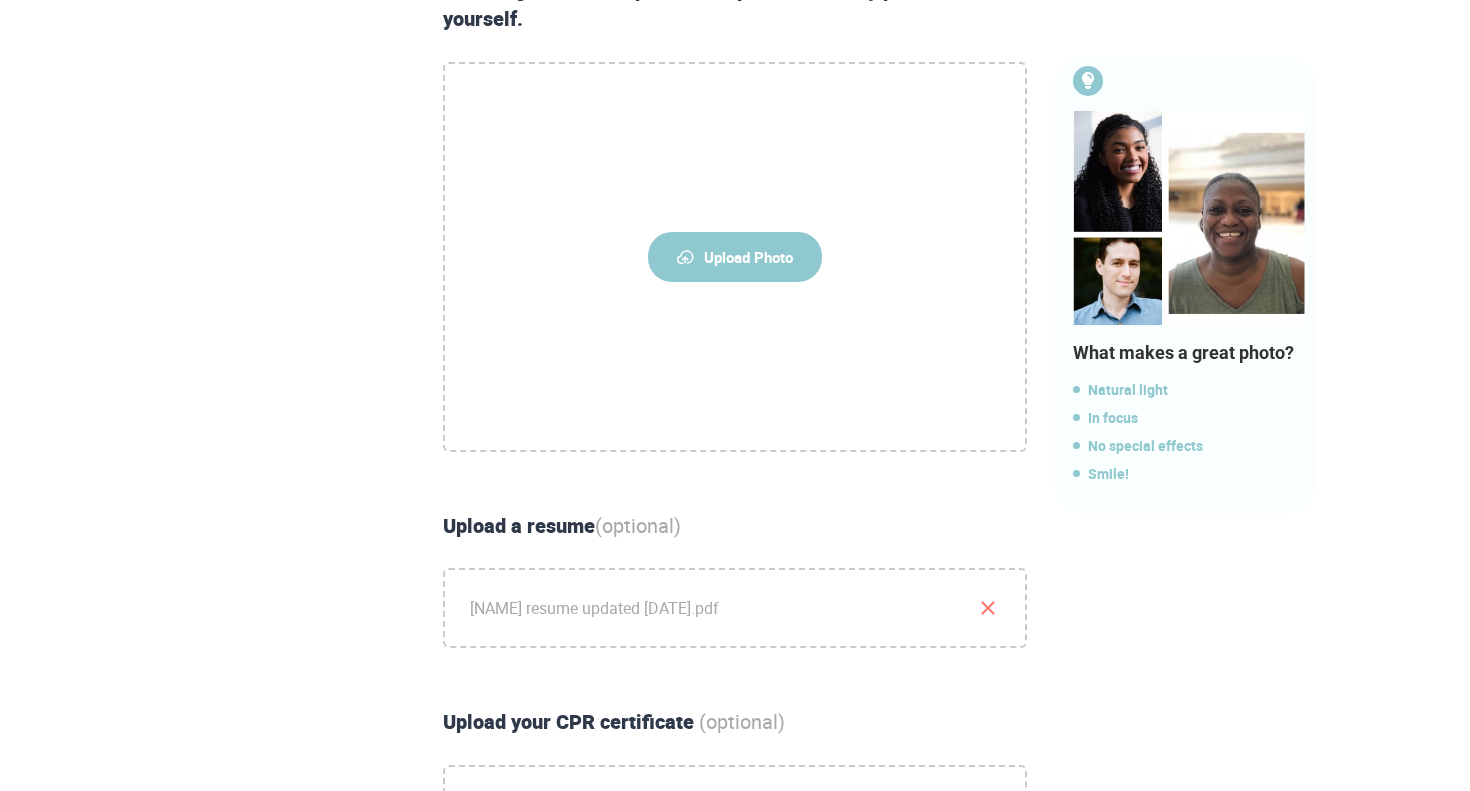 click on "Upload Photo" at bounding box center [735, 257] 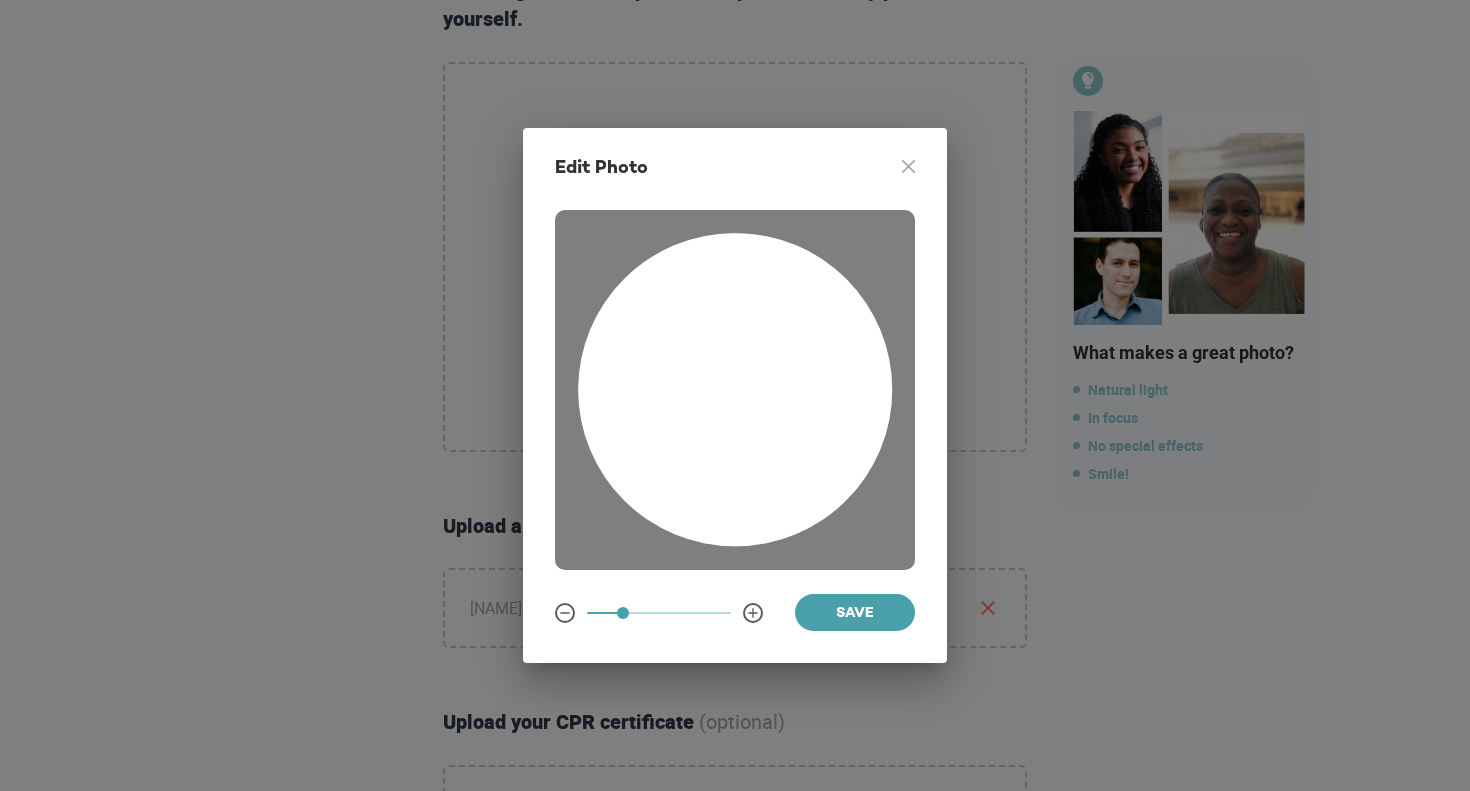 drag, startPoint x: 784, startPoint y: 367, endPoint x: 630, endPoint y: 356, distance: 154.39236 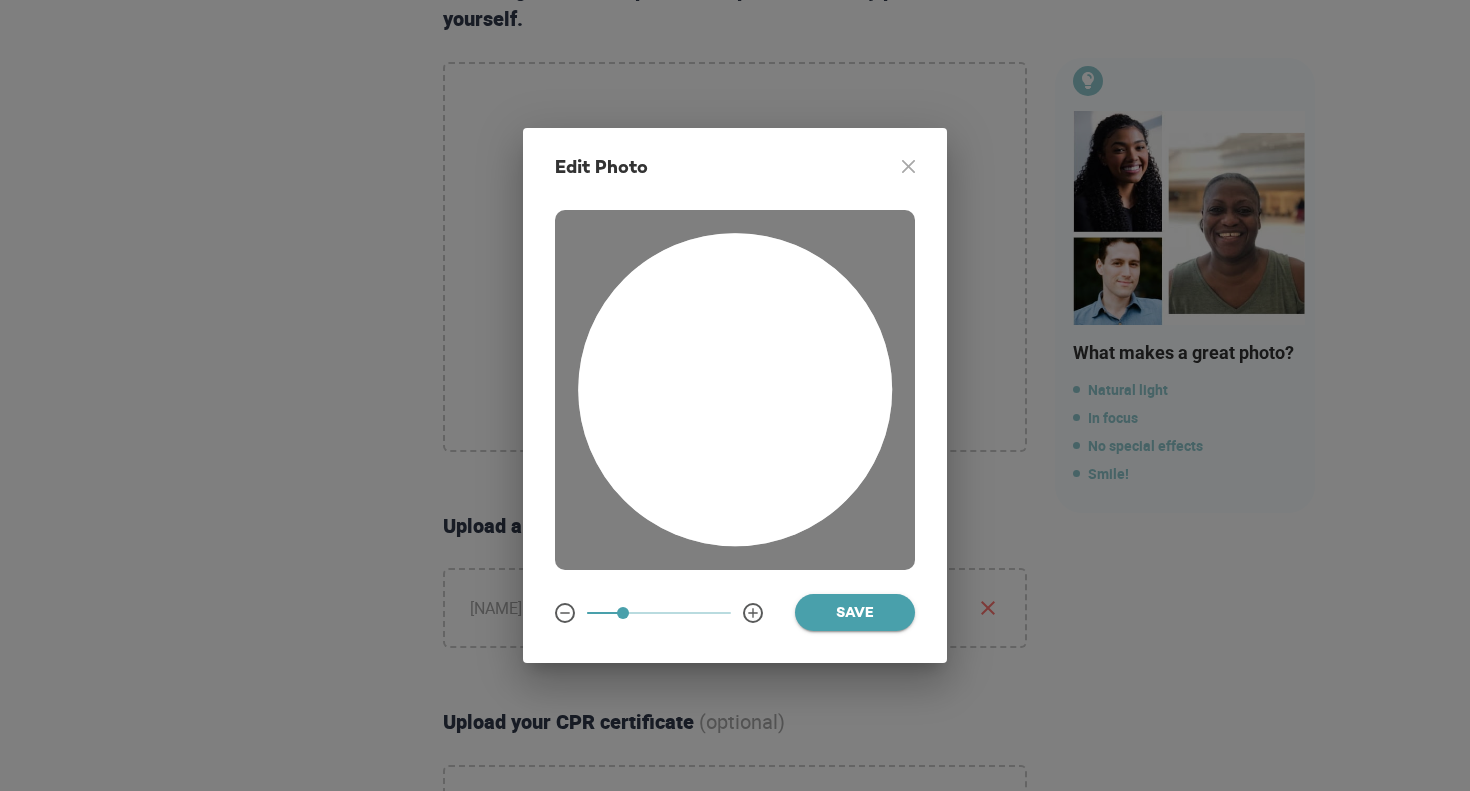 click on "Save" at bounding box center (855, 614) 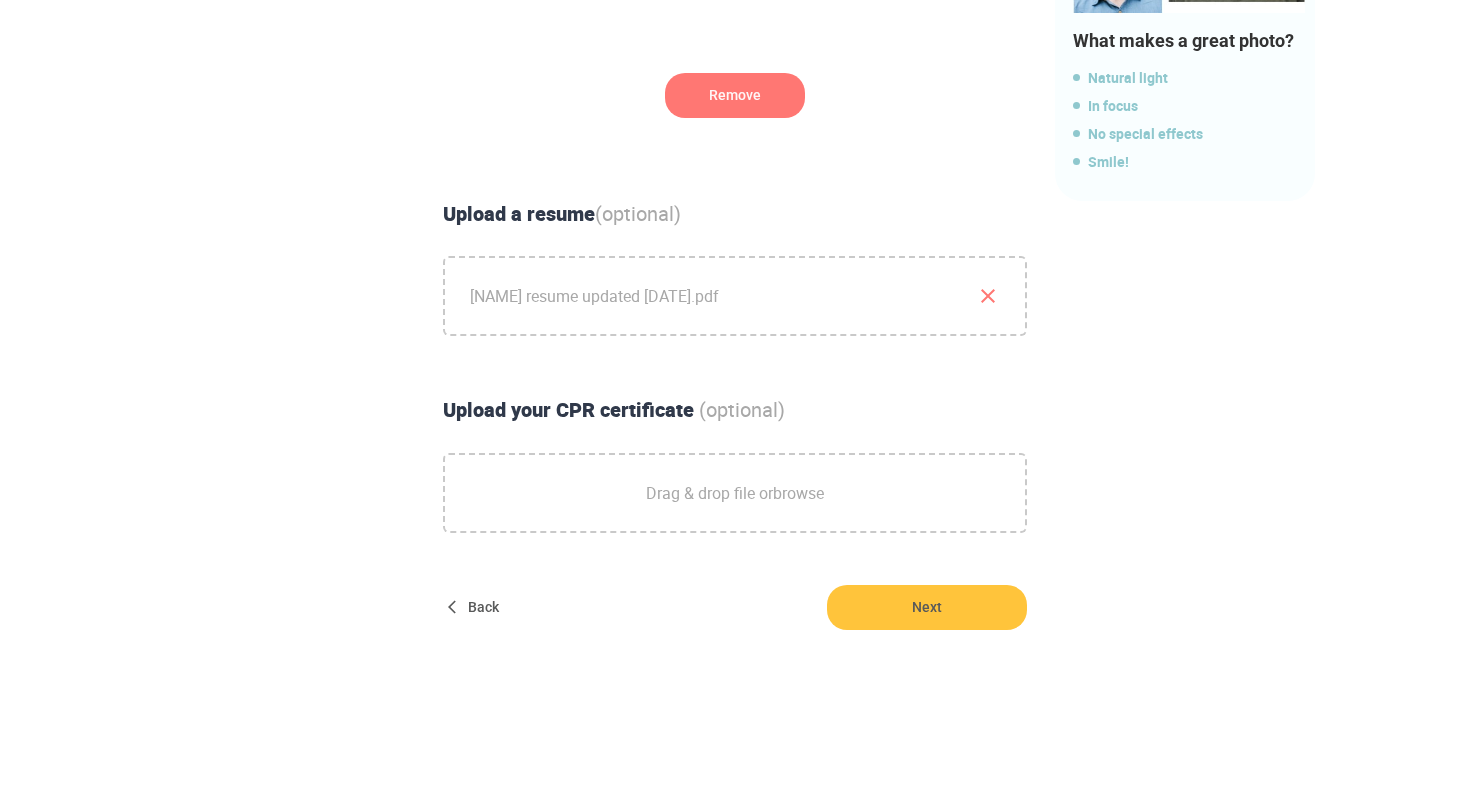 scroll, scrollTop: 641, scrollLeft: 0, axis: vertical 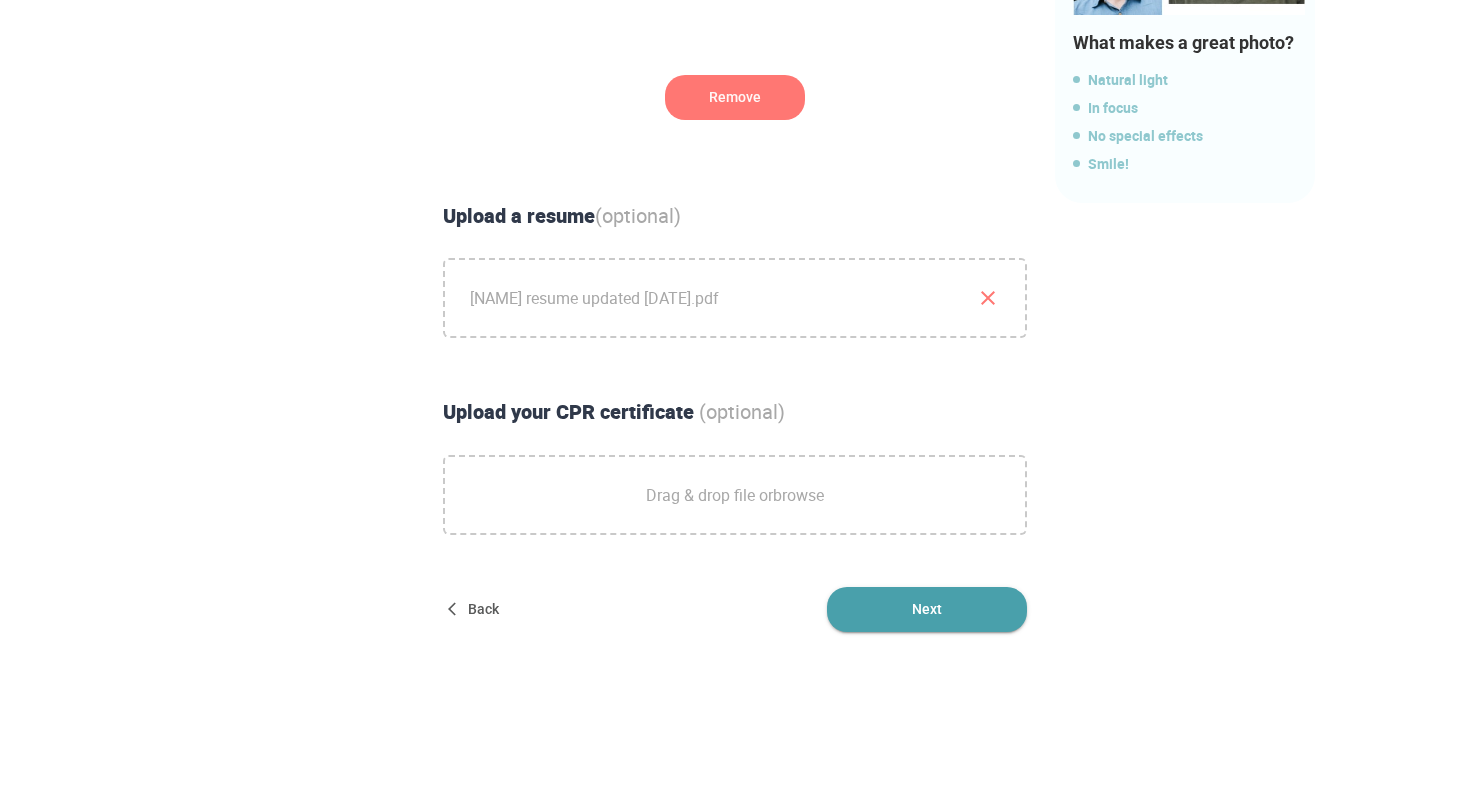 click on "Next" at bounding box center [927, 609] 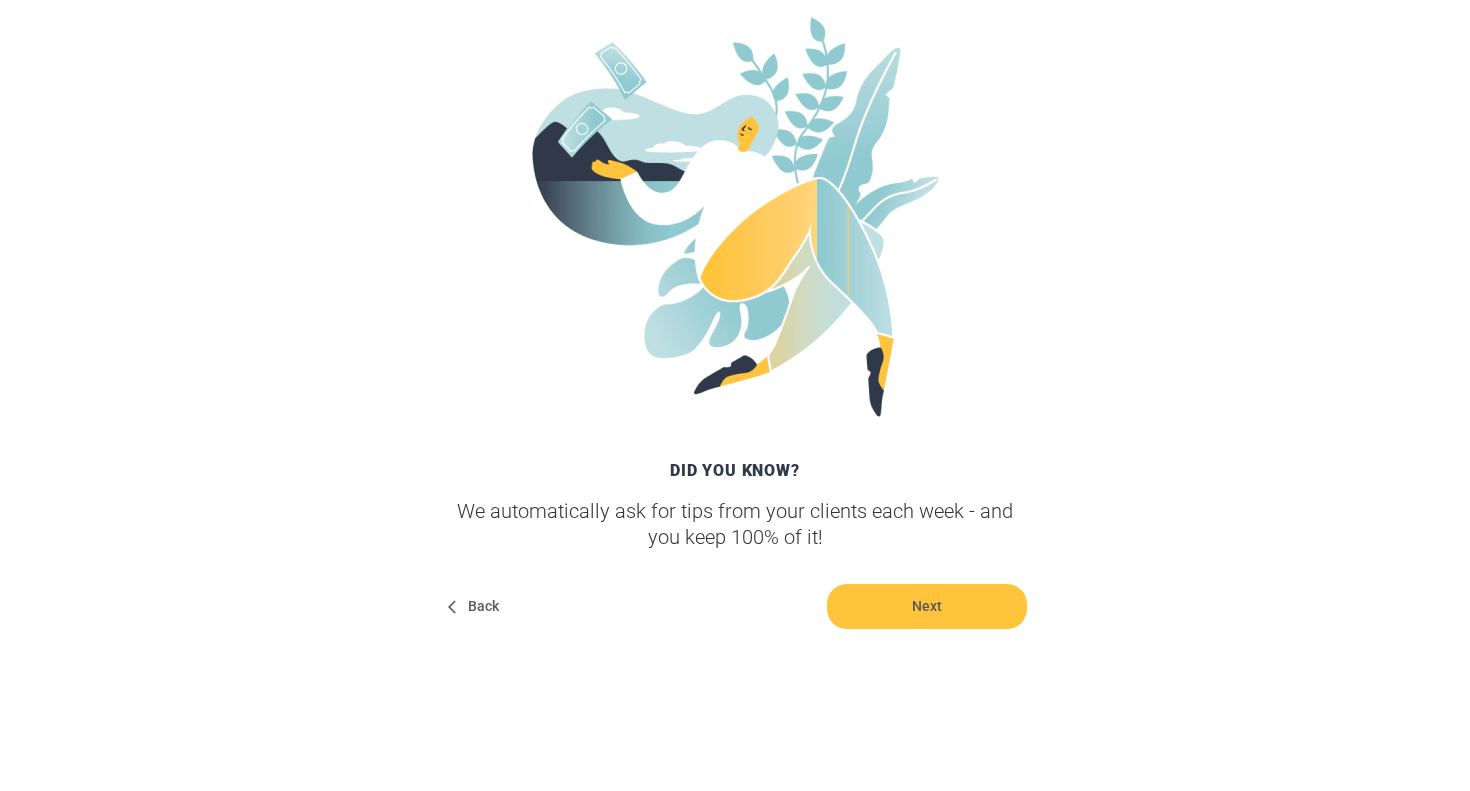 scroll, scrollTop: 290, scrollLeft: 0, axis: vertical 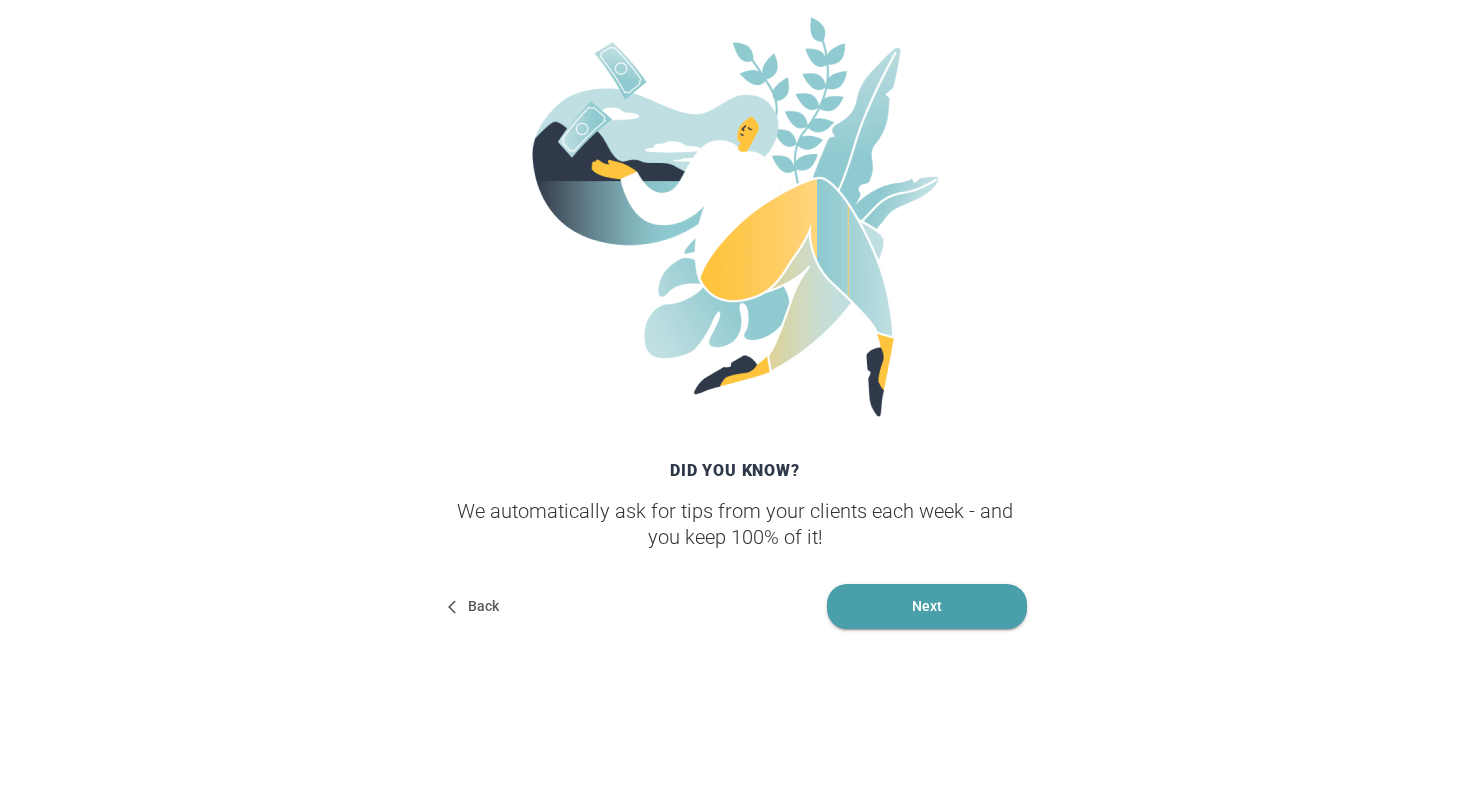 click on "Next" at bounding box center [927, 606] 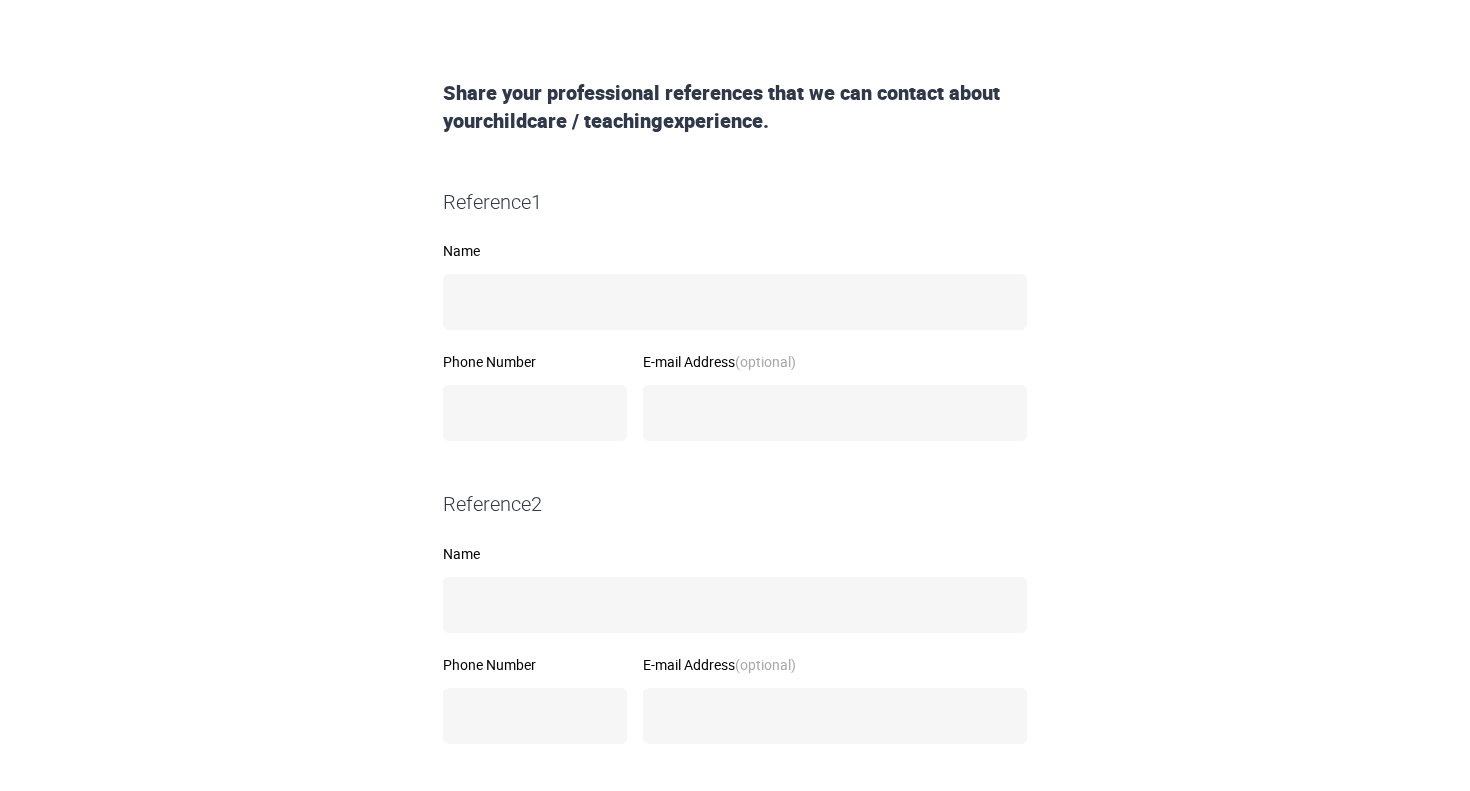 scroll, scrollTop: 26, scrollLeft: 0, axis: vertical 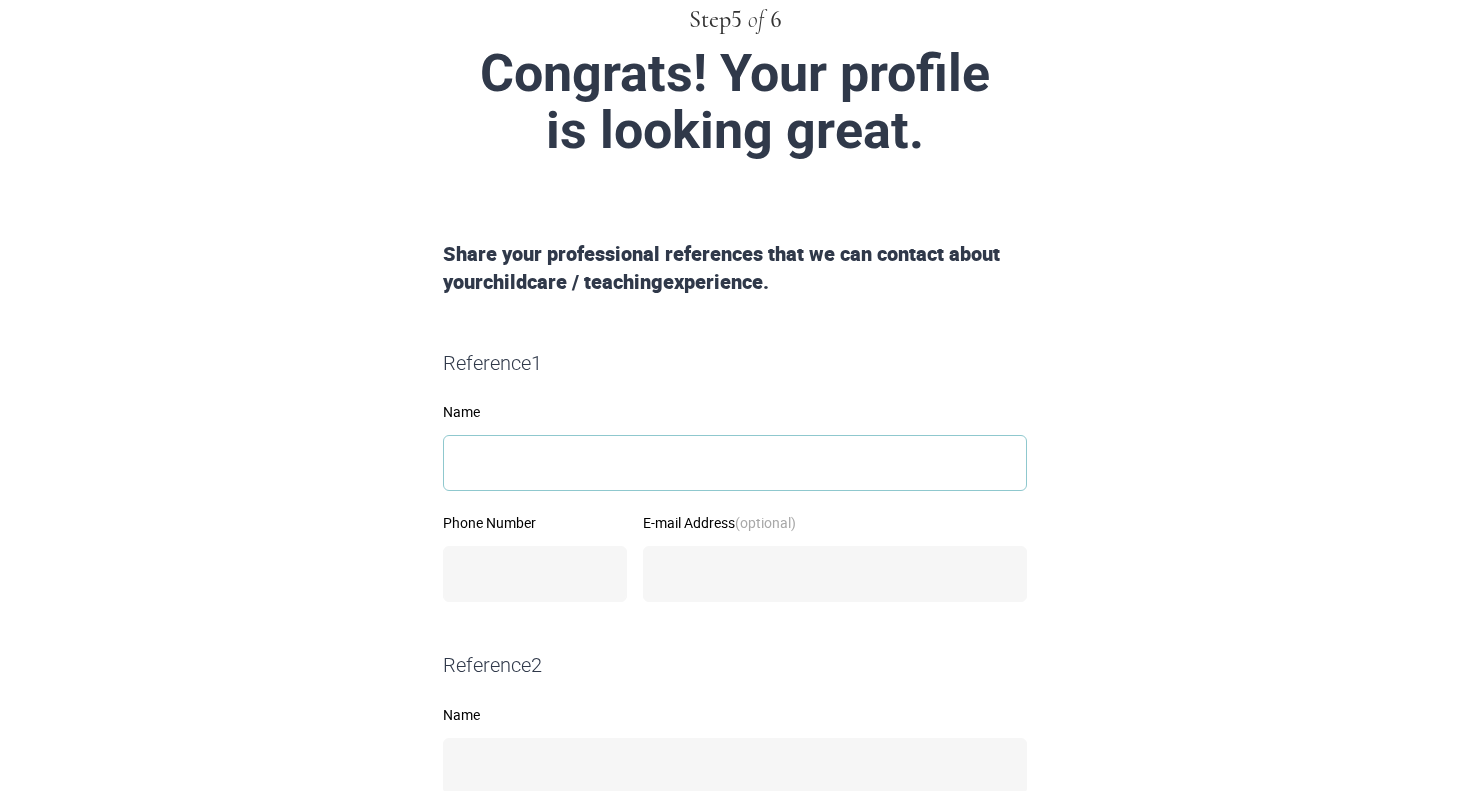 click on "Name" at bounding box center (735, 463) 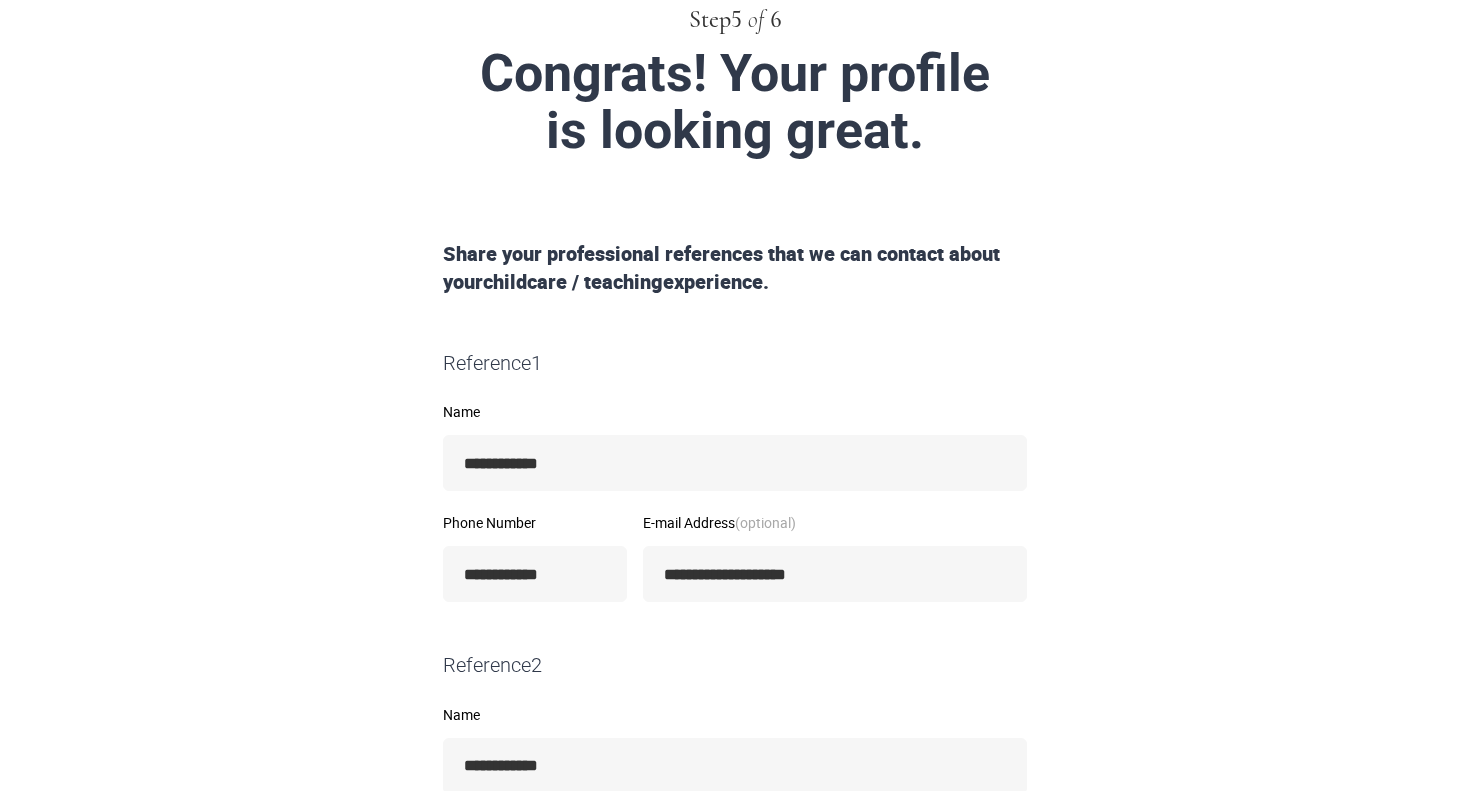click on "**********" at bounding box center (735, 463) 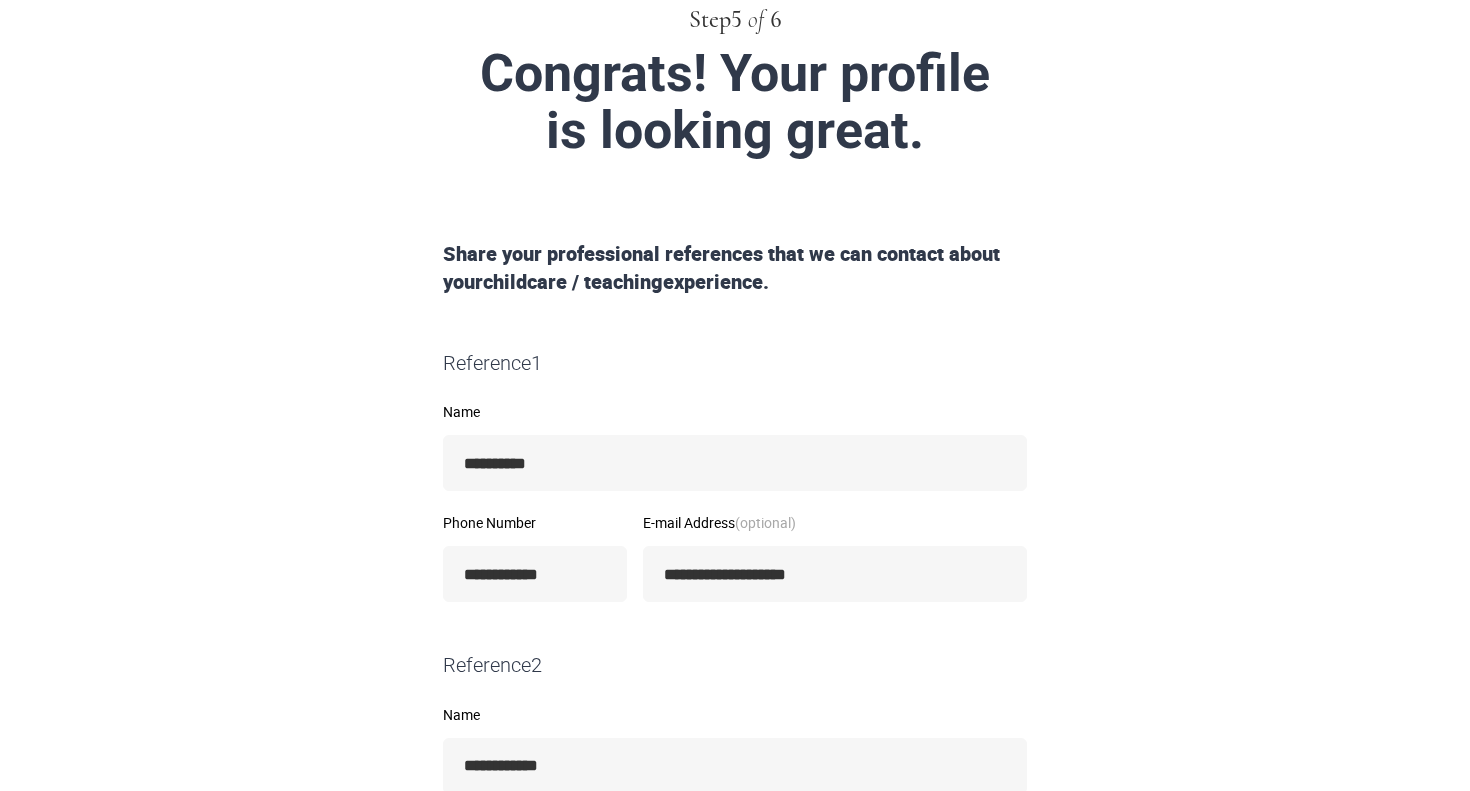 type on "**********" 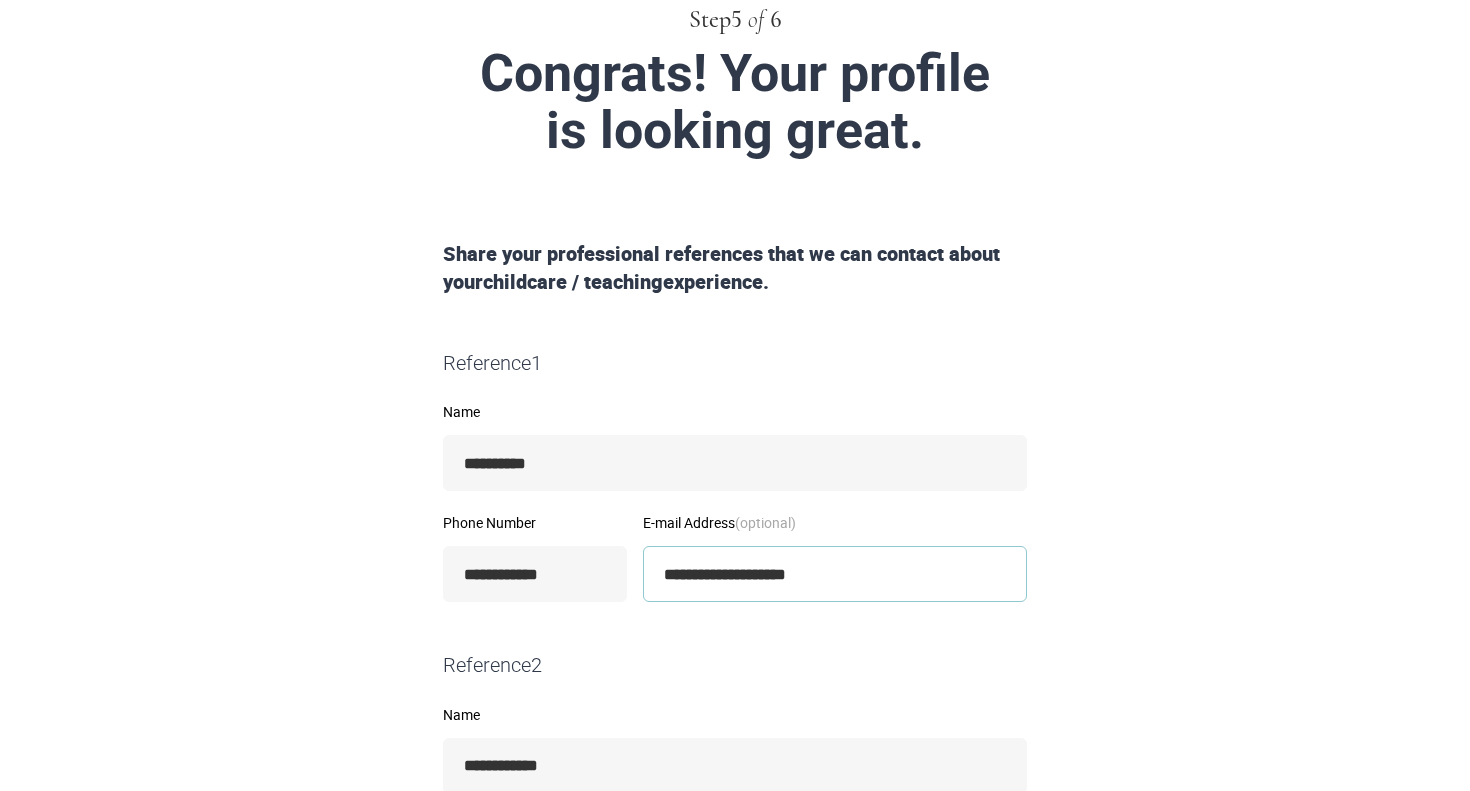 drag, startPoint x: 917, startPoint y: 569, endPoint x: 495, endPoint y: 541, distance: 422.9279 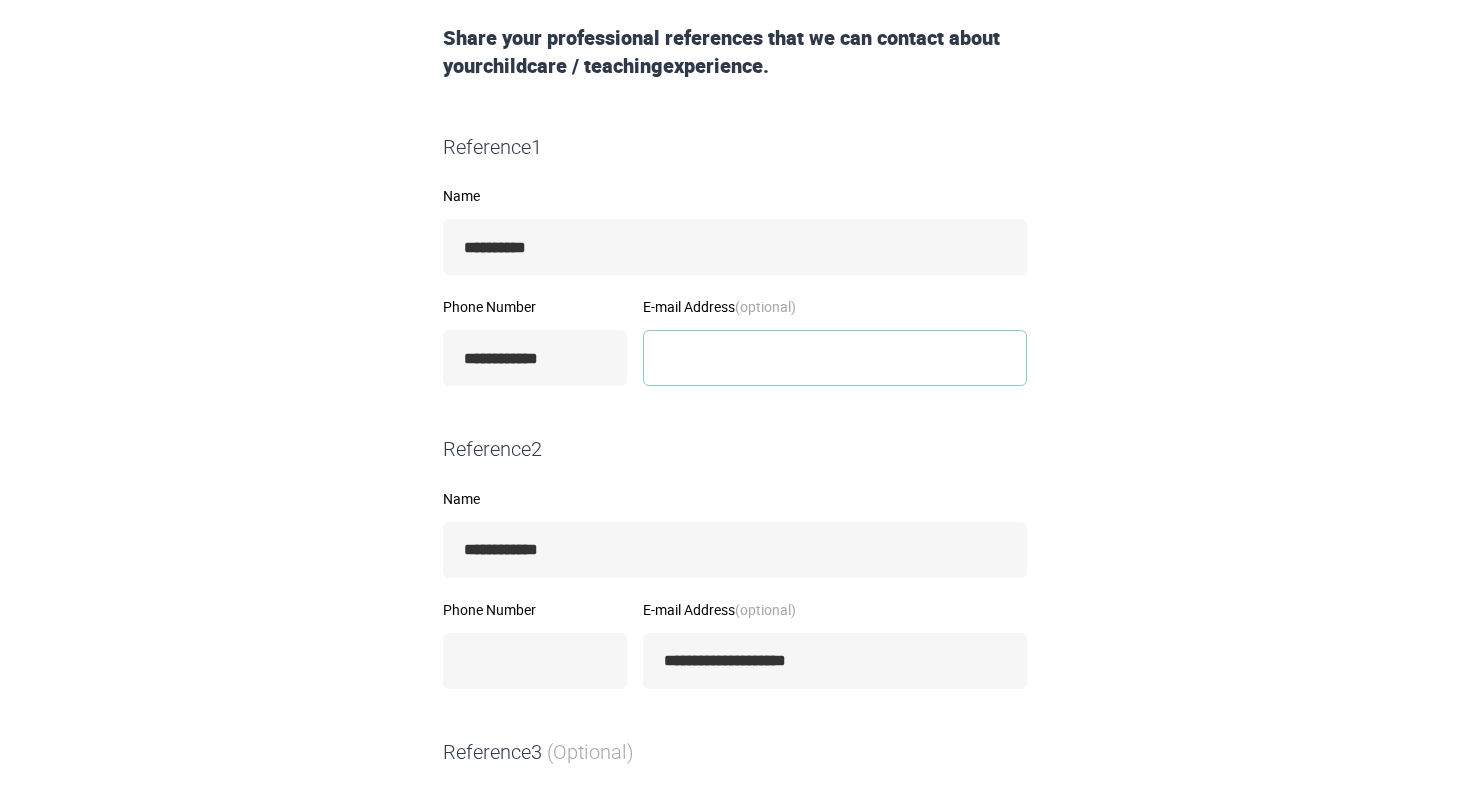 scroll, scrollTop: 345, scrollLeft: 0, axis: vertical 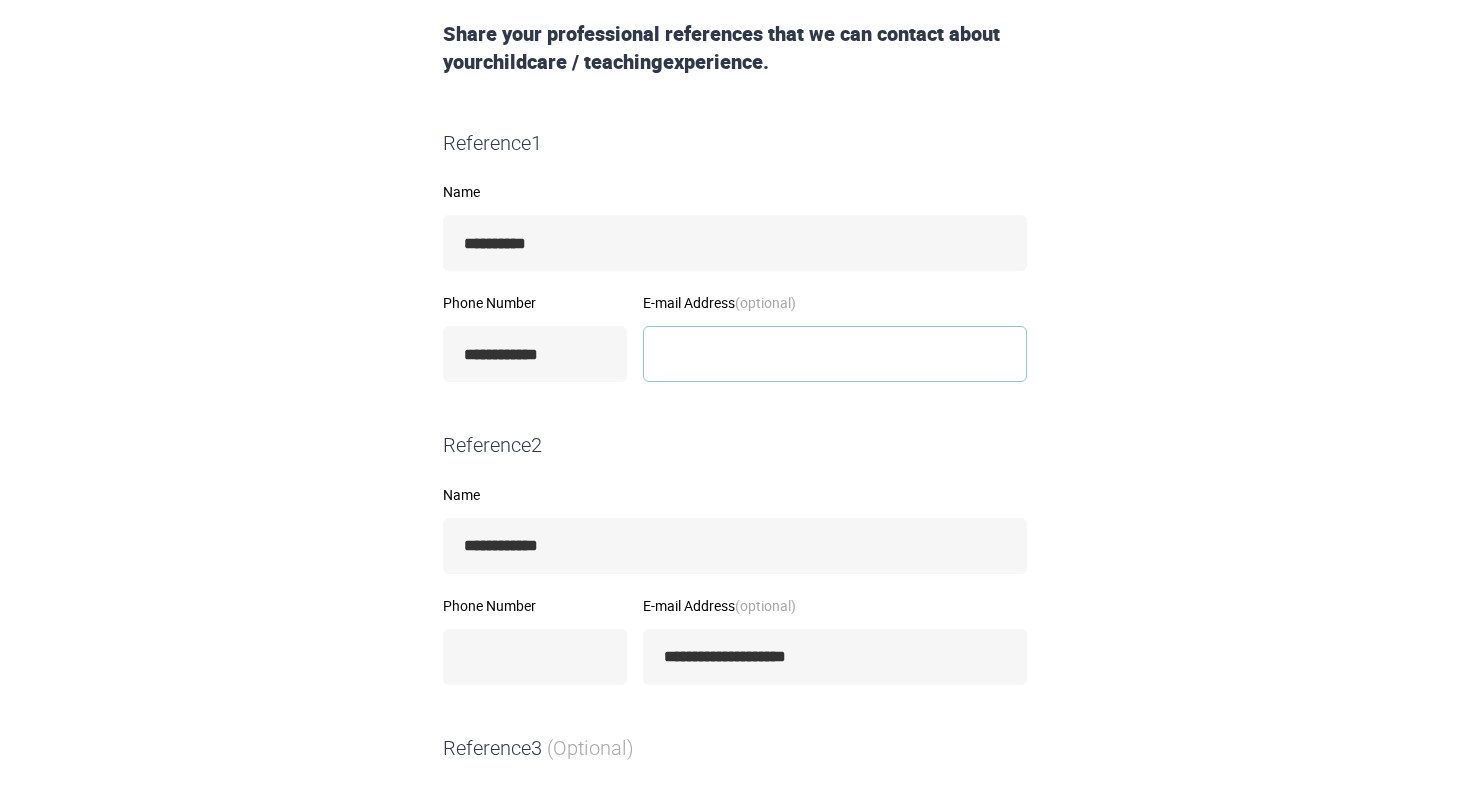 type 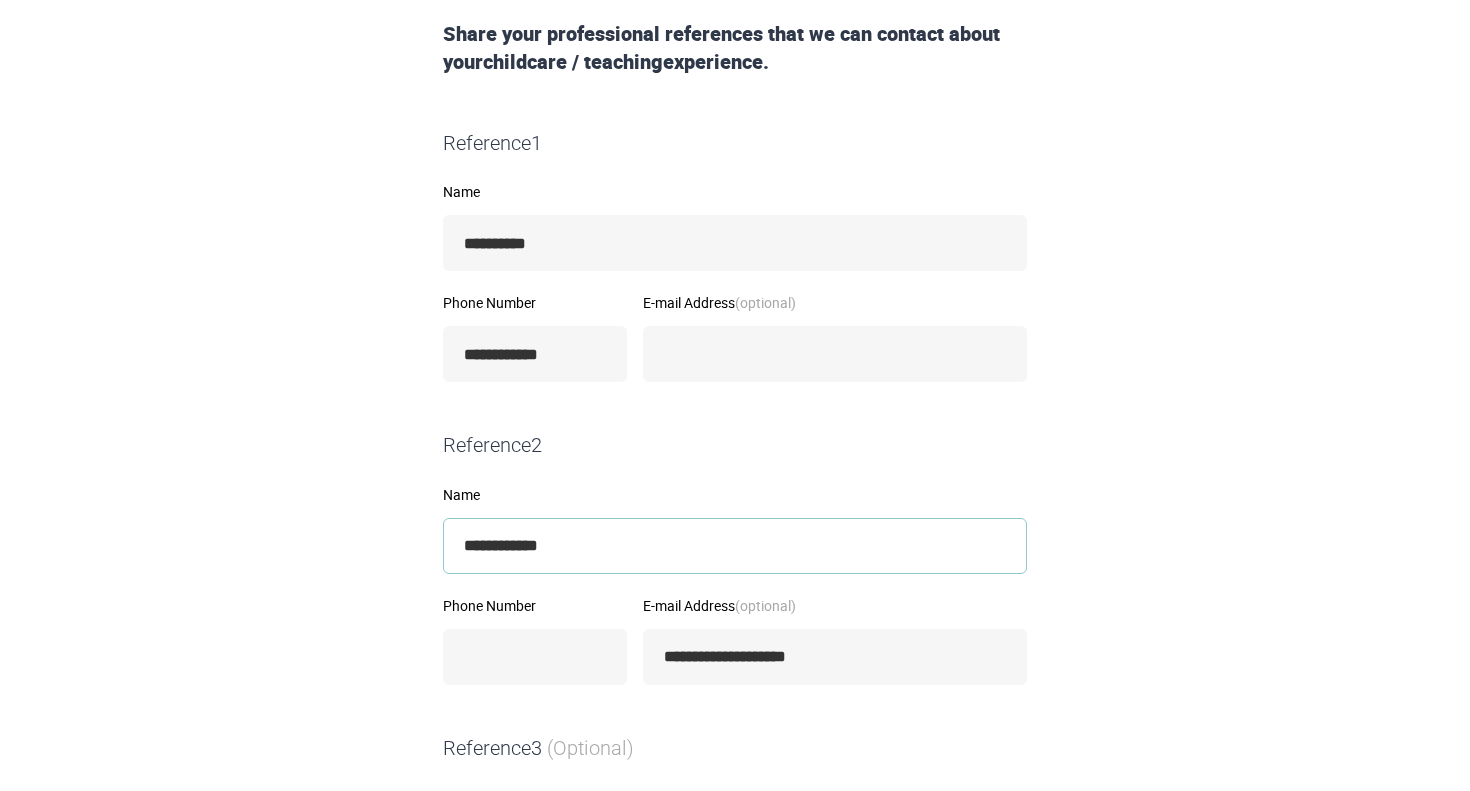 click on "**********" at bounding box center [735, 546] 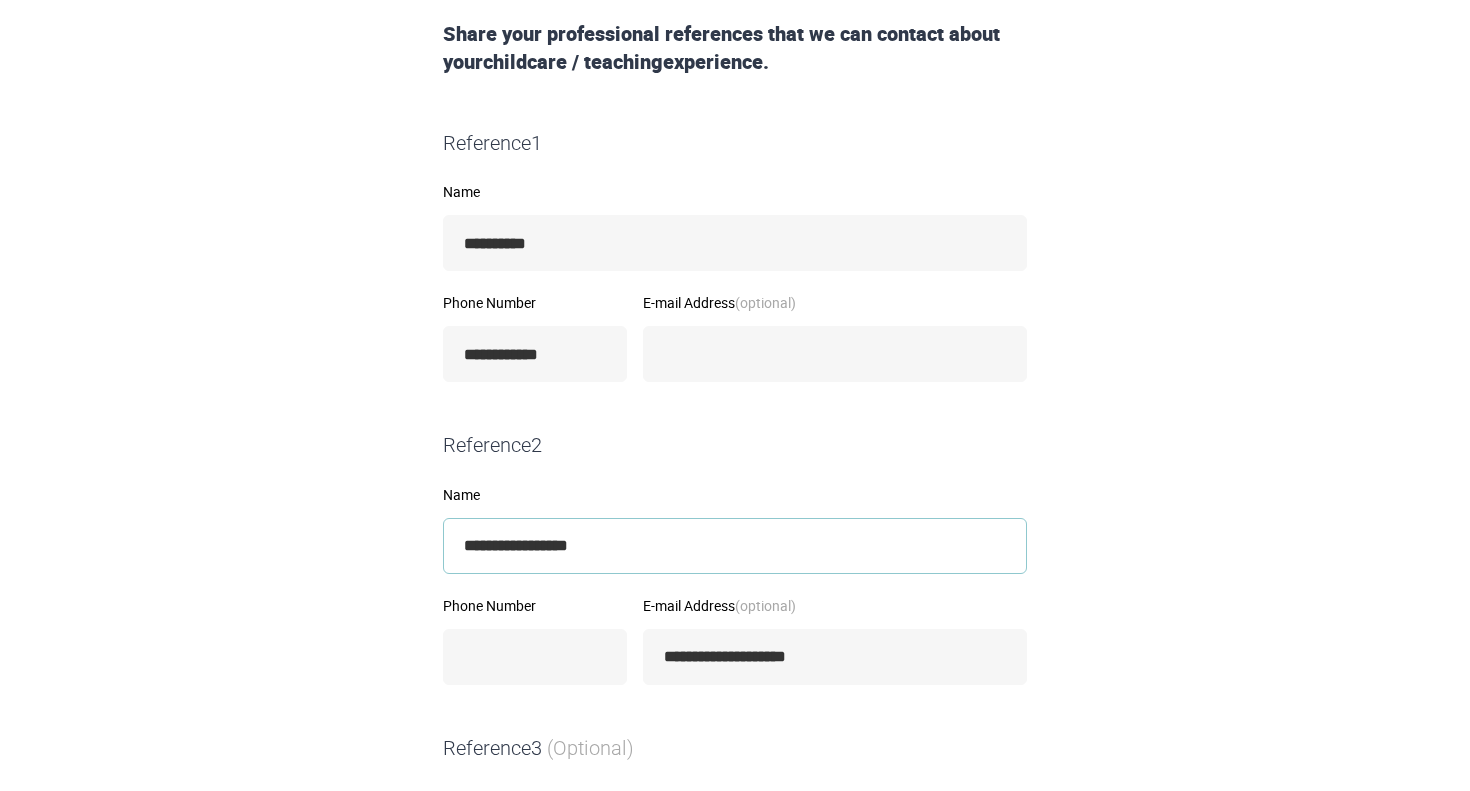 type on "**********" 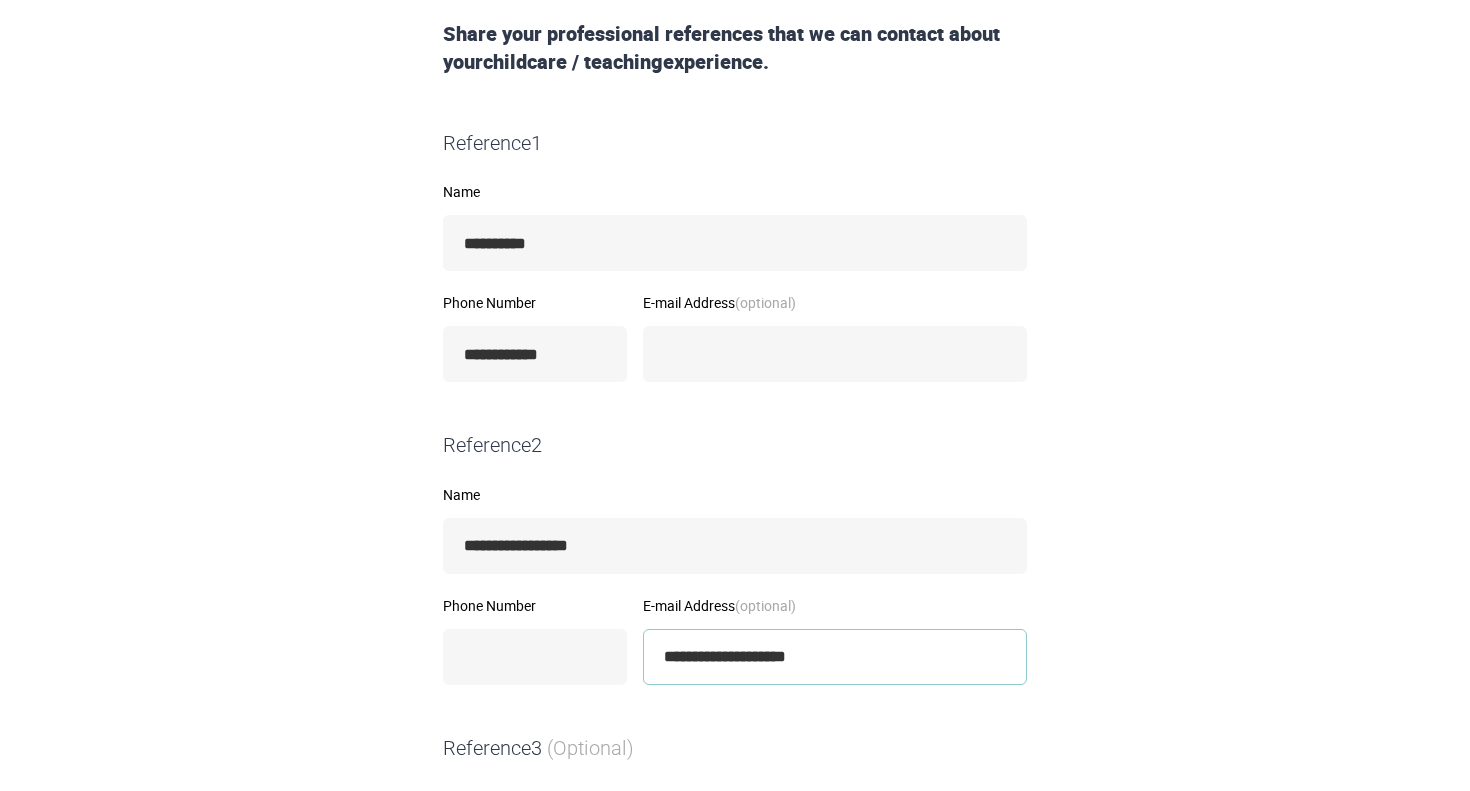 drag, startPoint x: 919, startPoint y: 657, endPoint x: 417, endPoint y: 570, distance: 509.48306 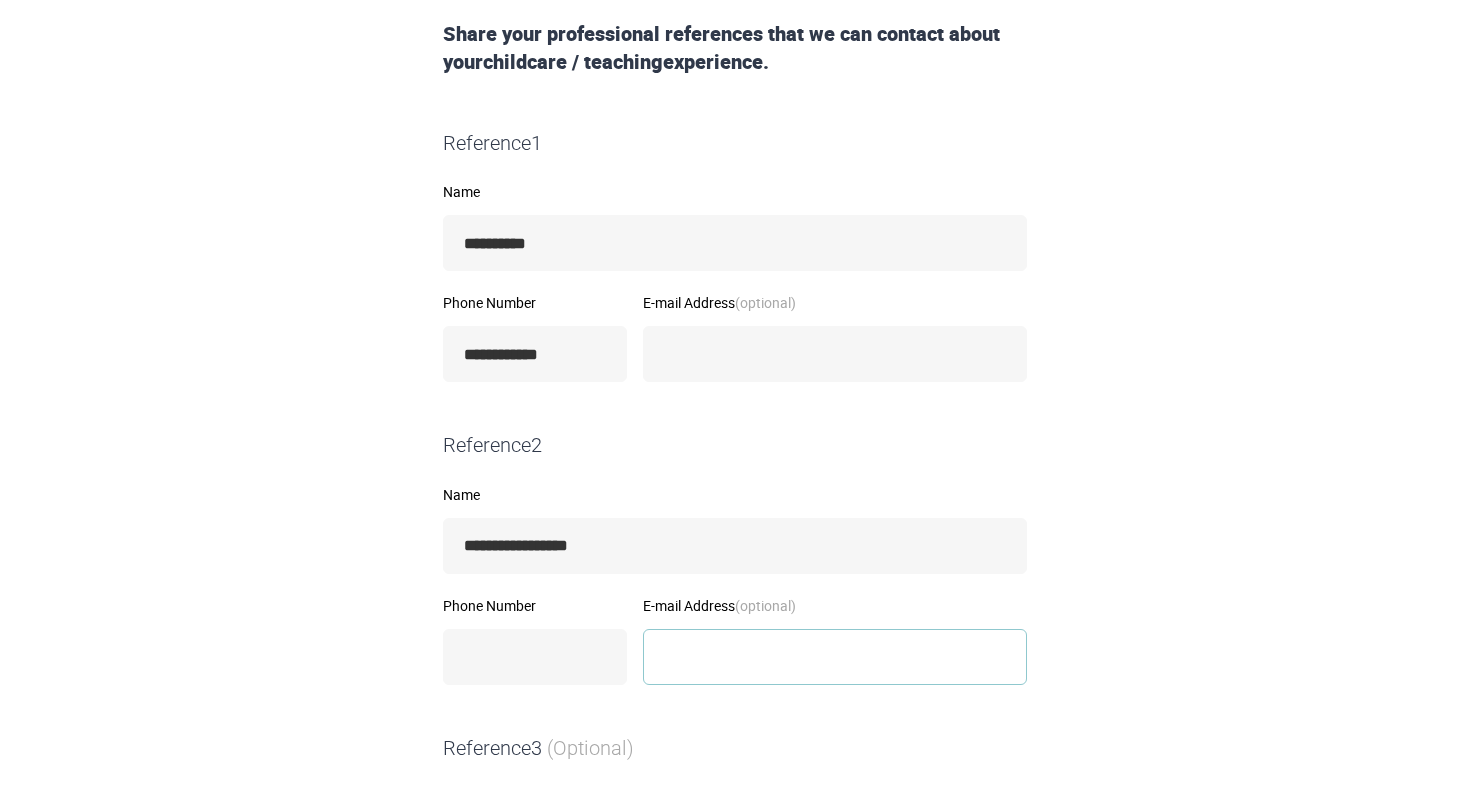type 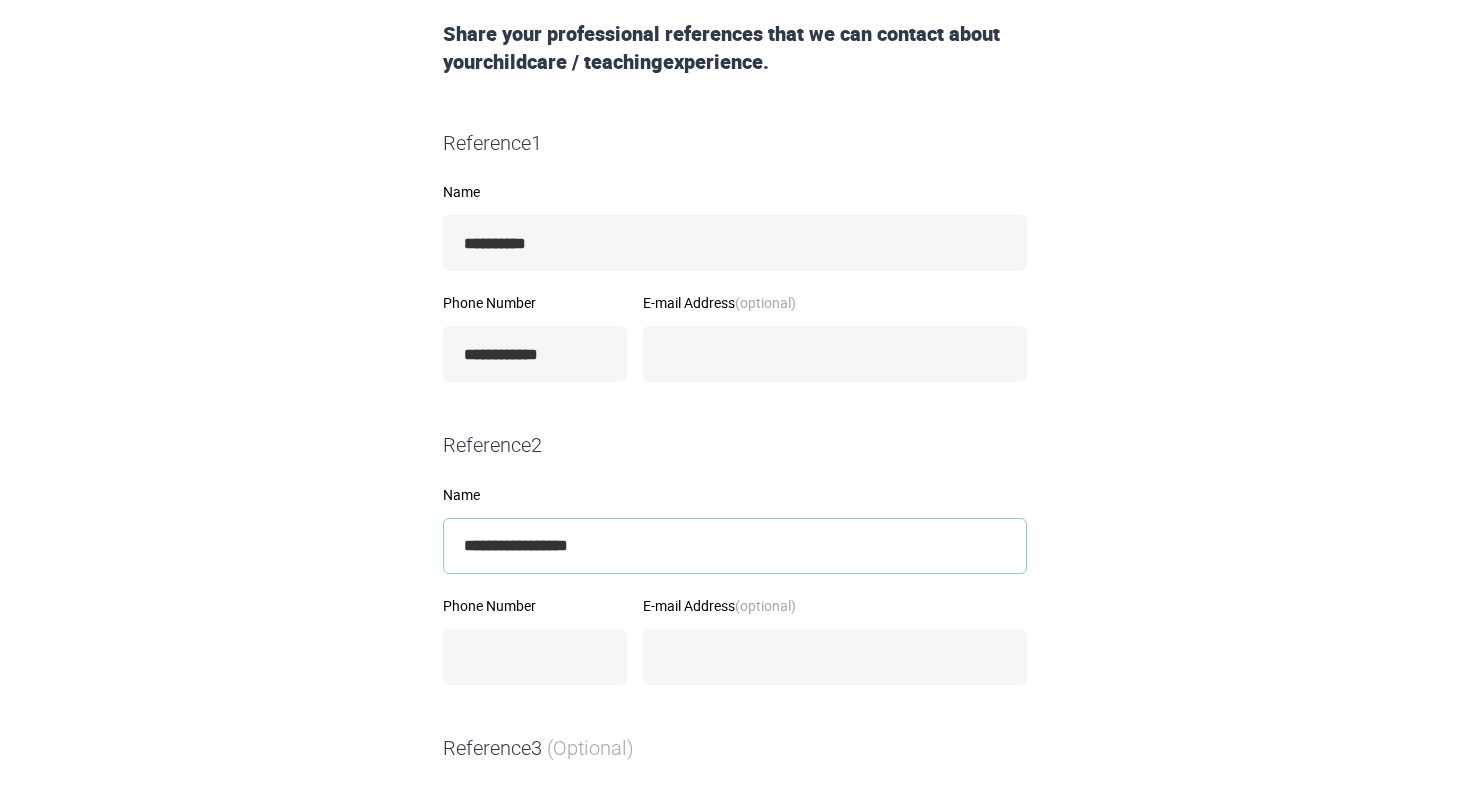drag, startPoint x: 659, startPoint y: 543, endPoint x: 300, endPoint y: 543, distance: 359 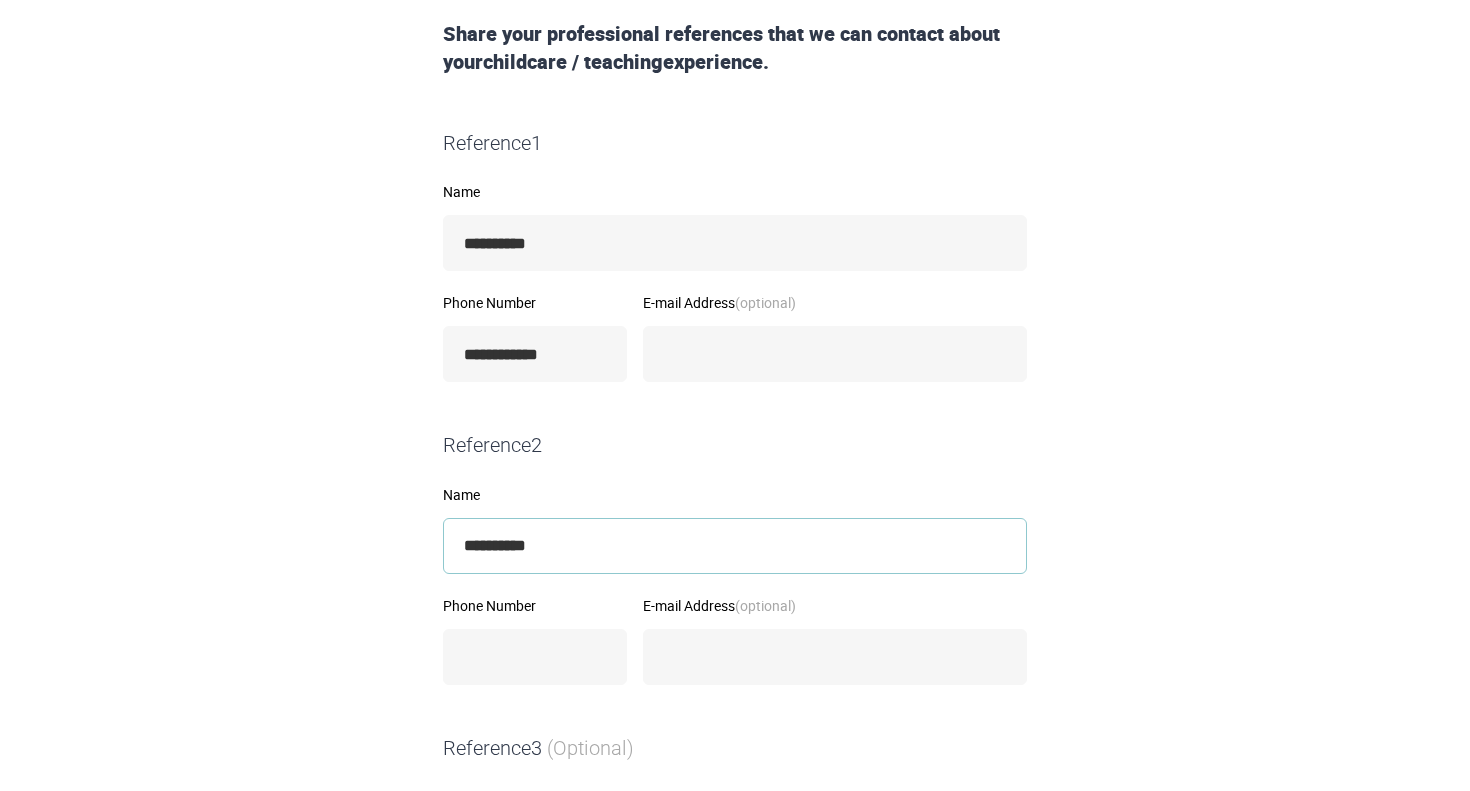 type on "**********" 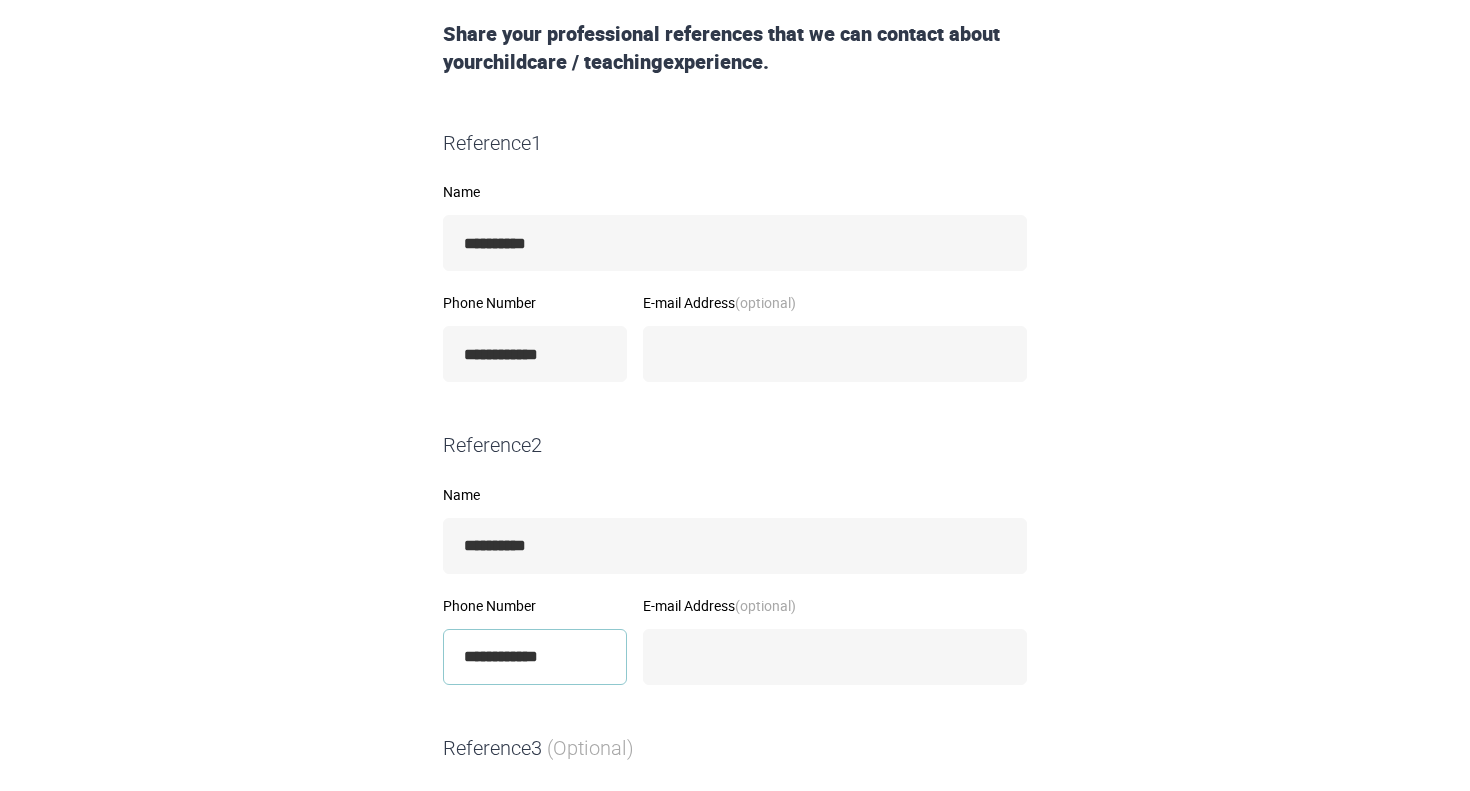click on "**********" at bounding box center [535, 657] 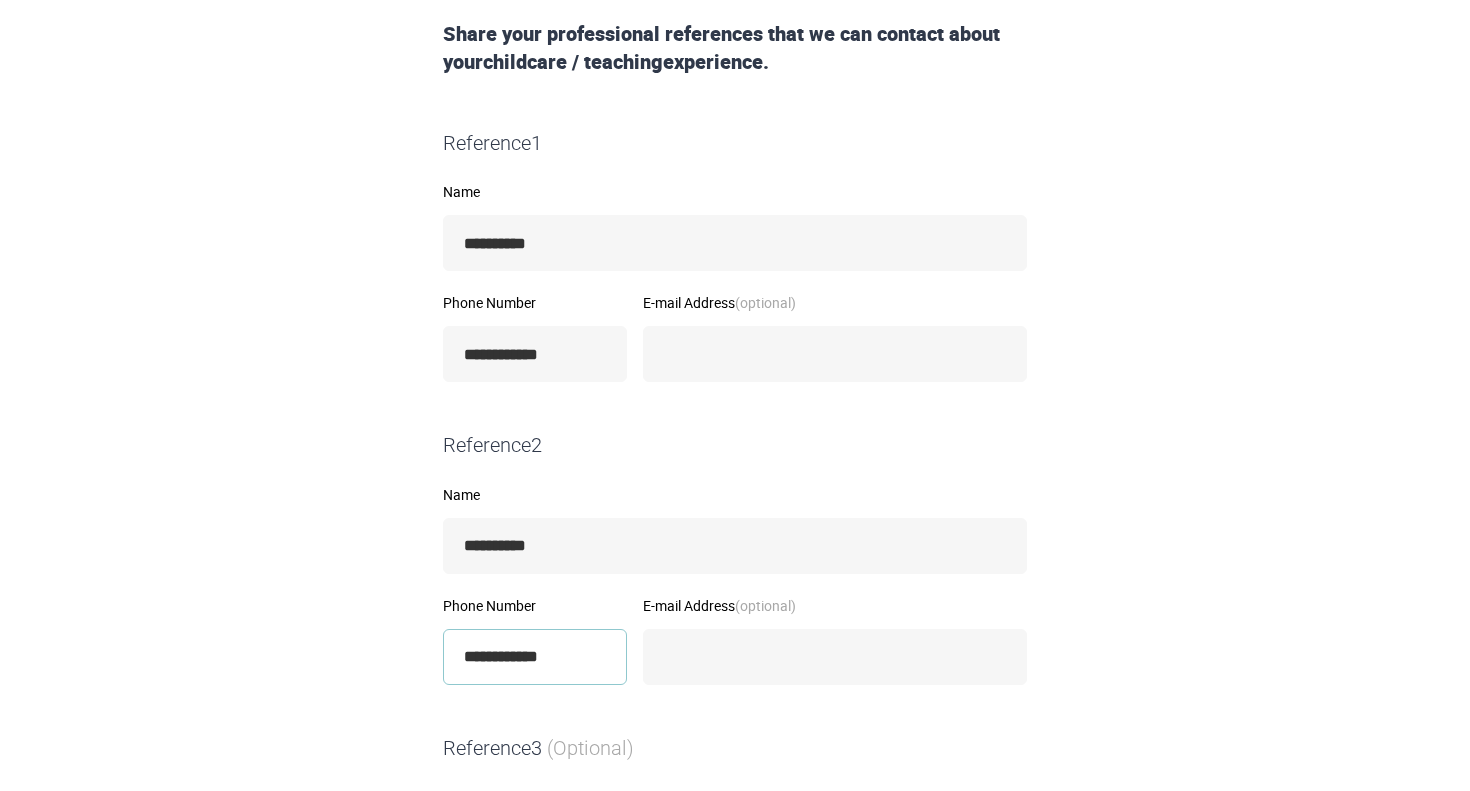 click on "**********" at bounding box center (535, 657) 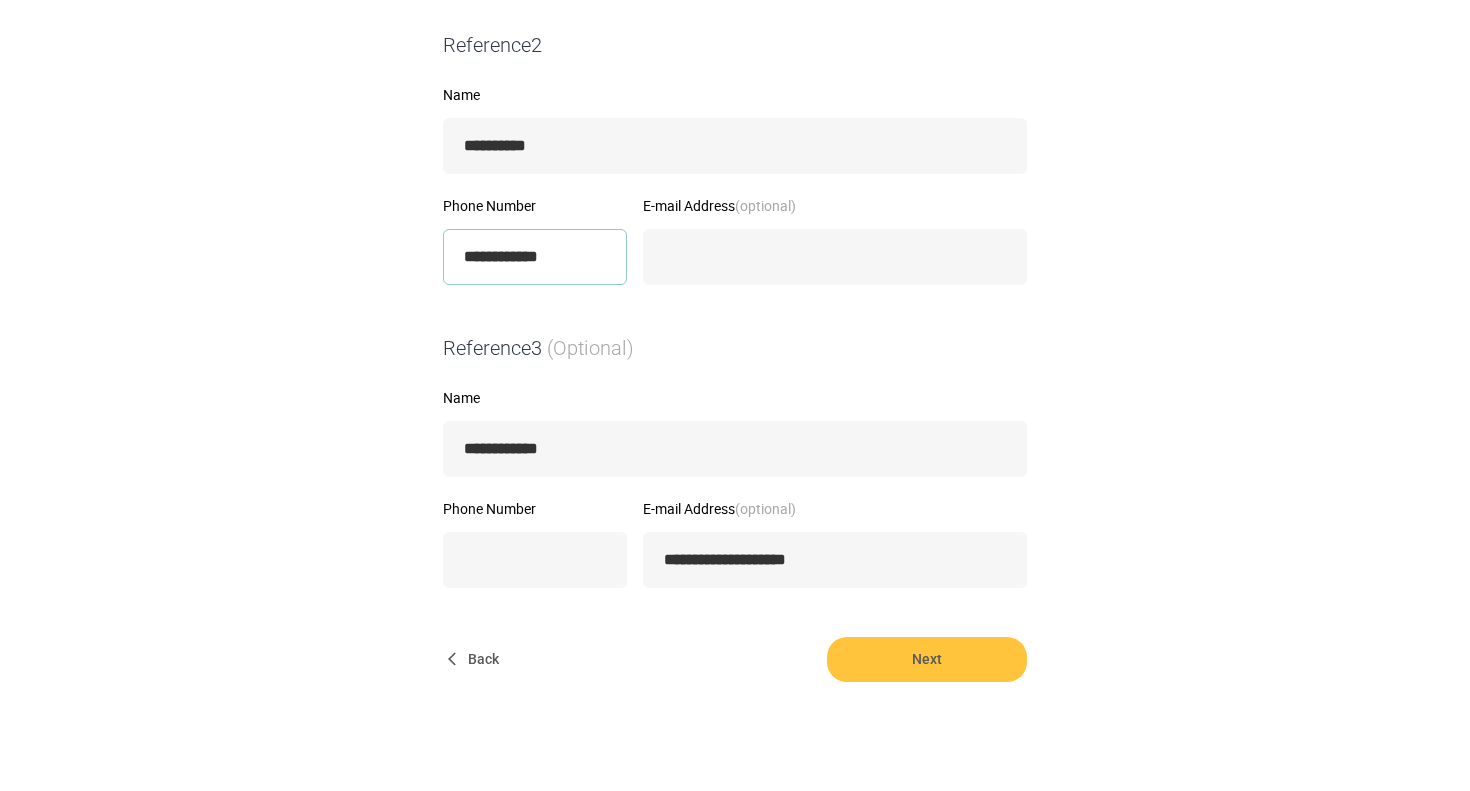 scroll, scrollTop: 794, scrollLeft: 0, axis: vertical 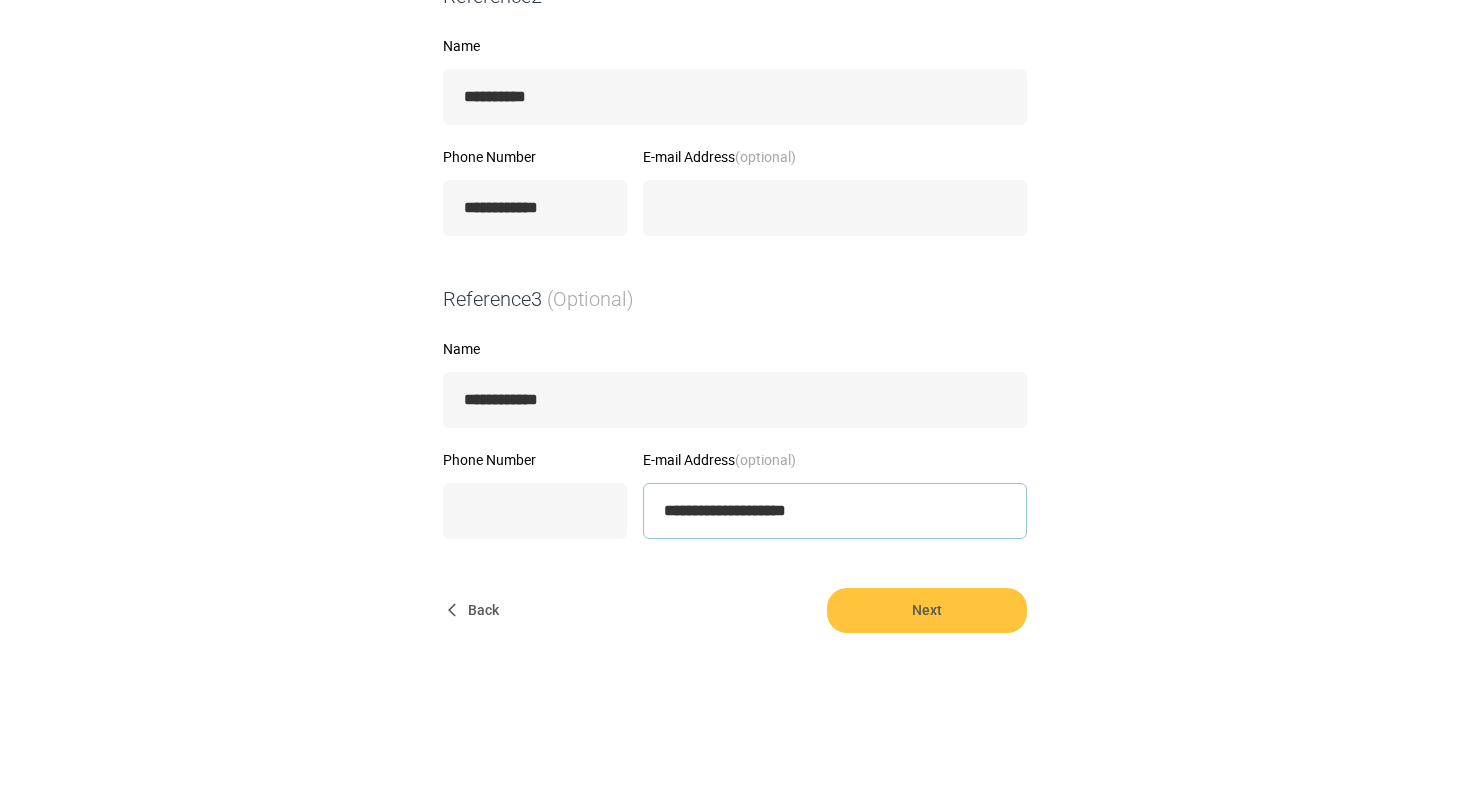 drag, startPoint x: 903, startPoint y: 518, endPoint x: 535, endPoint y: 484, distance: 369.56732 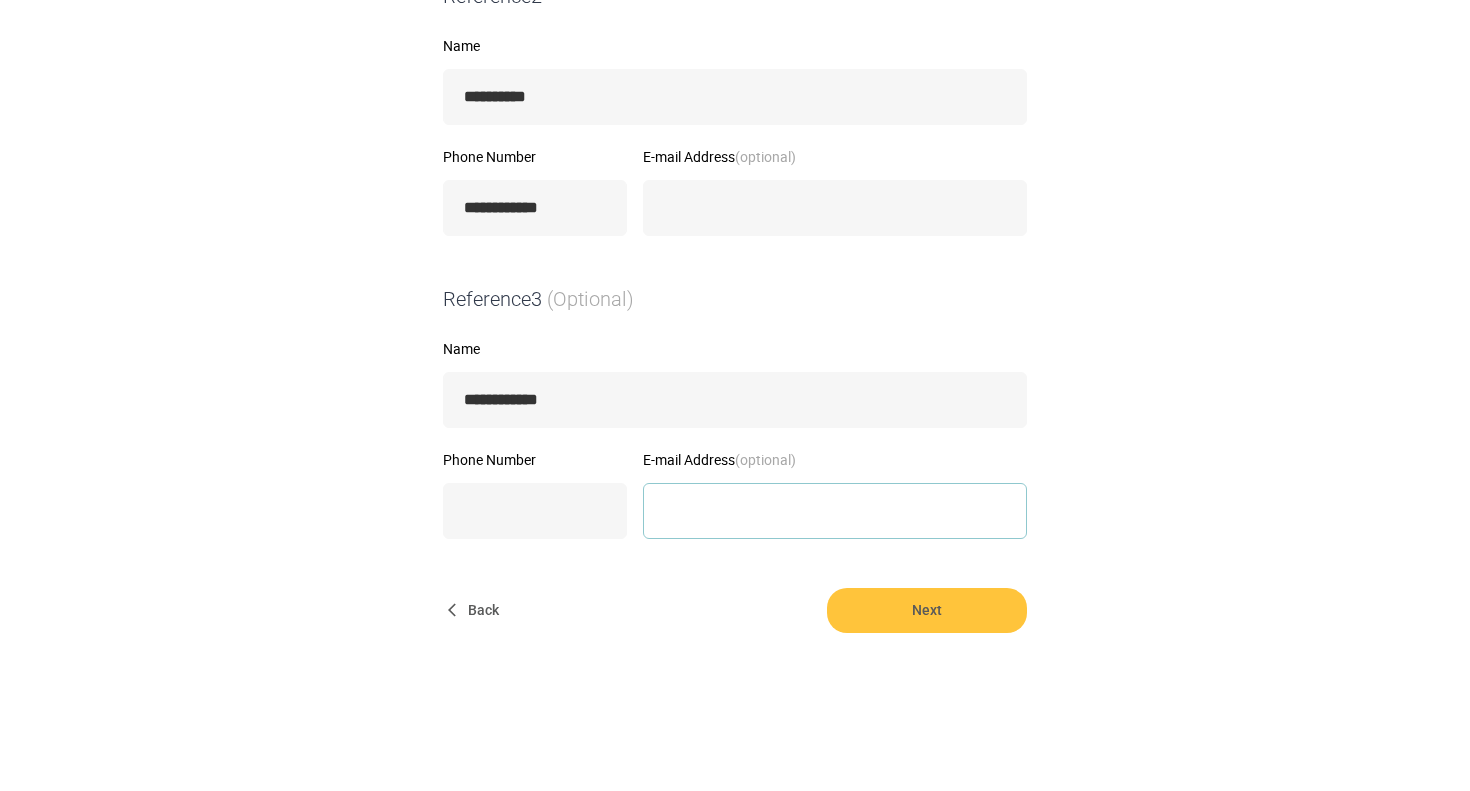 type 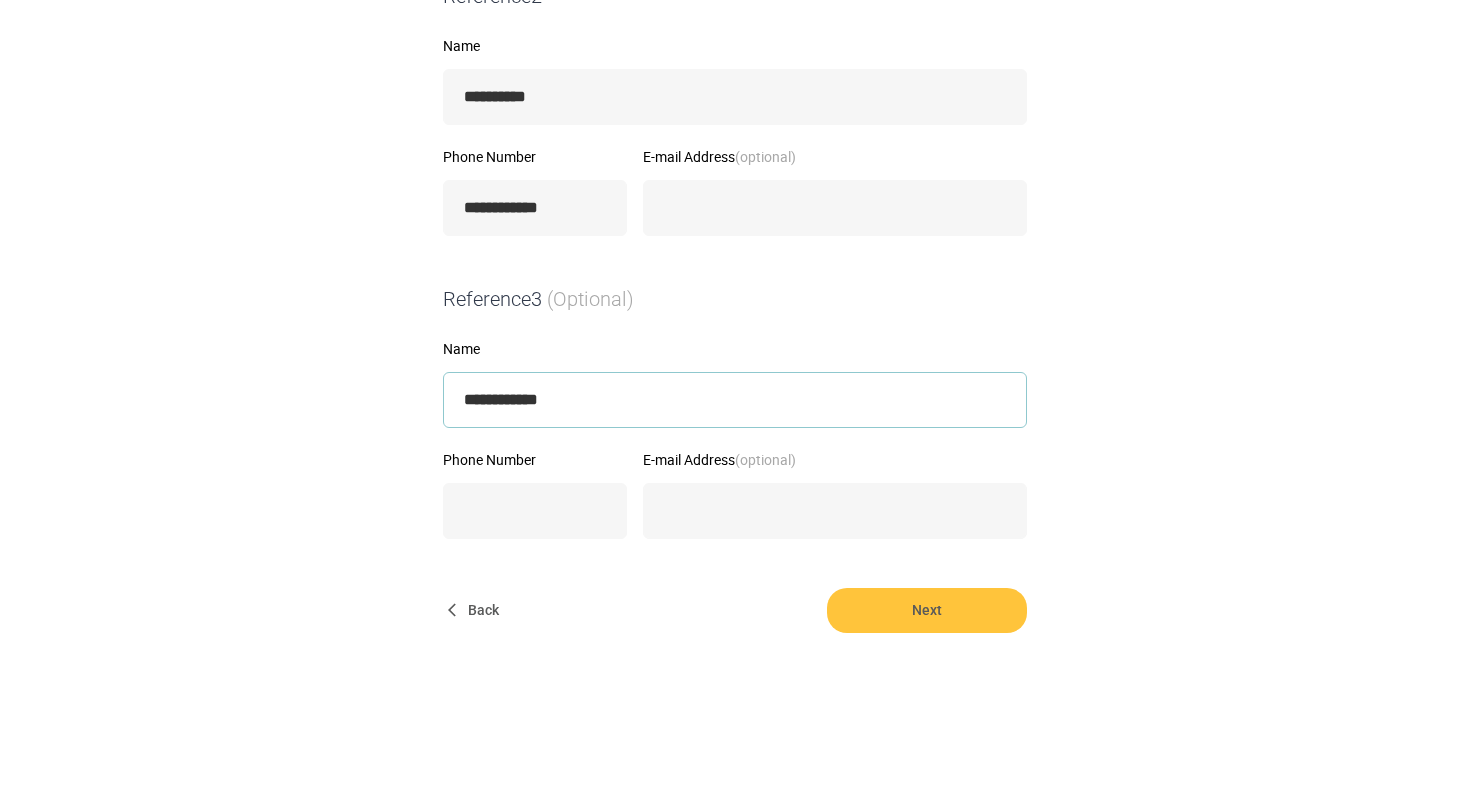 drag, startPoint x: 607, startPoint y: 387, endPoint x: 276, endPoint y: 378, distance: 331.12234 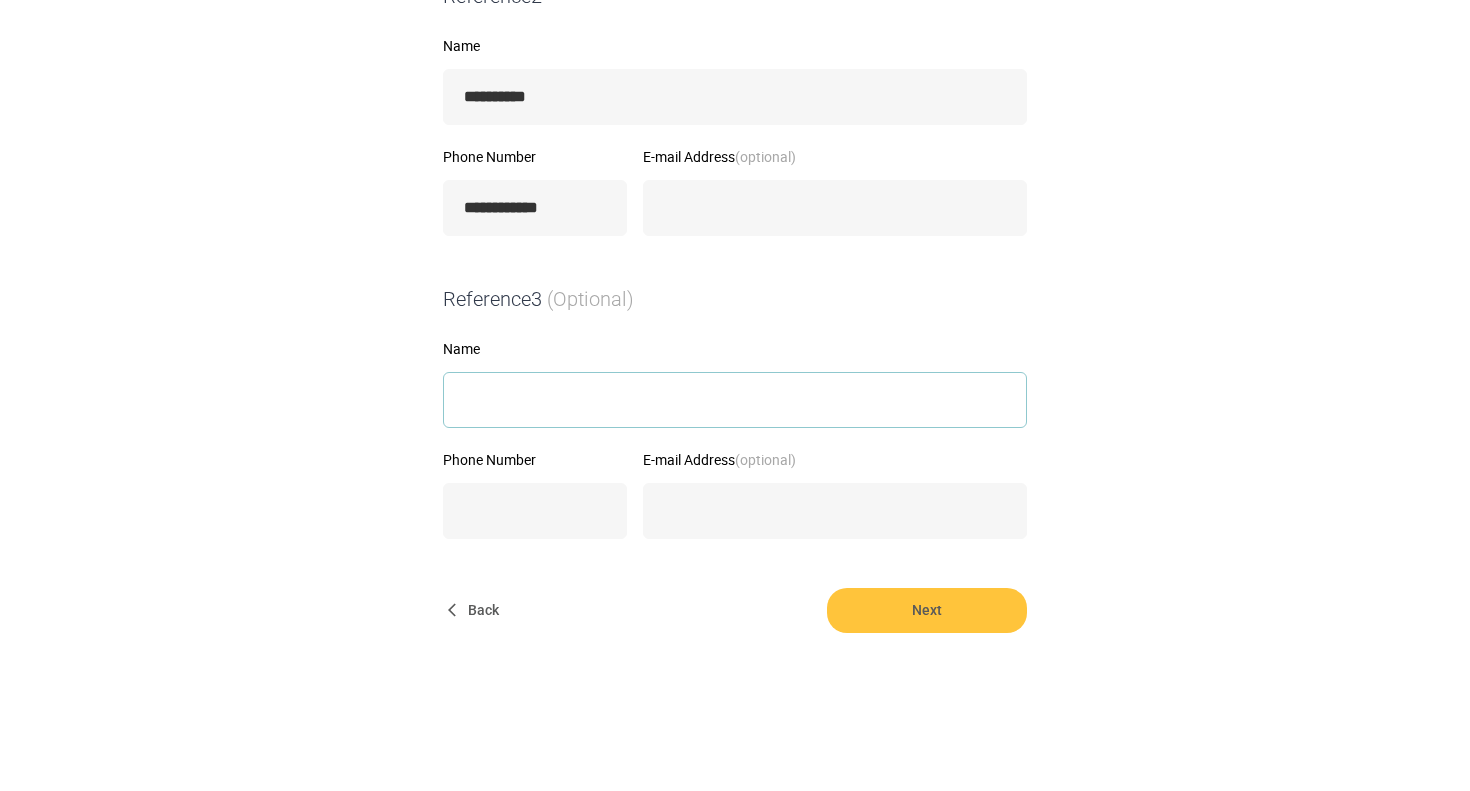 type 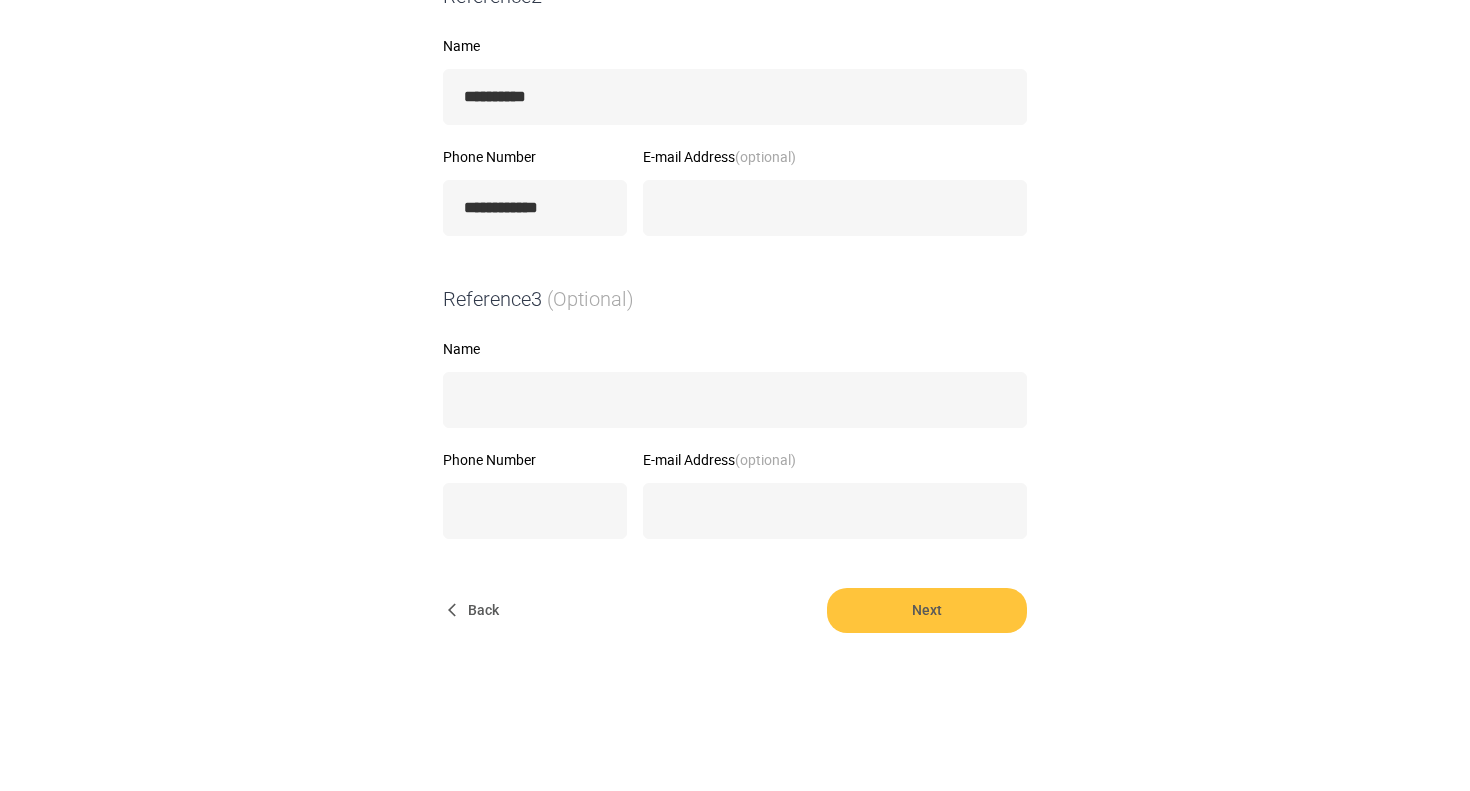 click on "**********" at bounding box center [735, -50] 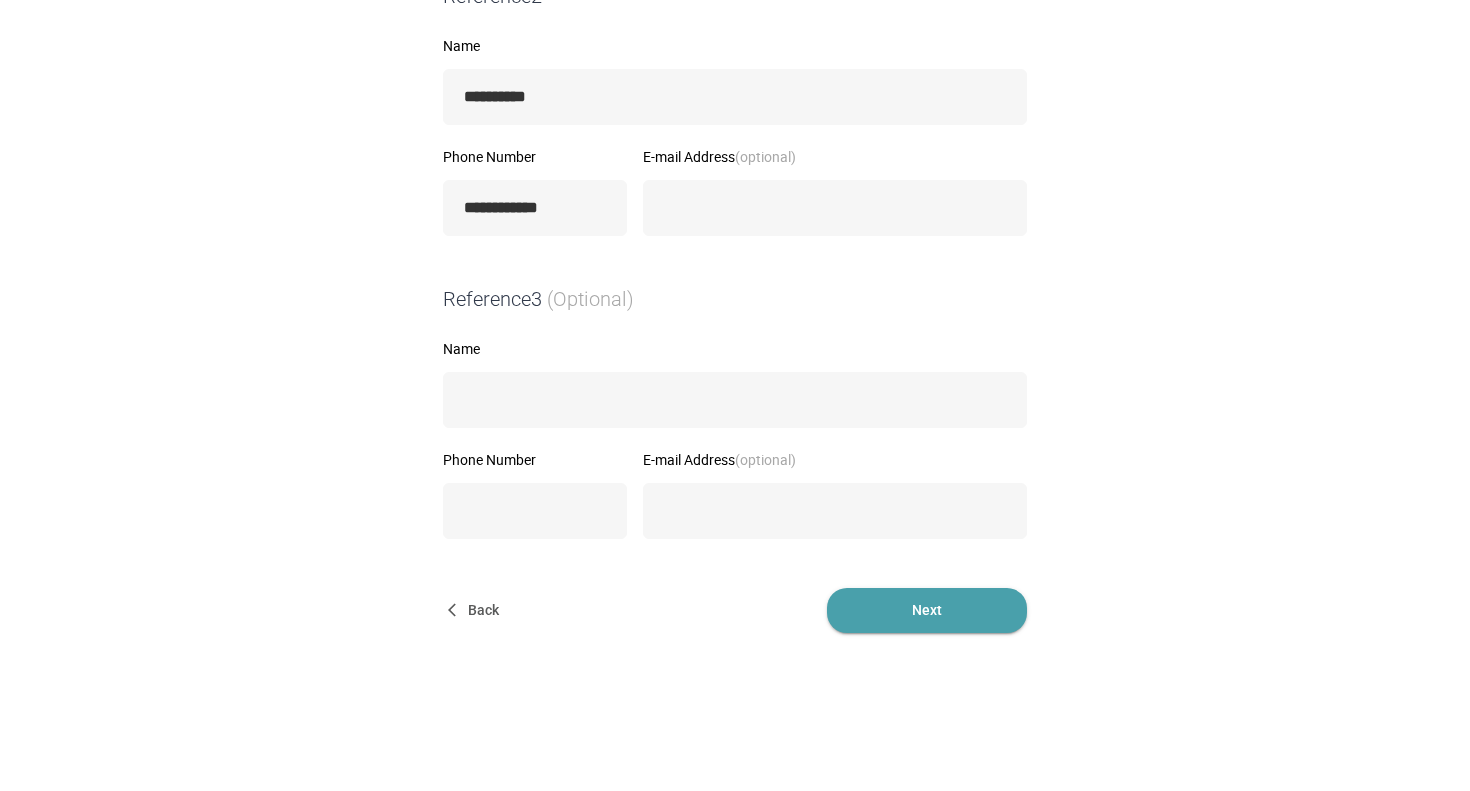 click on "Next" at bounding box center (927, 610) 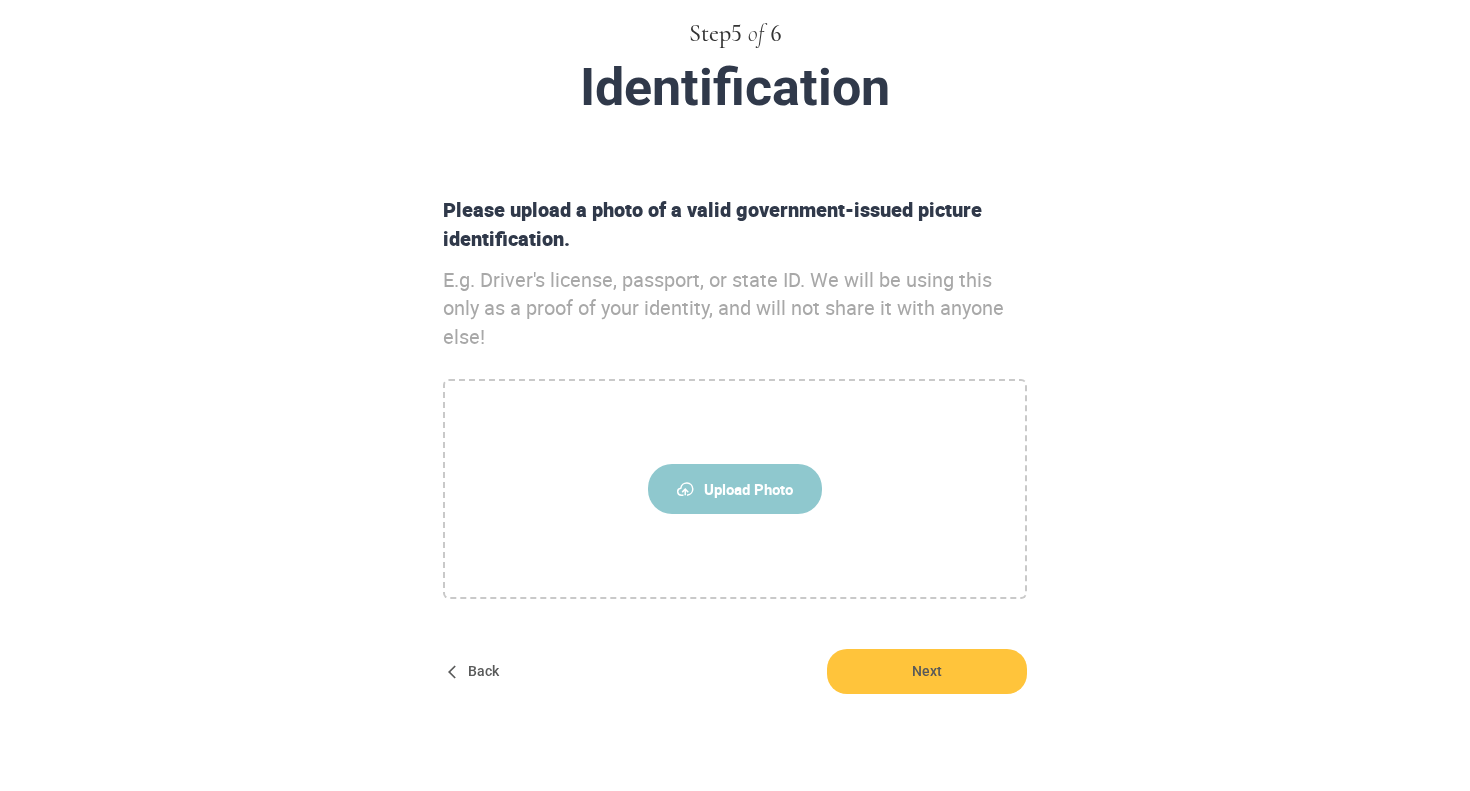 scroll, scrollTop: 115, scrollLeft: 0, axis: vertical 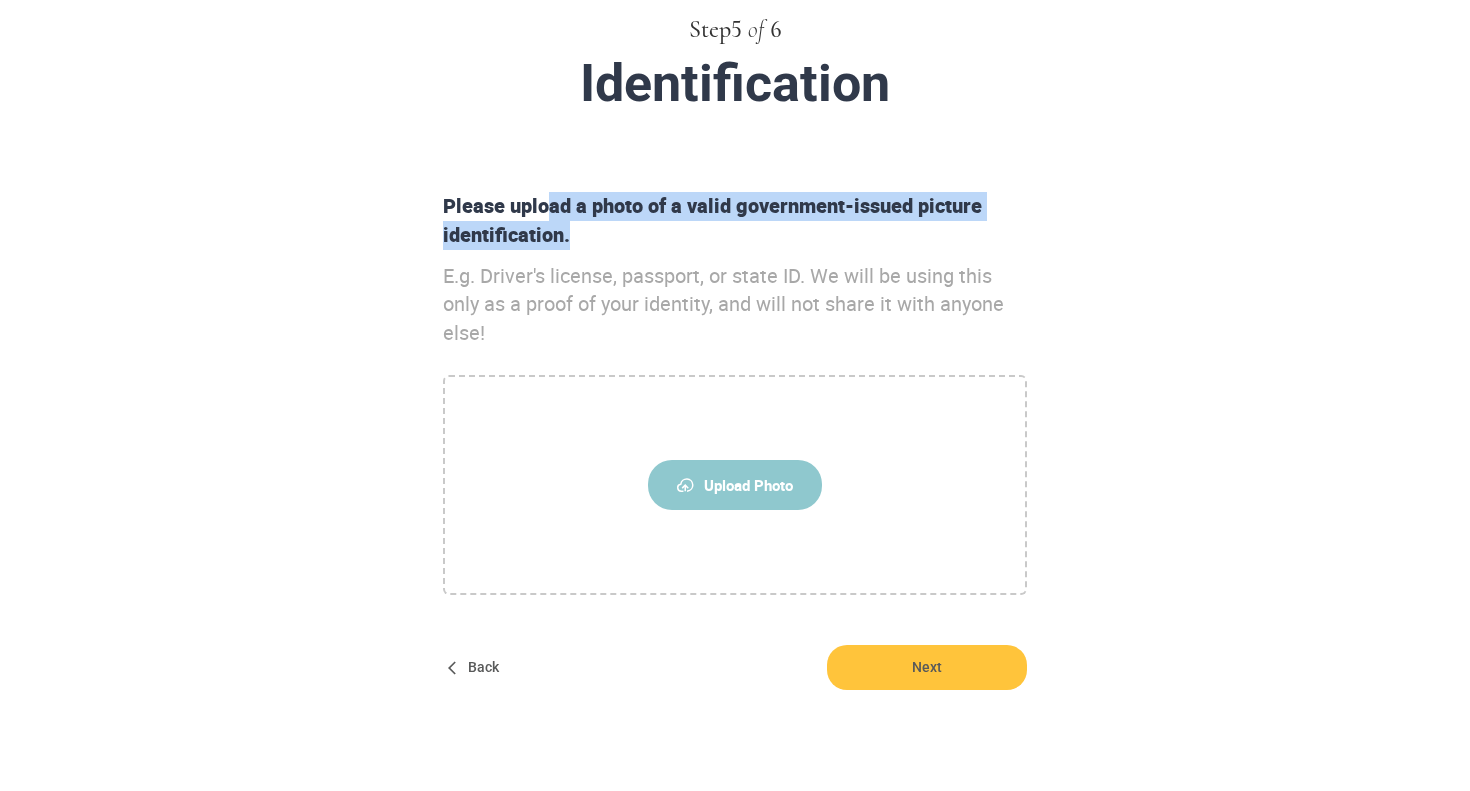 drag, startPoint x: 545, startPoint y: 207, endPoint x: 764, endPoint y: 227, distance: 219.91135 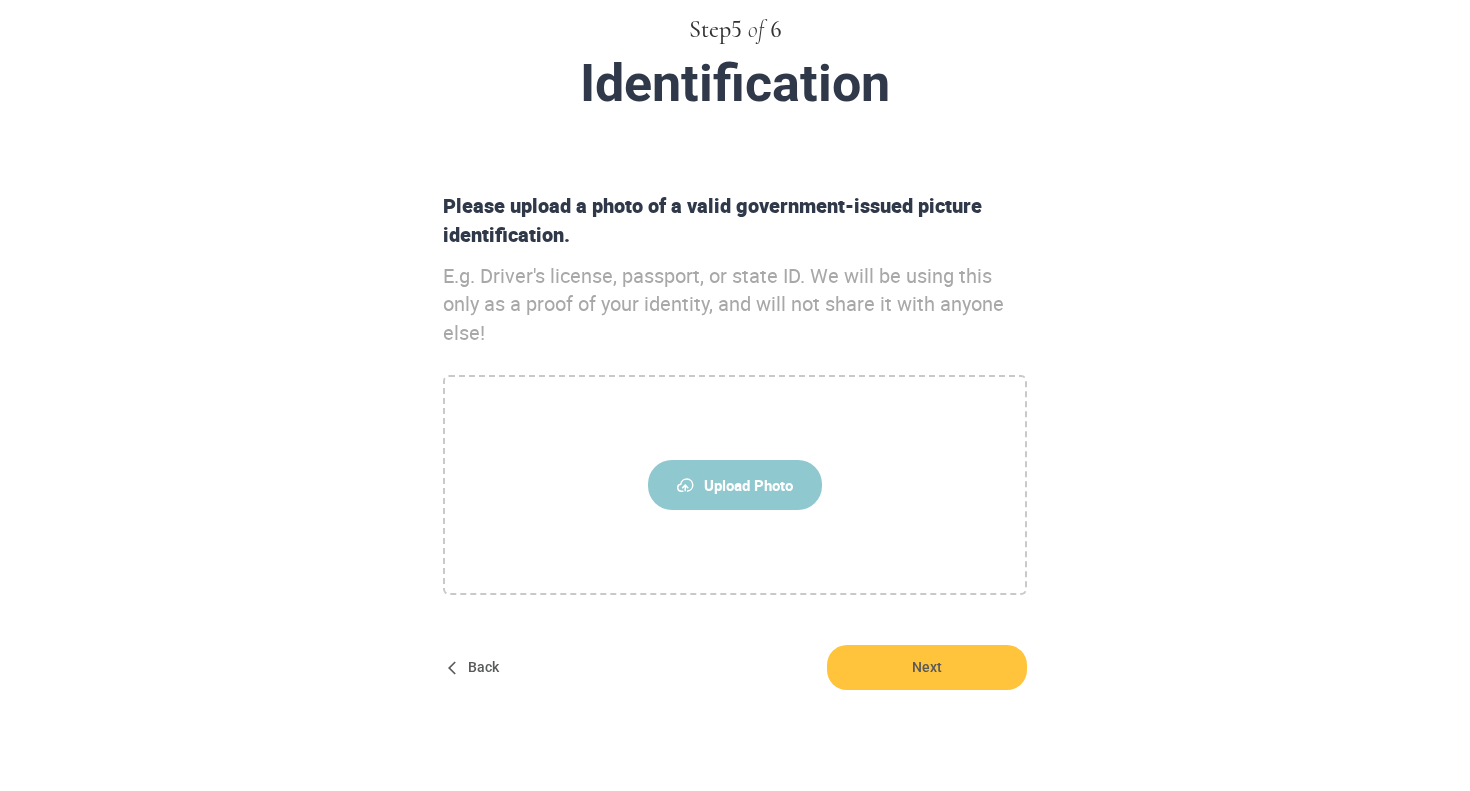click on "Upload Photo" at bounding box center [735, 485] 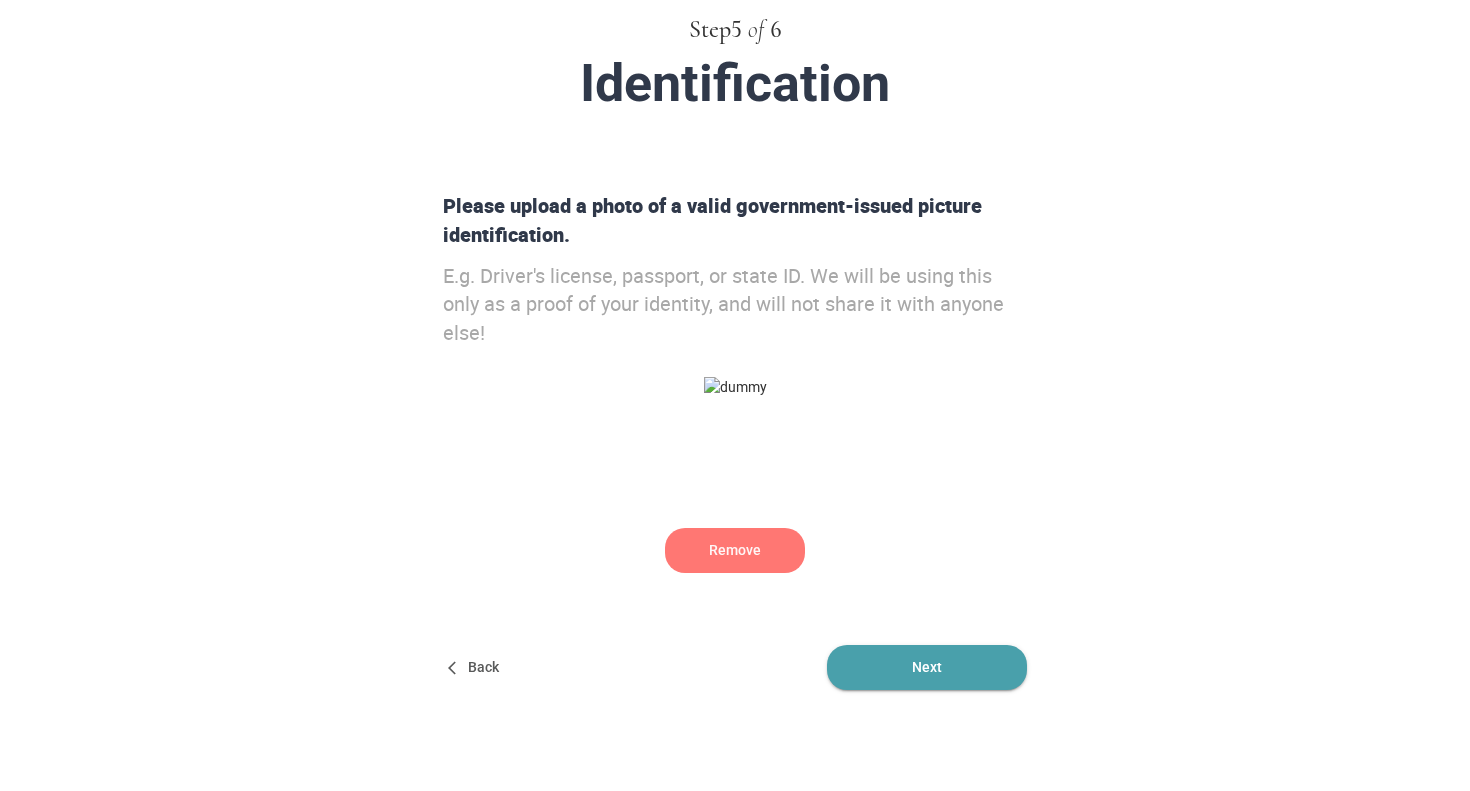 click on "Next" at bounding box center (927, 667) 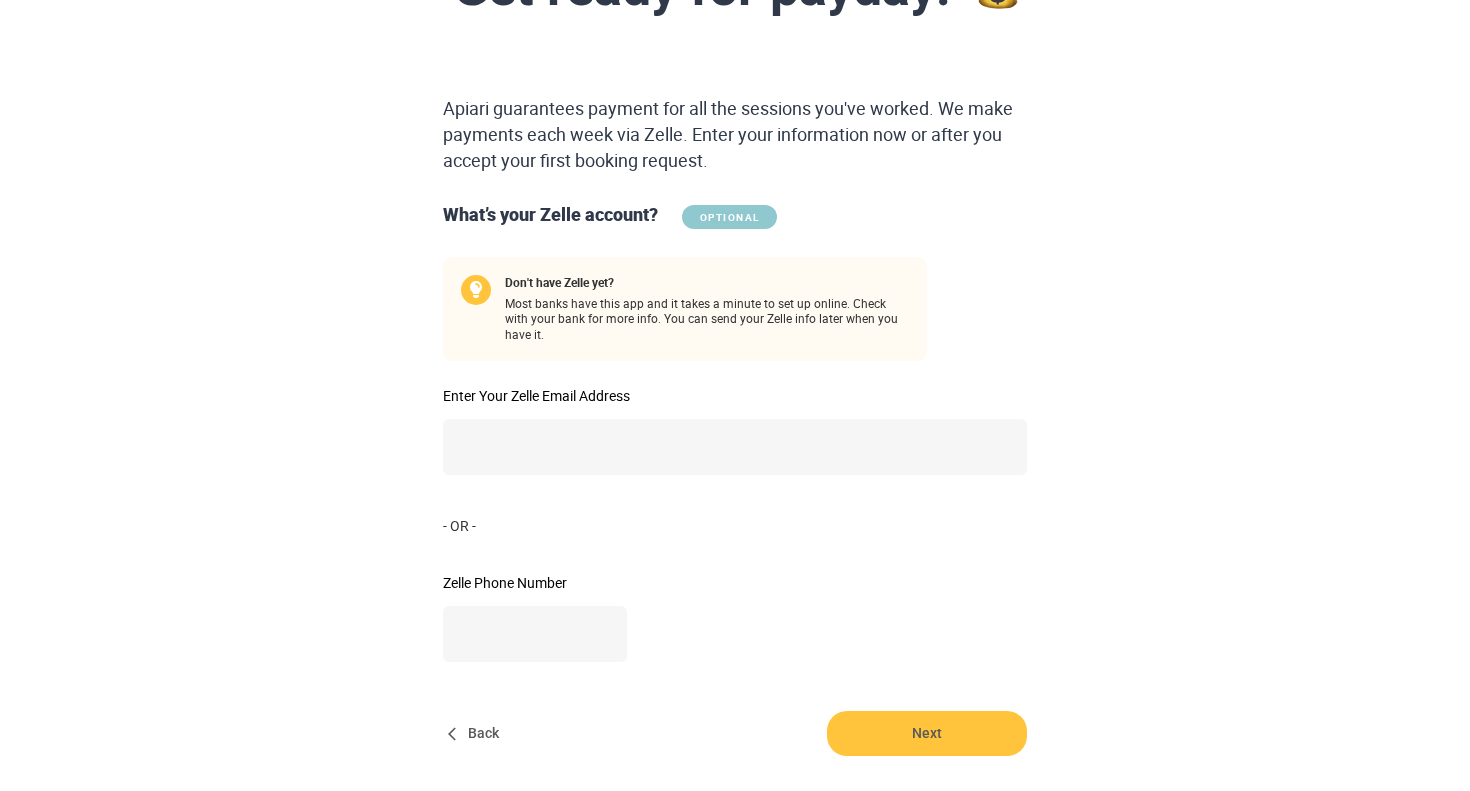 scroll, scrollTop: 216, scrollLeft: 0, axis: vertical 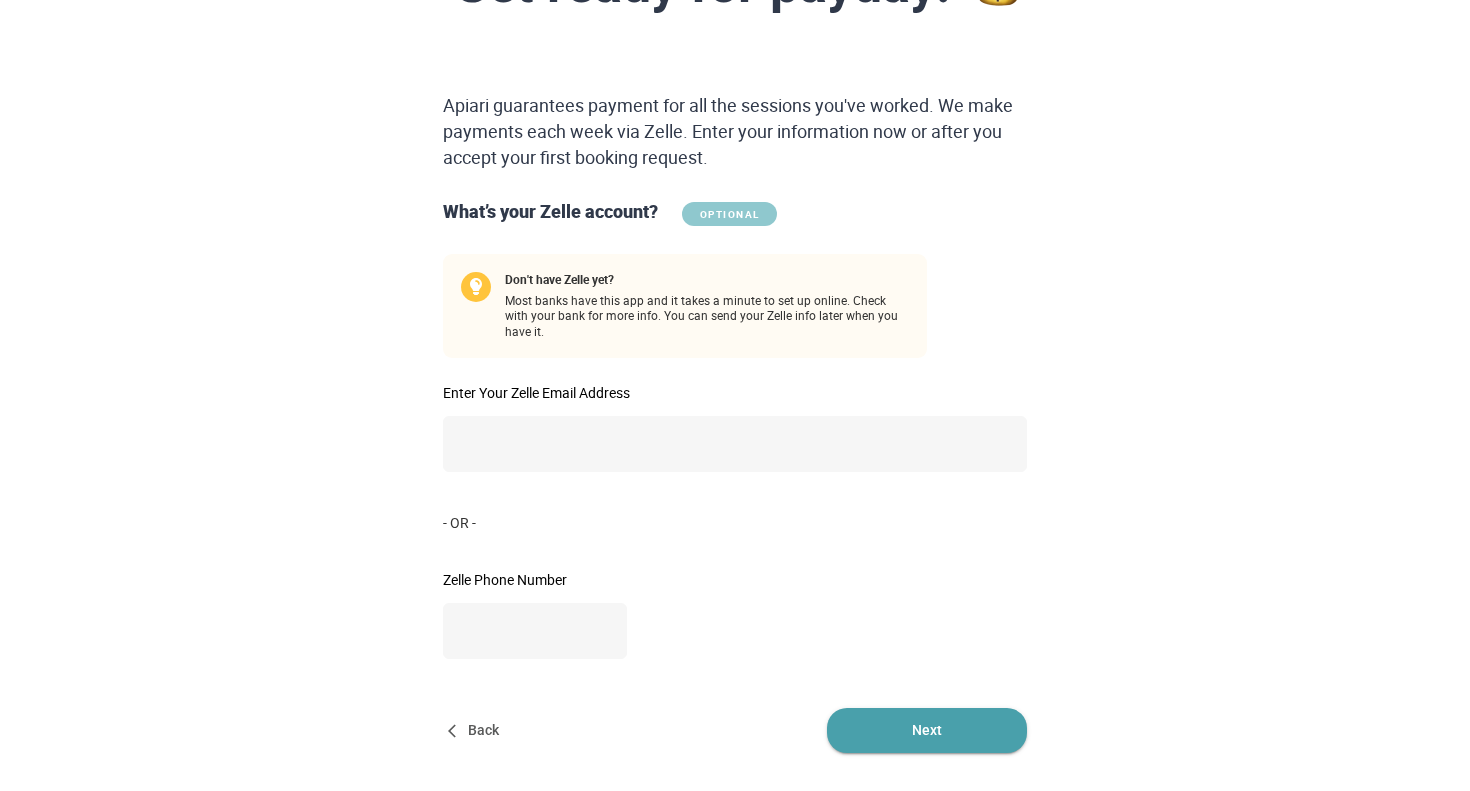 click on "Next" at bounding box center [927, 730] 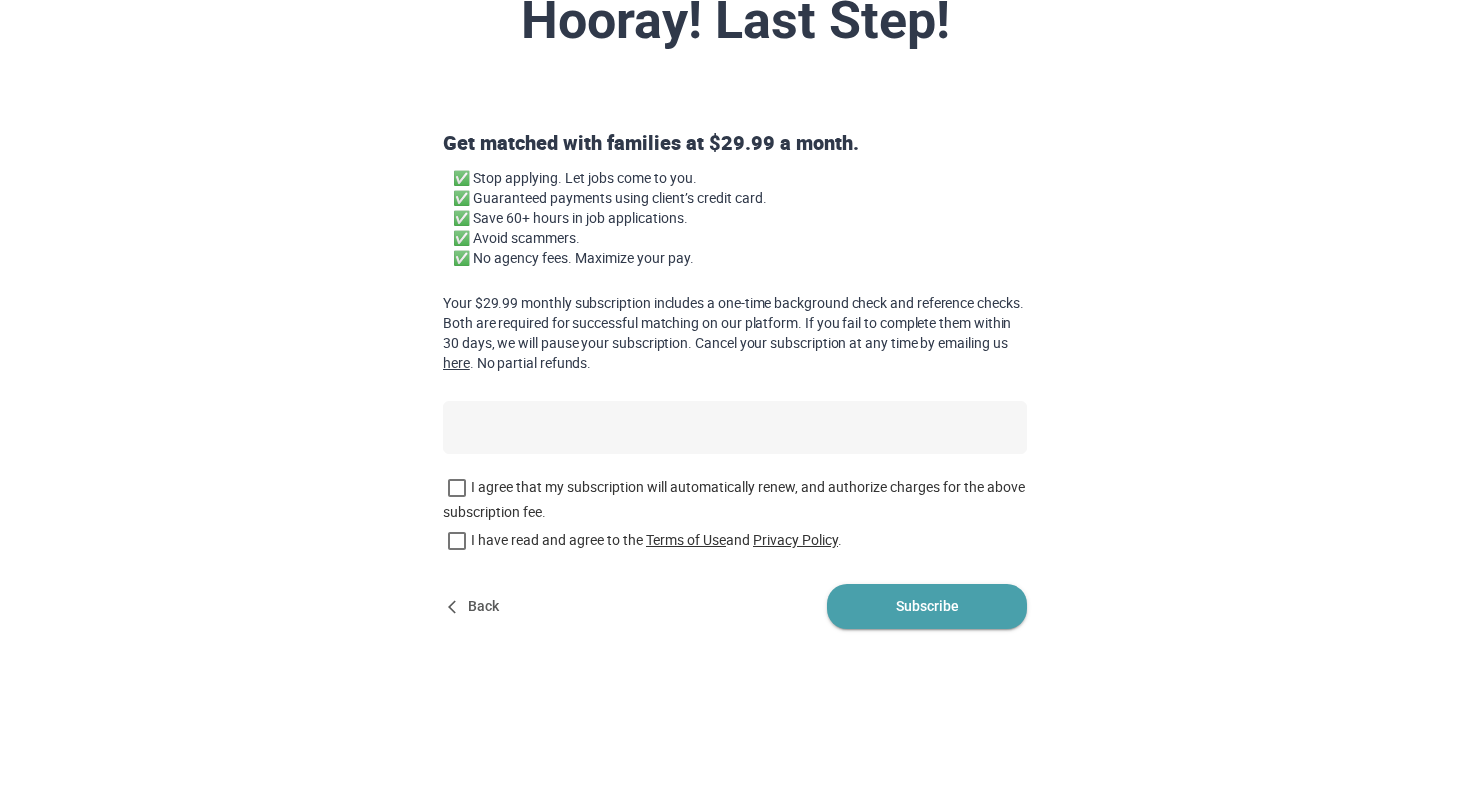 scroll, scrollTop: 0, scrollLeft: 0, axis: both 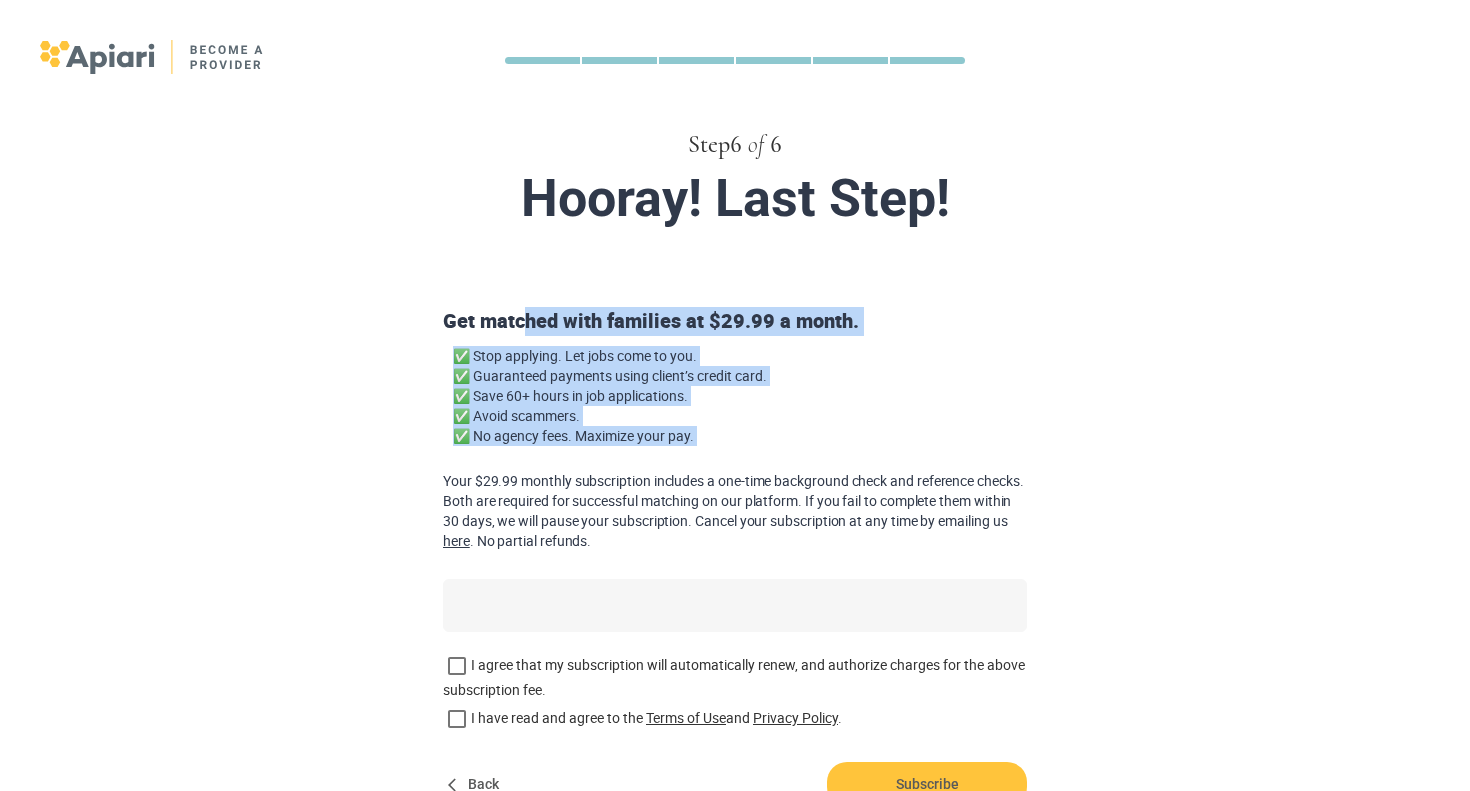 drag, startPoint x: 522, startPoint y: 323, endPoint x: 729, endPoint y: 469, distance: 253.3081 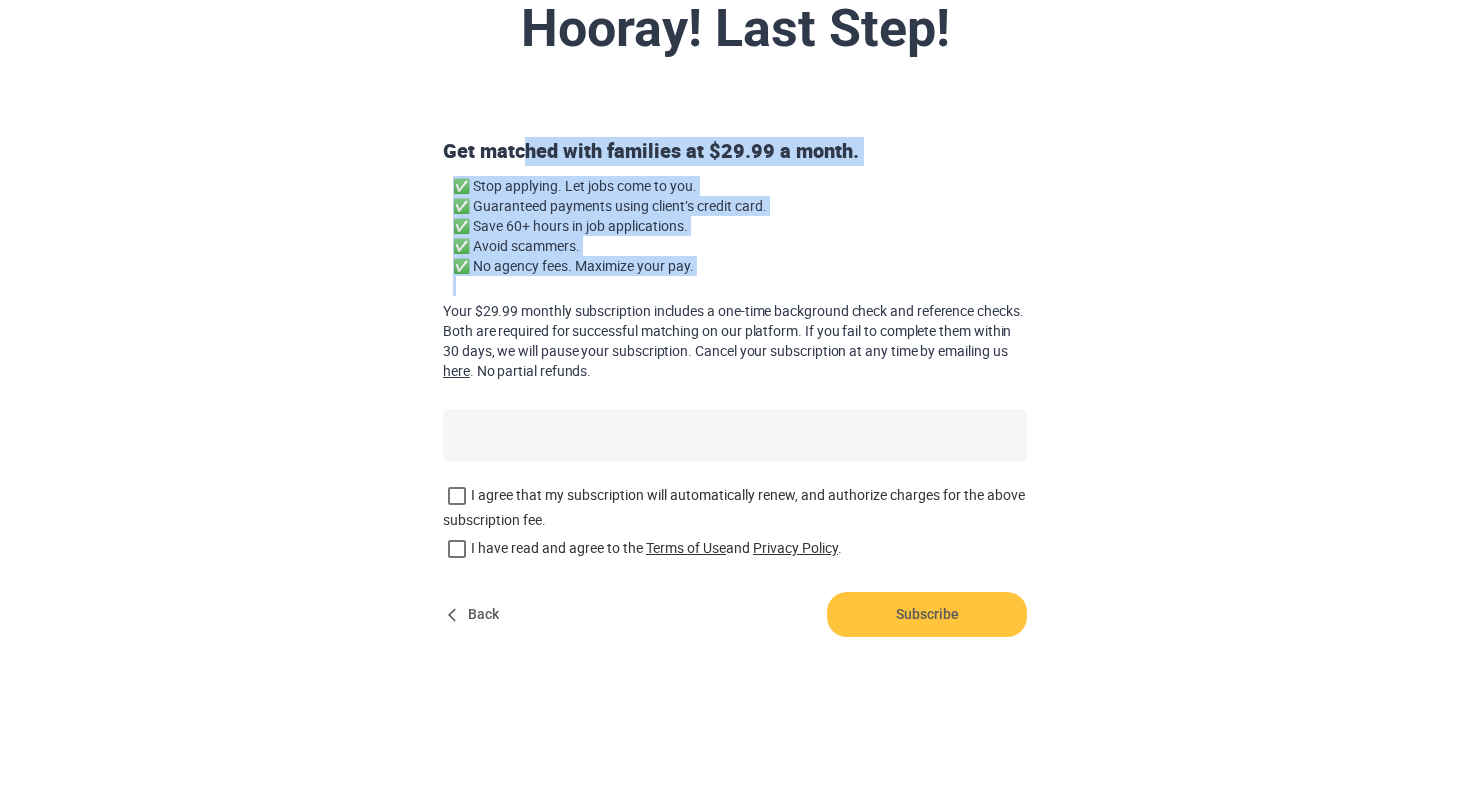 scroll, scrollTop: 174, scrollLeft: 0, axis: vertical 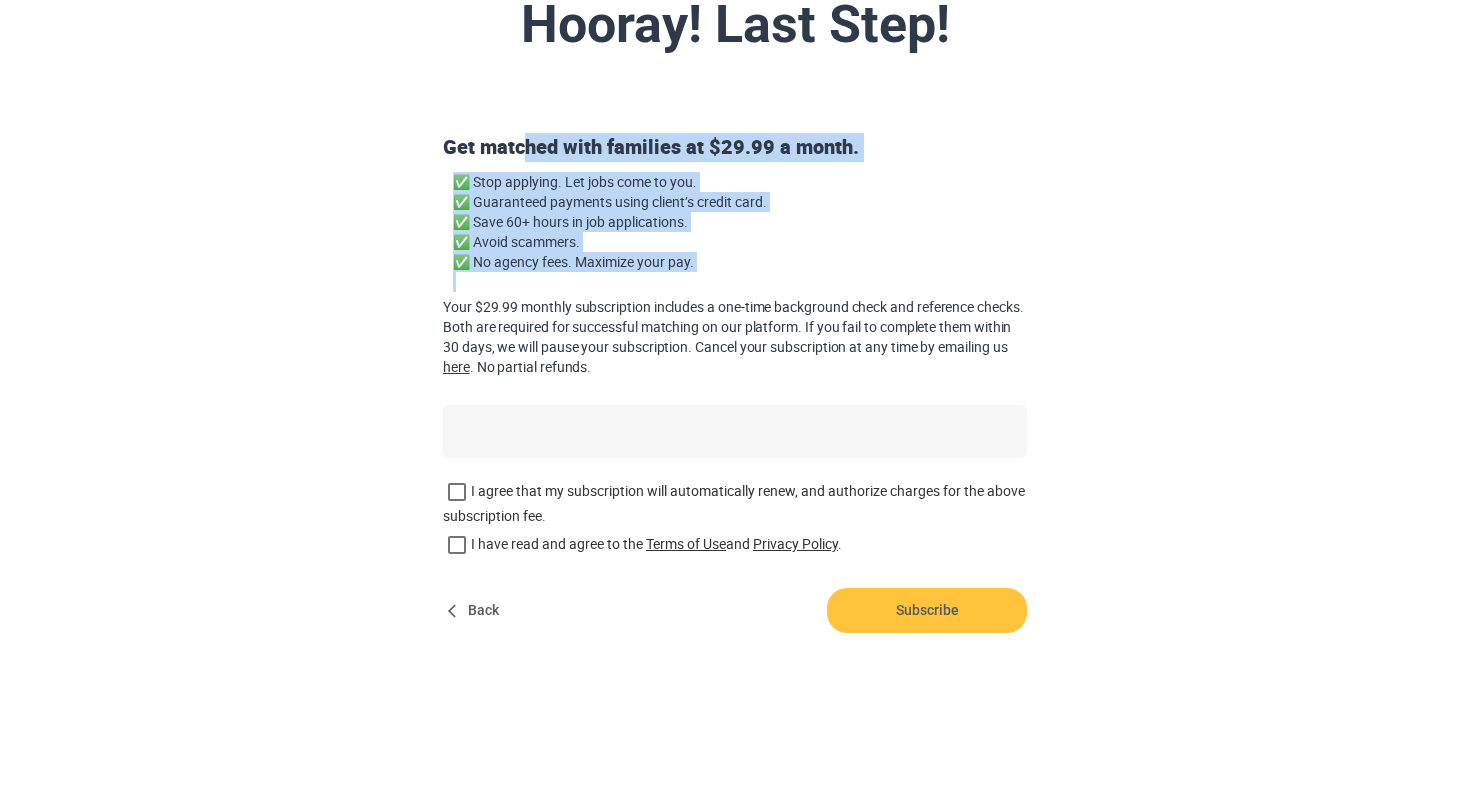 click on "I agree that my subscription will automatically renew, and authorize charges for the above subscription fee." at bounding box center (735, 502) 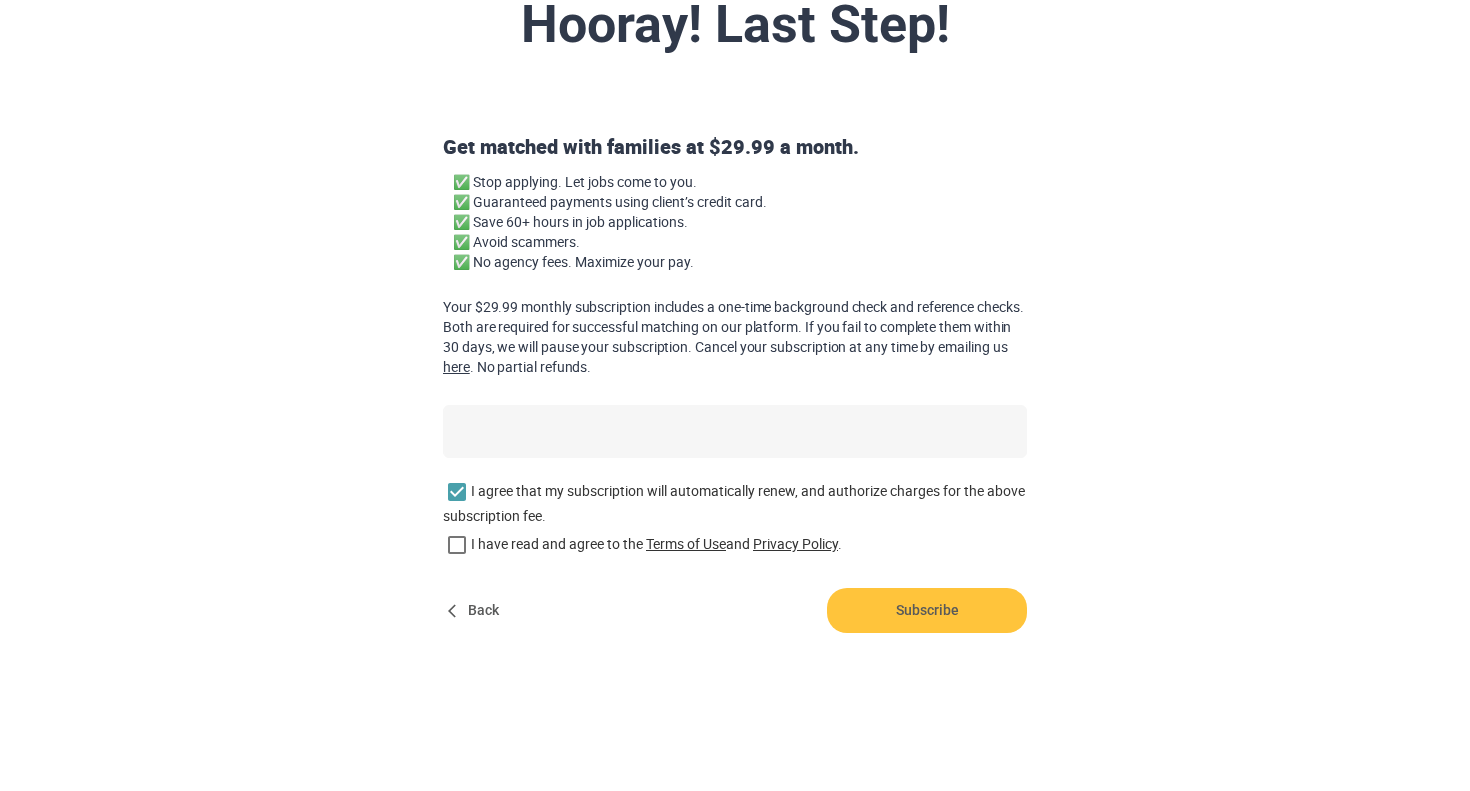 click on "I agree that my subscription will automatically renew, and authorize charges for the above subscription fee." at bounding box center [735, 502] 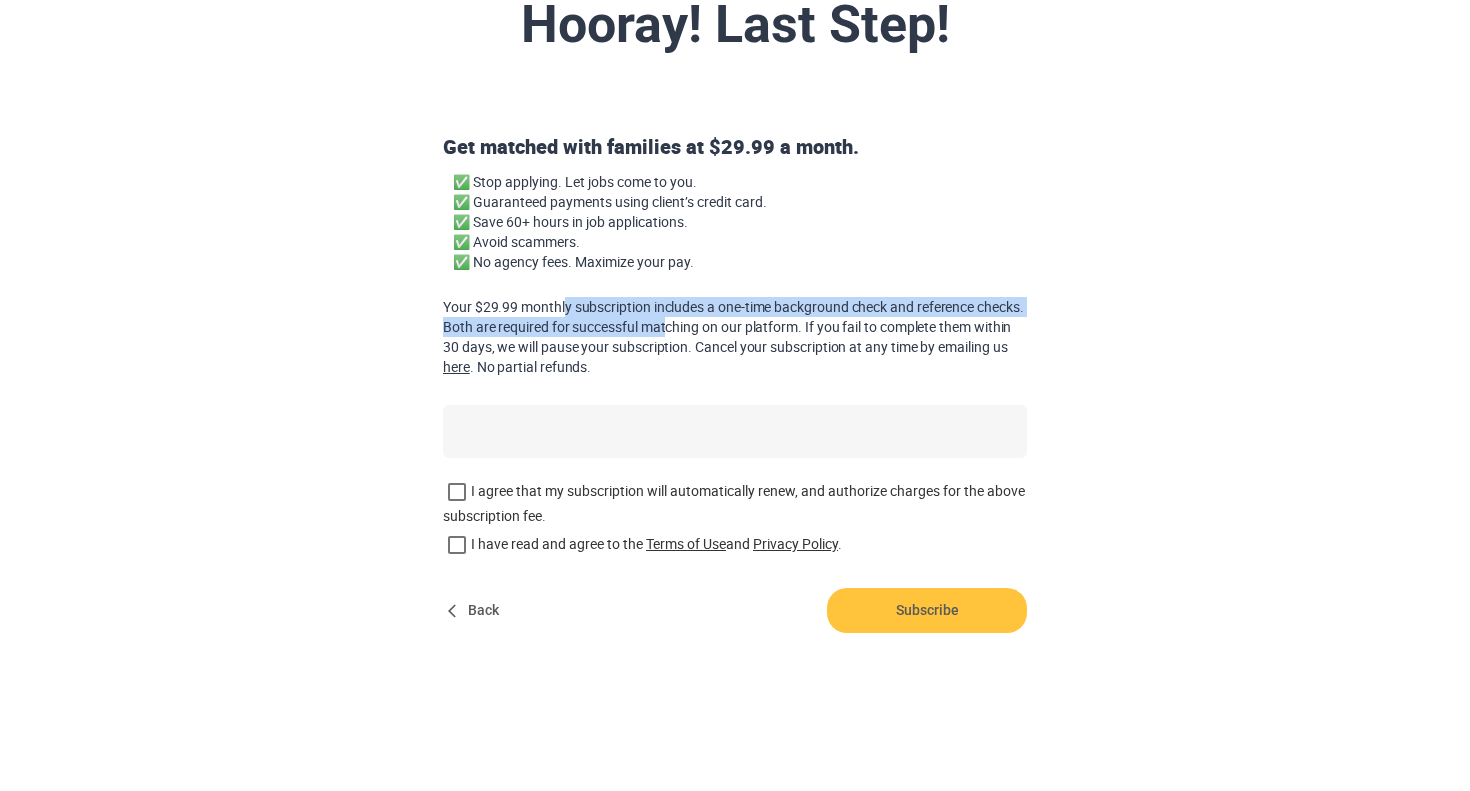 drag, startPoint x: 564, startPoint y: 303, endPoint x: 721, endPoint y: 334, distance: 160.03125 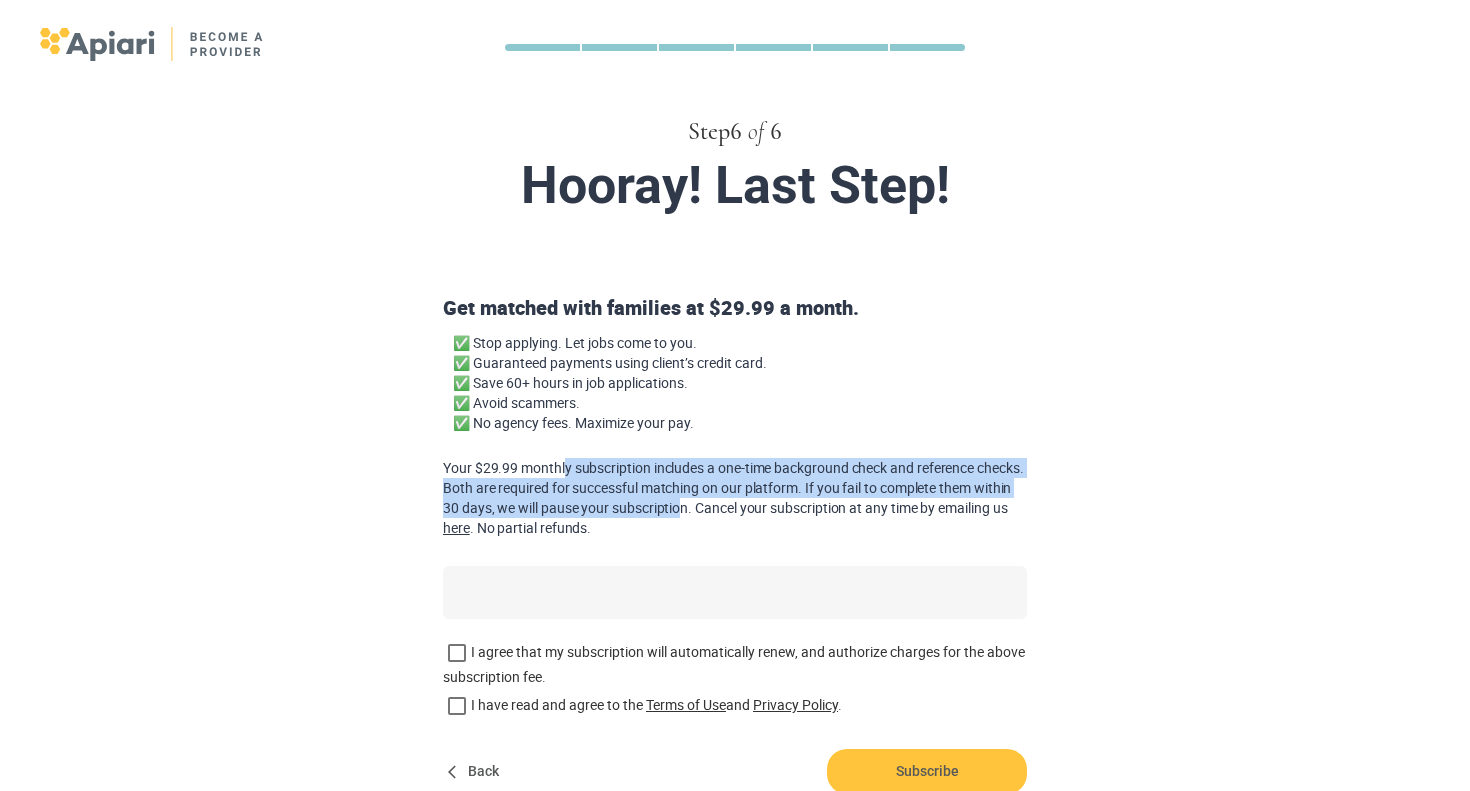 scroll, scrollTop: 16, scrollLeft: 0, axis: vertical 